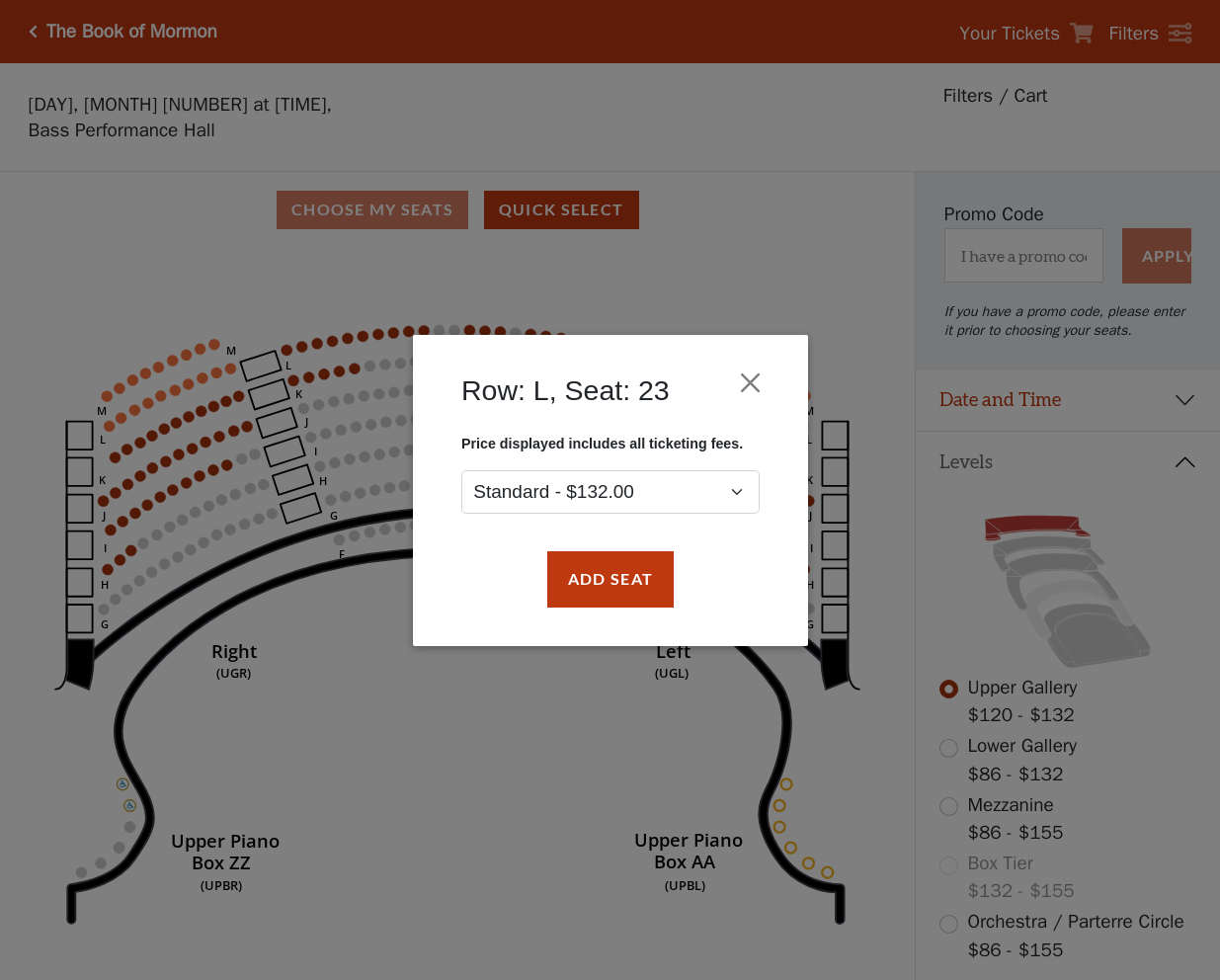 scroll, scrollTop: 92, scrollLeft: 0, axis: vertical 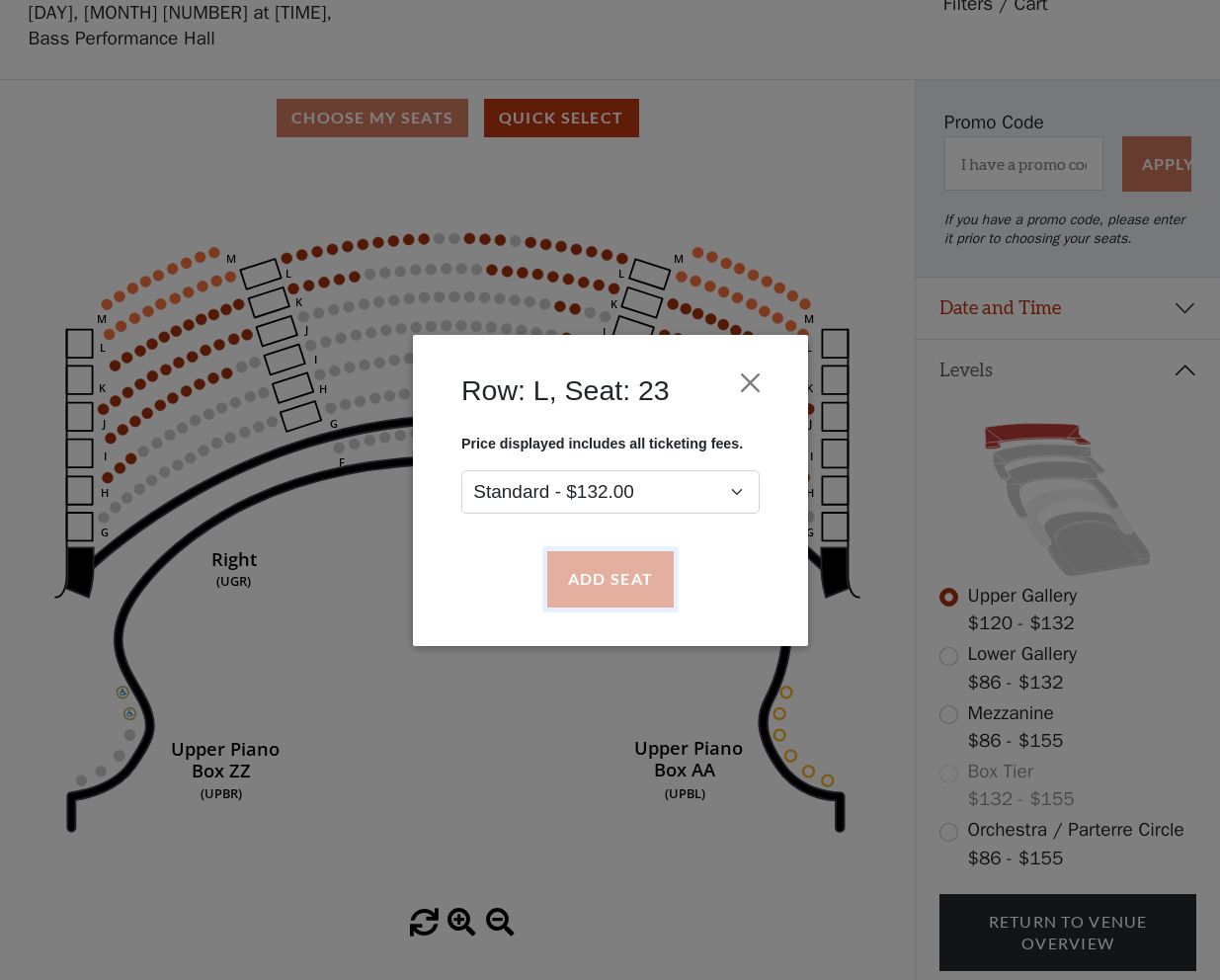 click on "Add Seat" at bounding box center (610, 579) 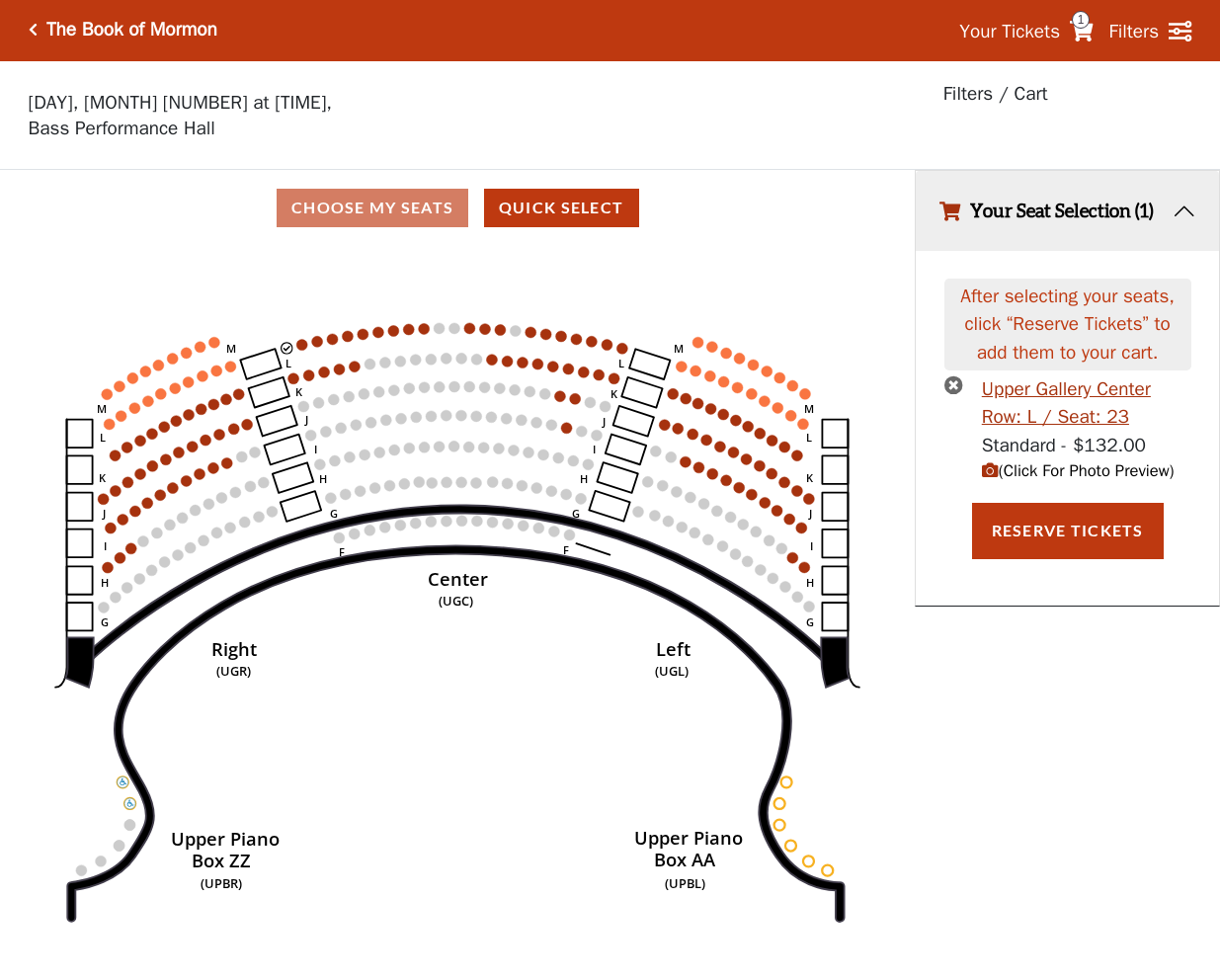 scroll, scrollTop: 0, scrollLeft: 0, axis: both 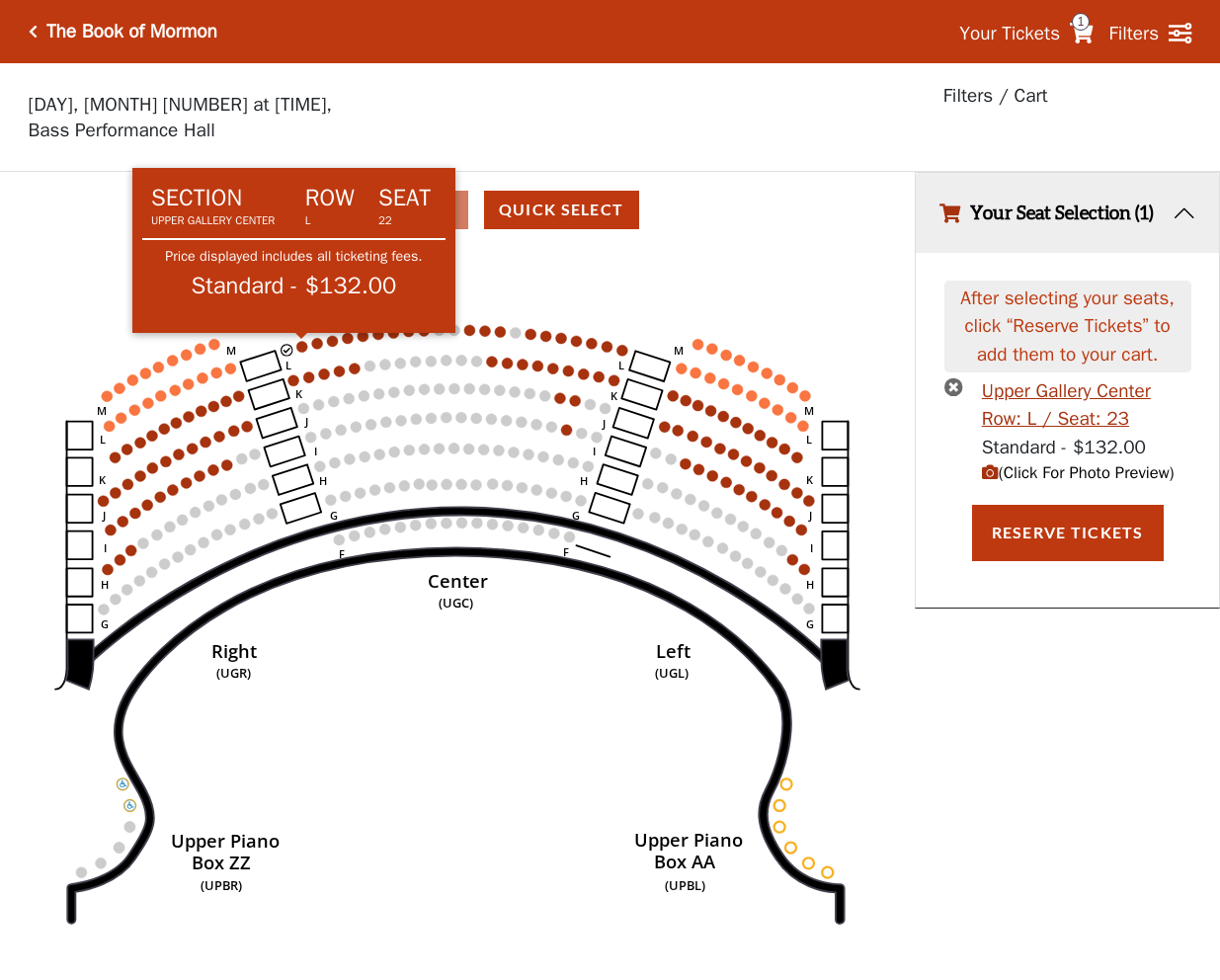 click 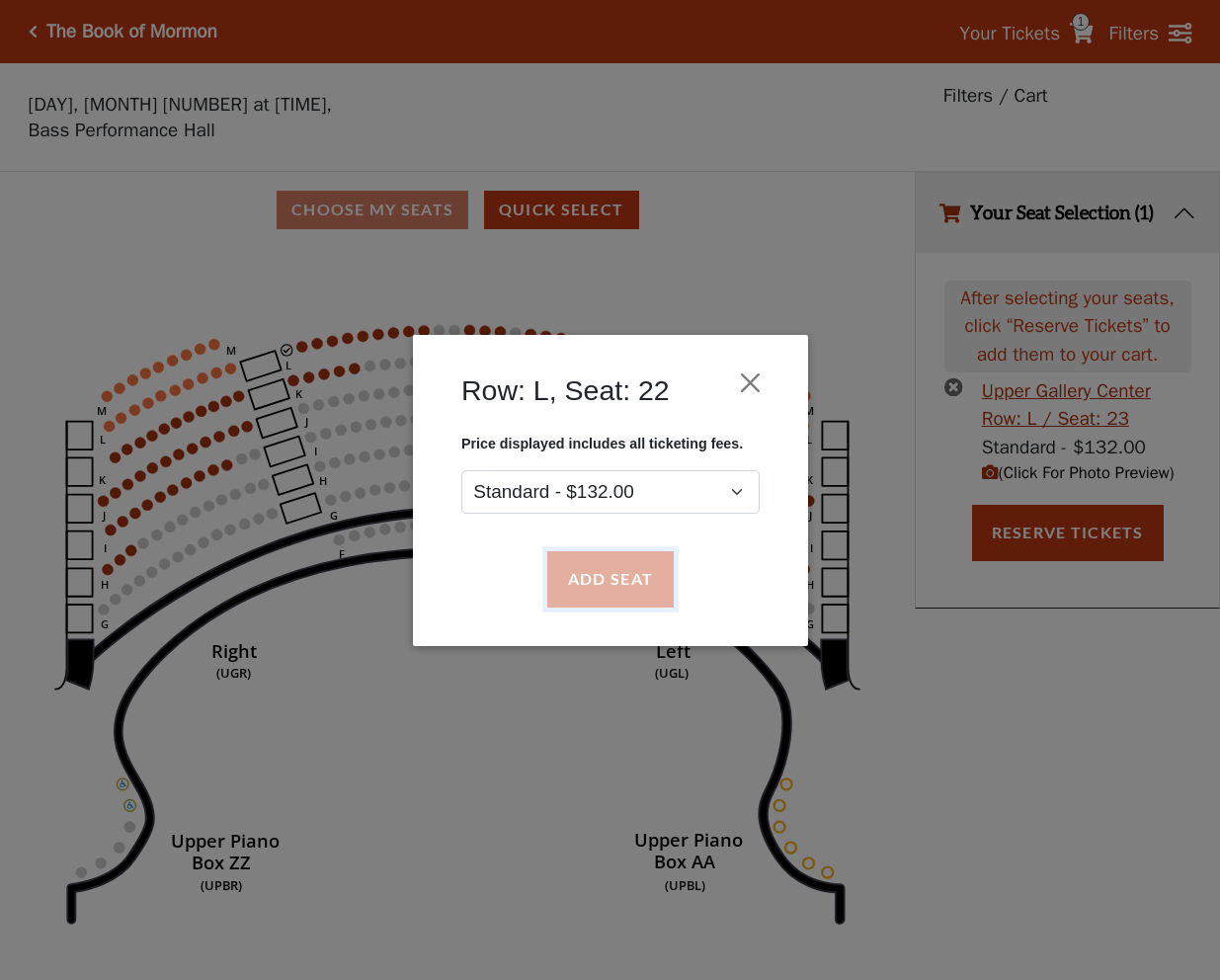 click on "Add Seat" at bounding box center [610, 579] 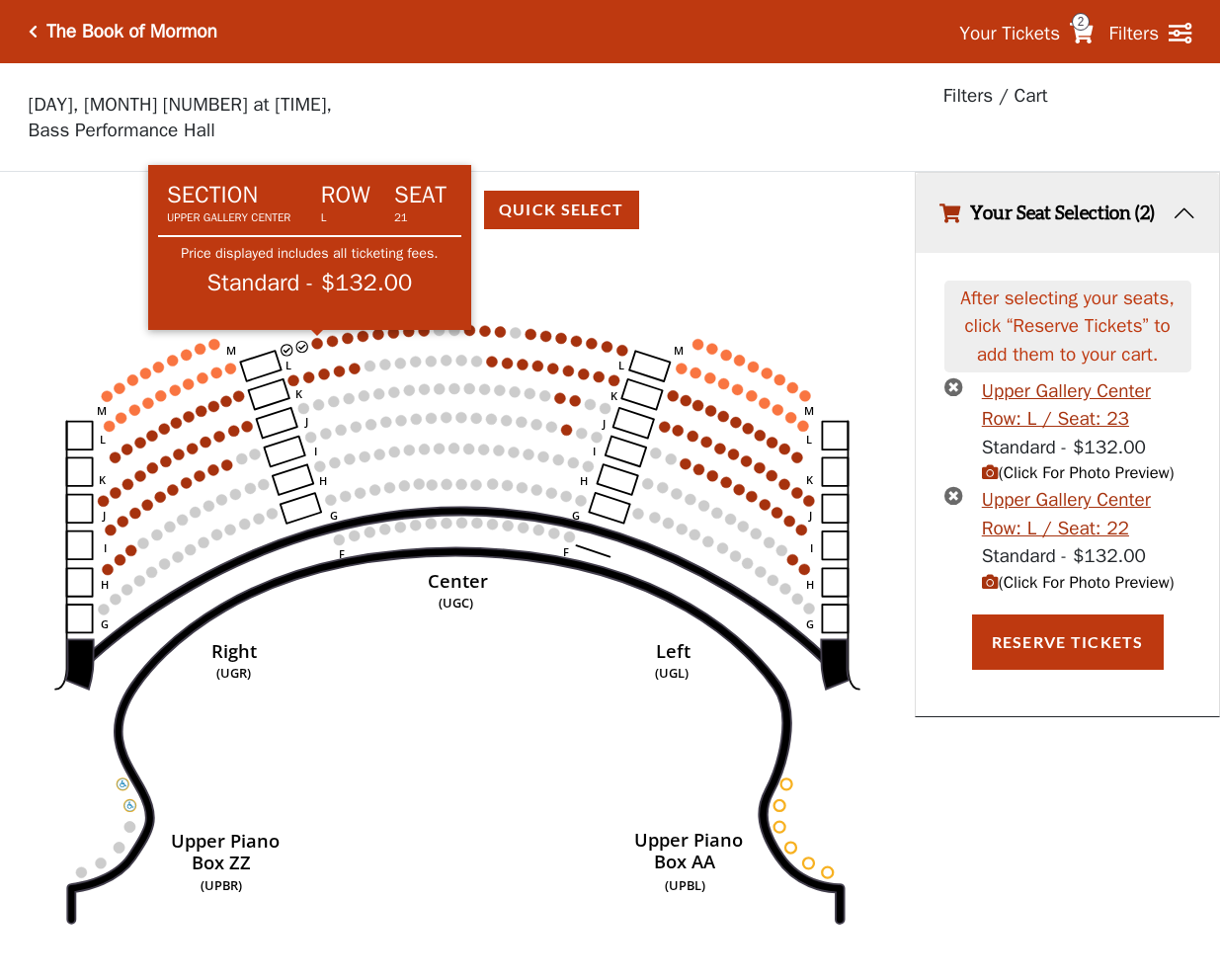 click on "Center   (UGC)   Right   (UGR)   Left   (UGL)   Upper Piano   Box ZZ   (UPBR)   Upper Piano   Box AA   (UPBL)   M   L   K   J   I   H   G   M   L   K   J   I   H   G   M   L   K   J   I   H   G   F   M   L   K   J   I   H   G   F" 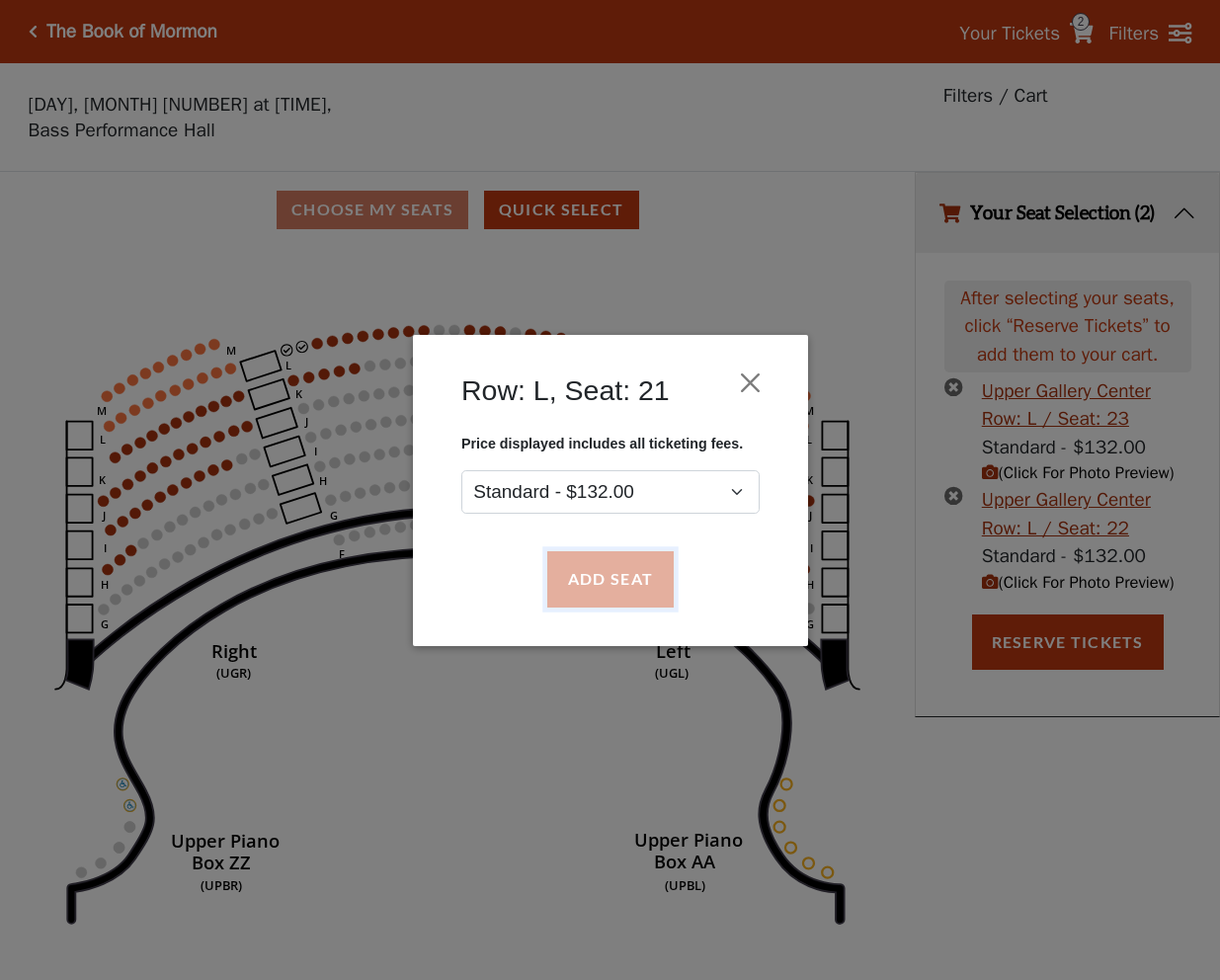 click on "Add Seat" at bounding box center (610, 579) 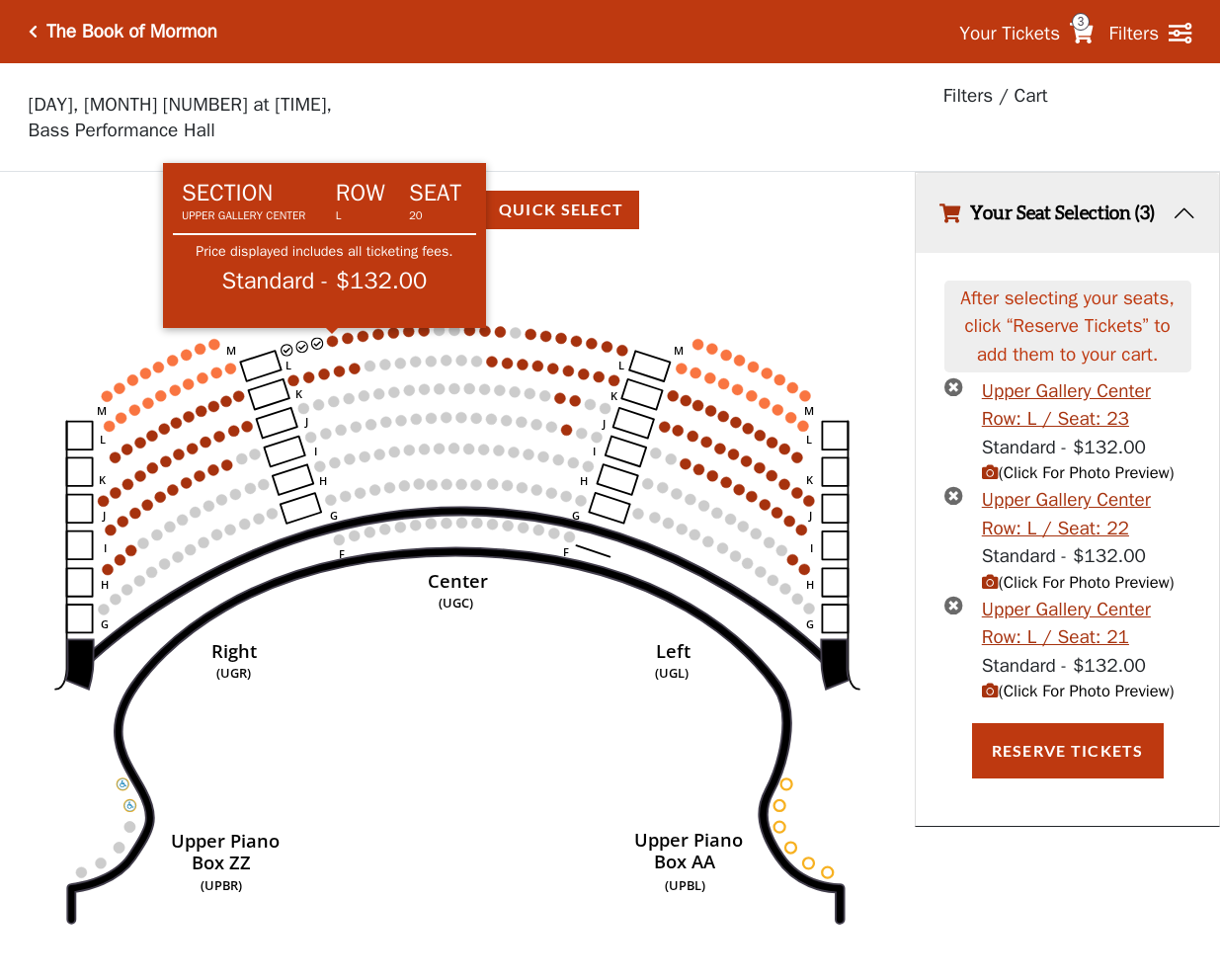 click 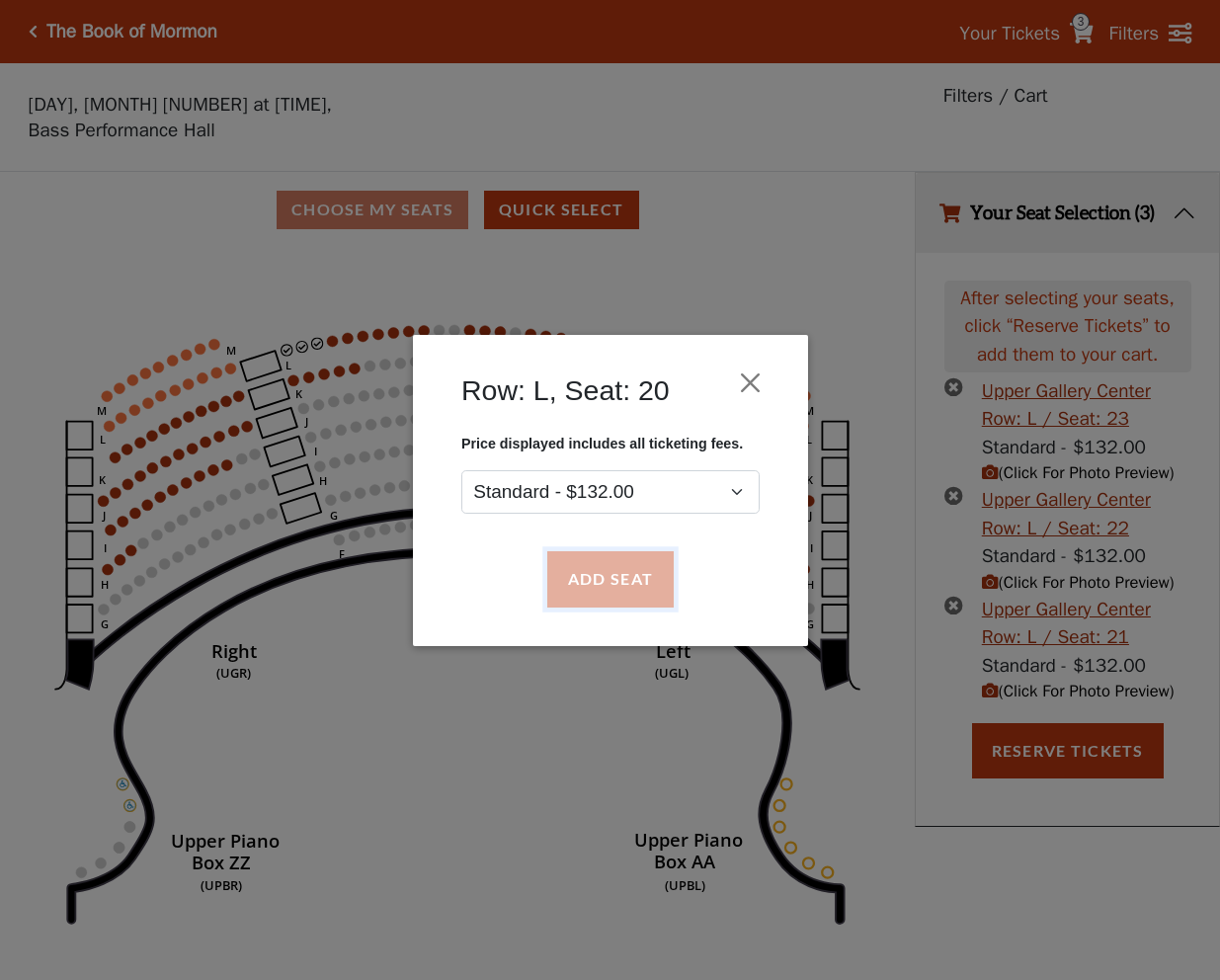 click on "Add Seat" at bounding box center (610, 579) 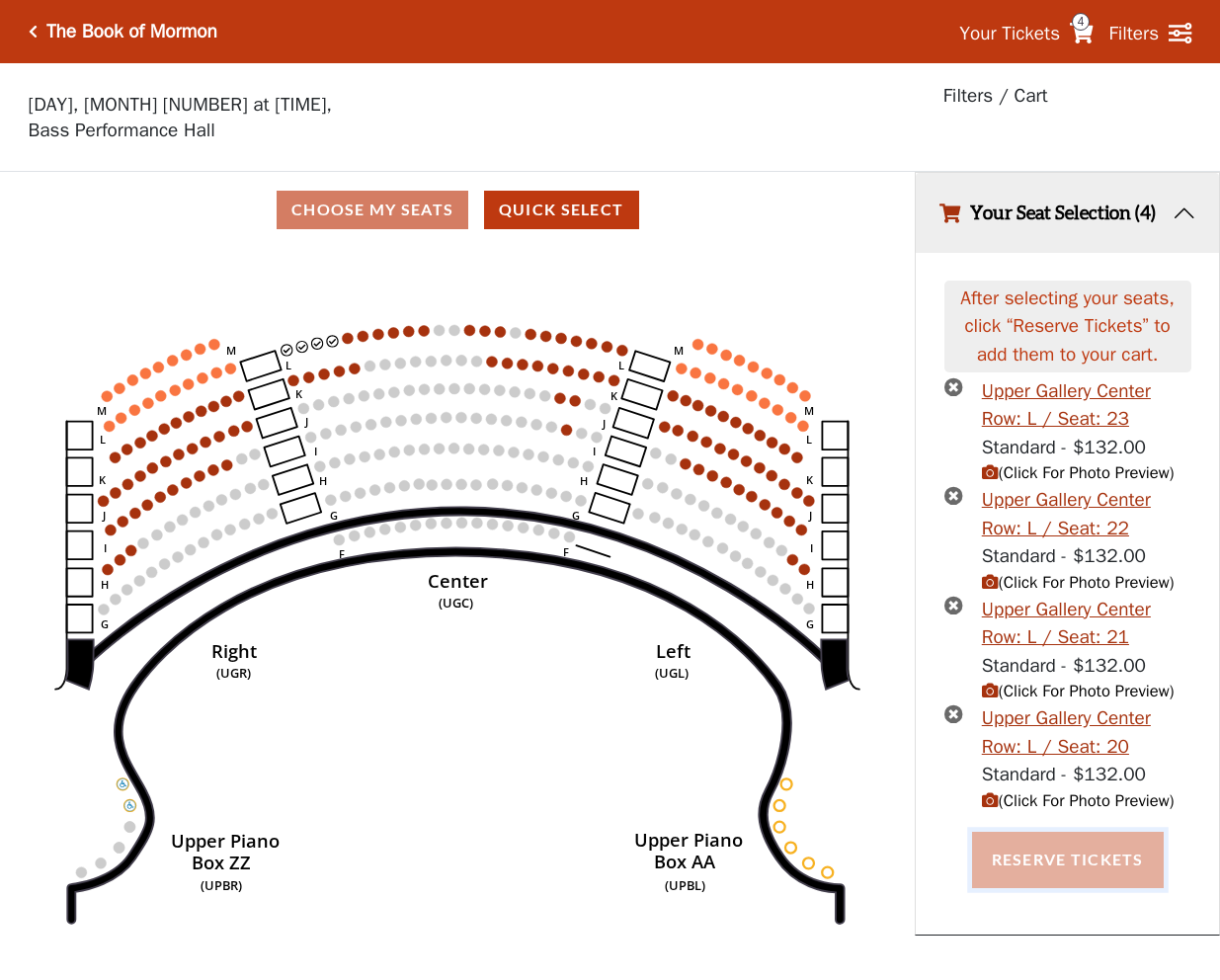 click on "Reserve Tickets" at bounding box center (1068, 859) 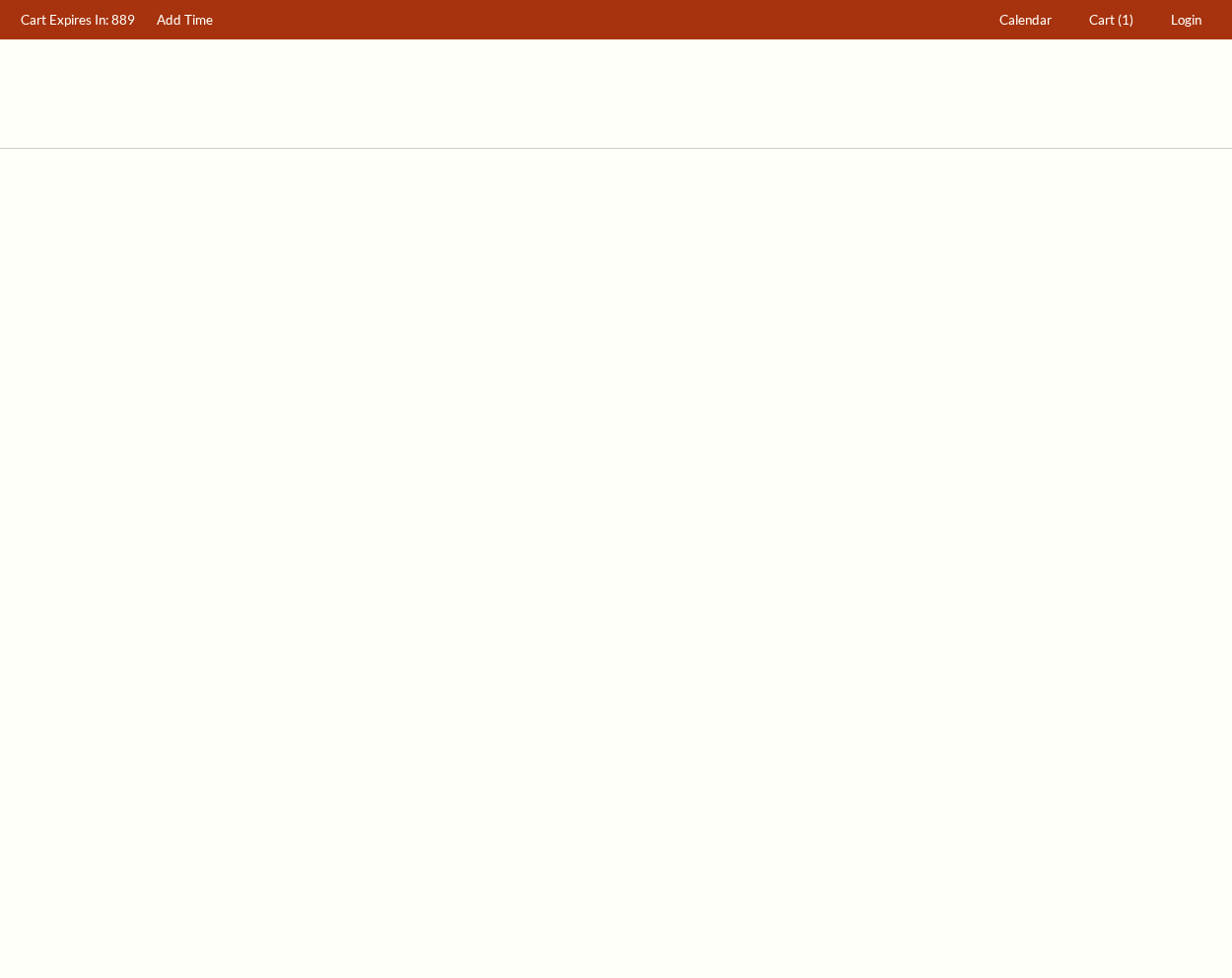 scroll, scrollTop: 0, scrollLeft: 0, axis: both 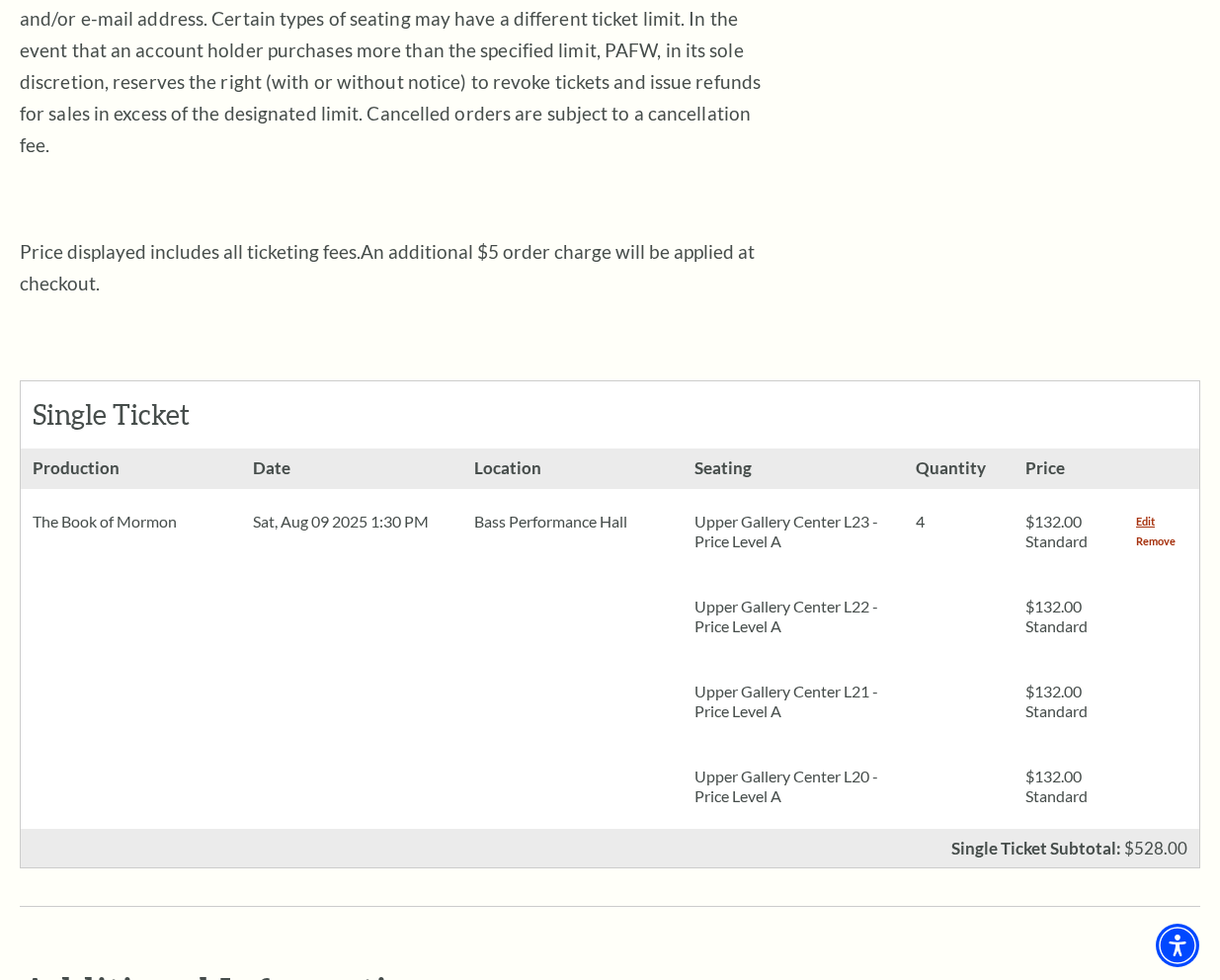 click on "Remove" at bounding box center (1156, 541) 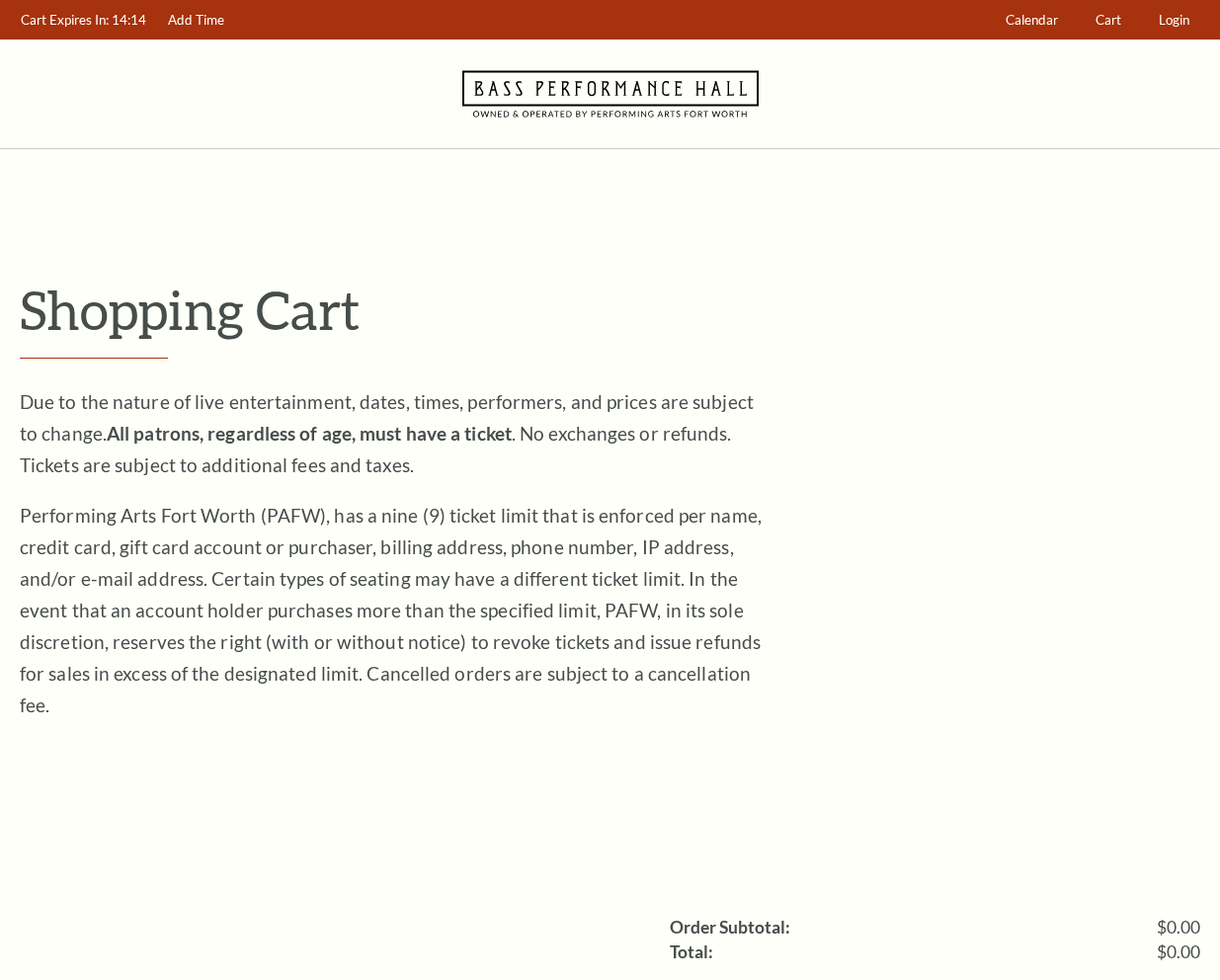 scroll, scrollTop: 0, scrollLeft: 0, axis: both 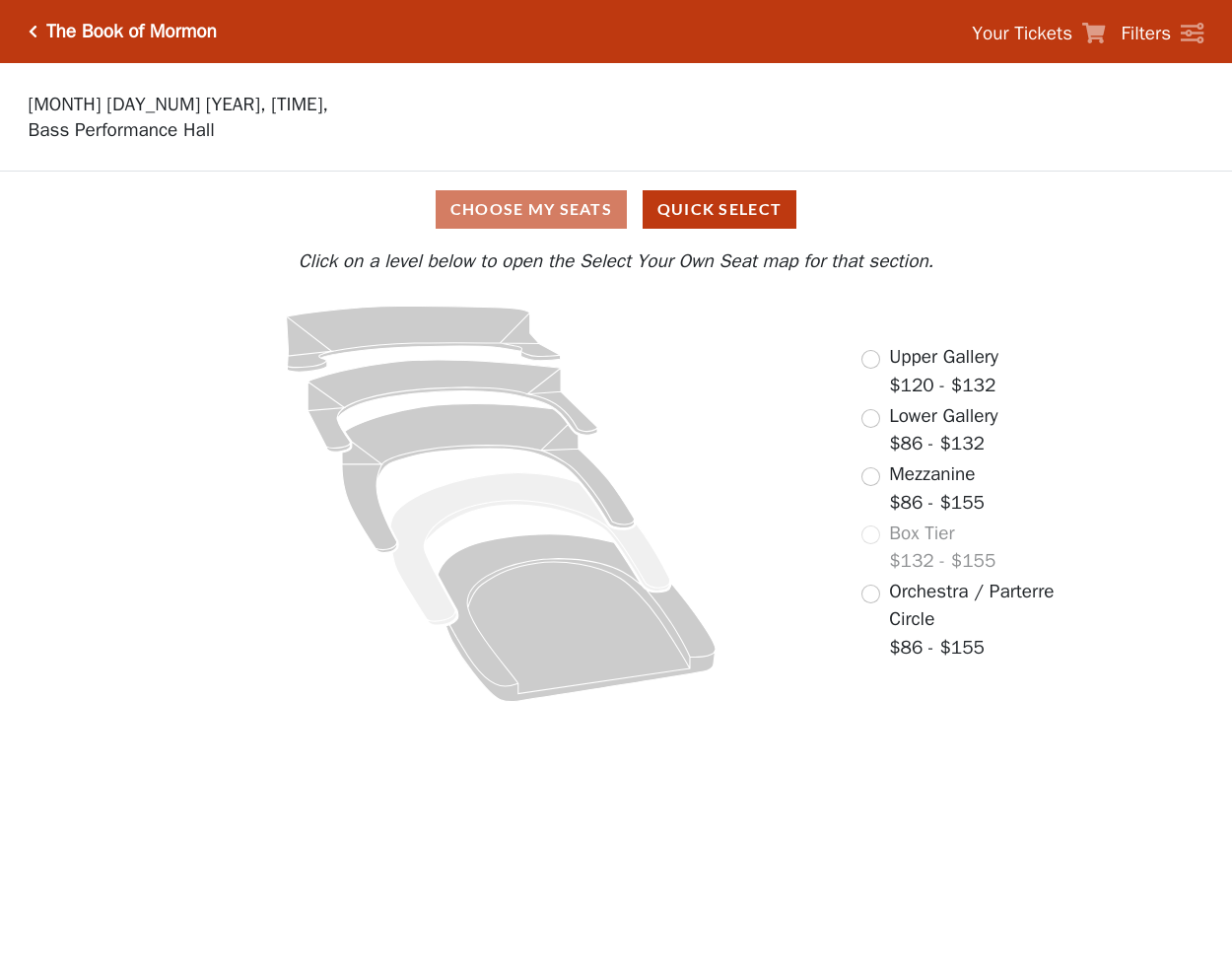 click on "Upper Gallery" at bounding box center (943, 357) 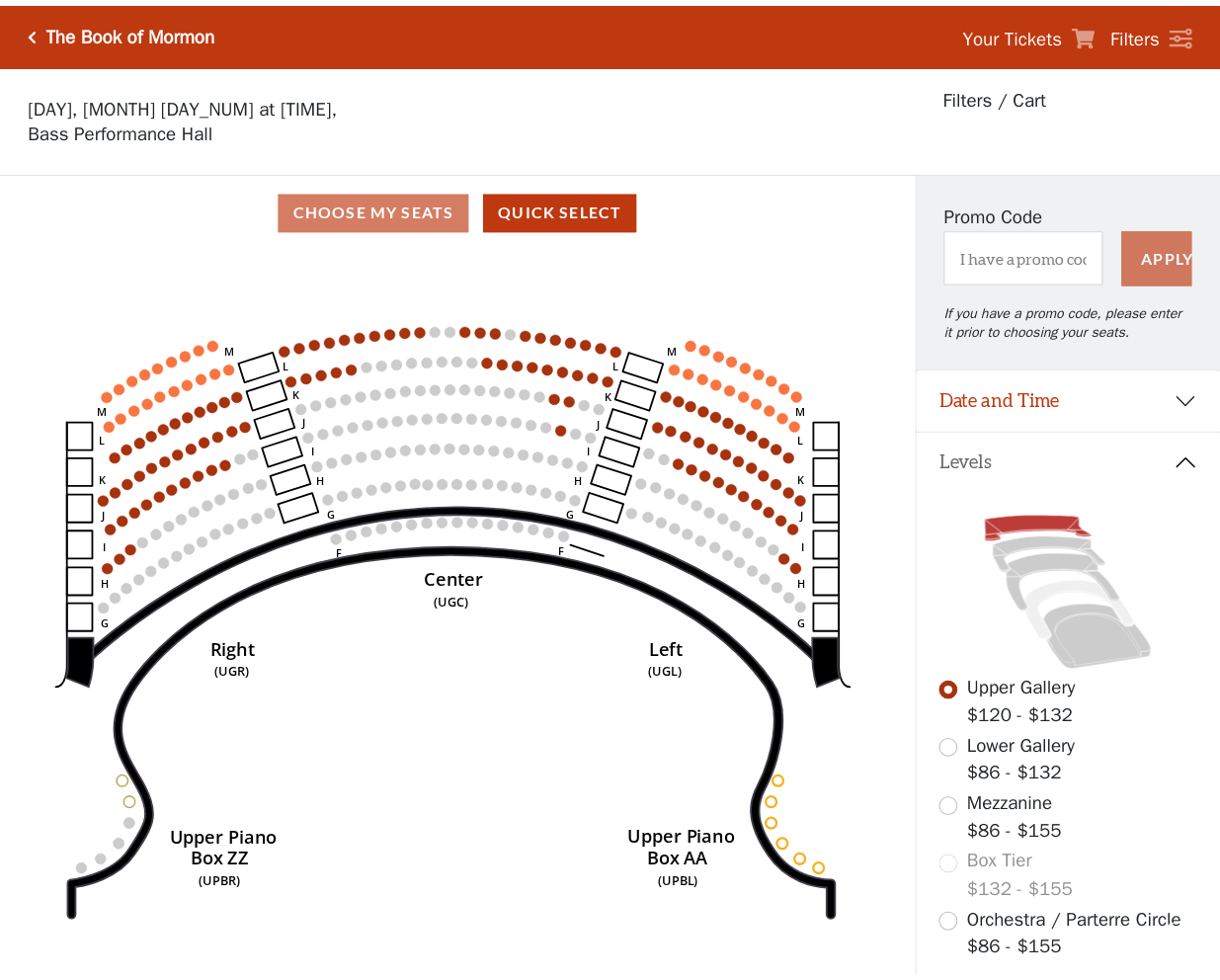 scroll, scrollTop: 92, scrollLeft: 0, axis: vertical 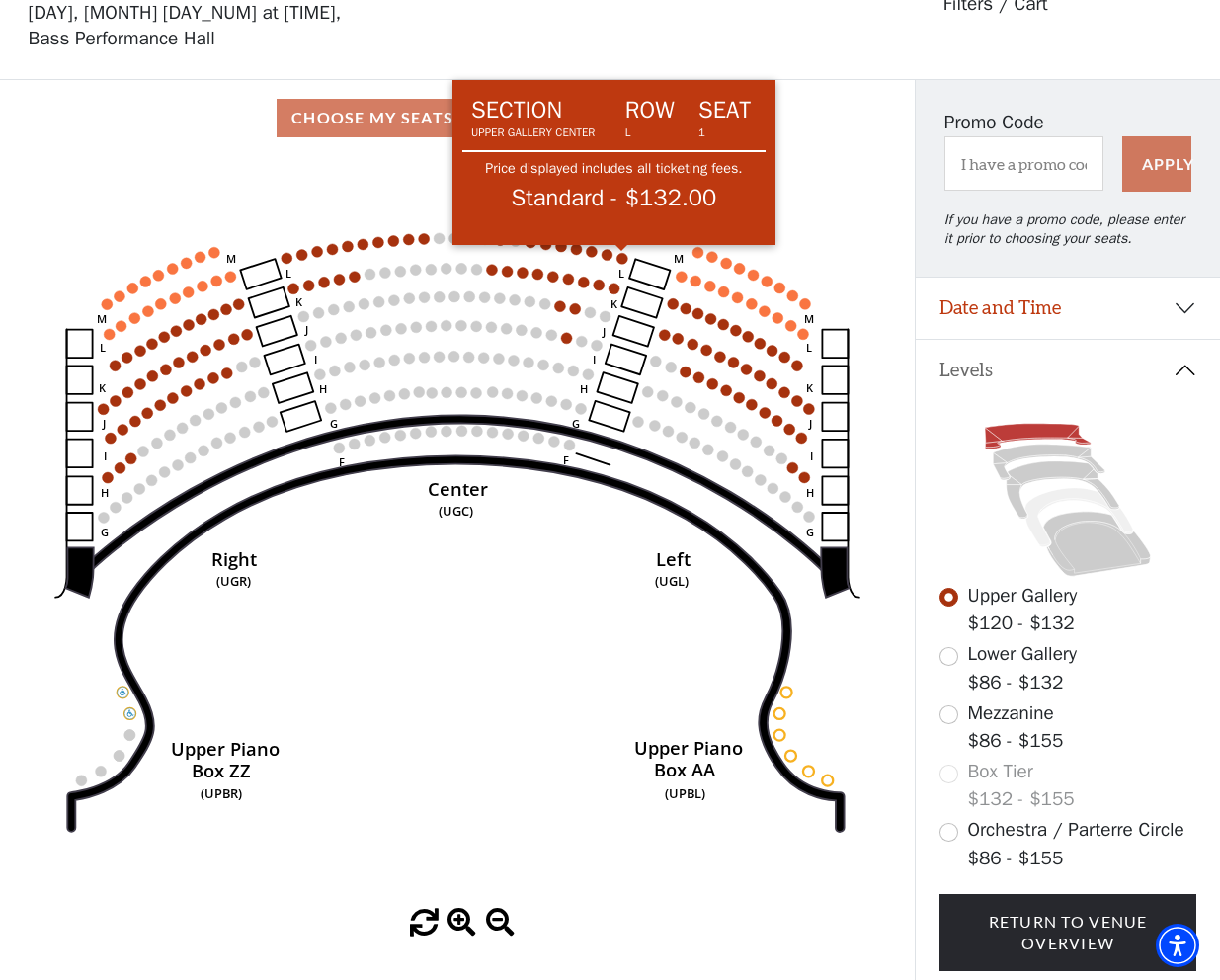 click 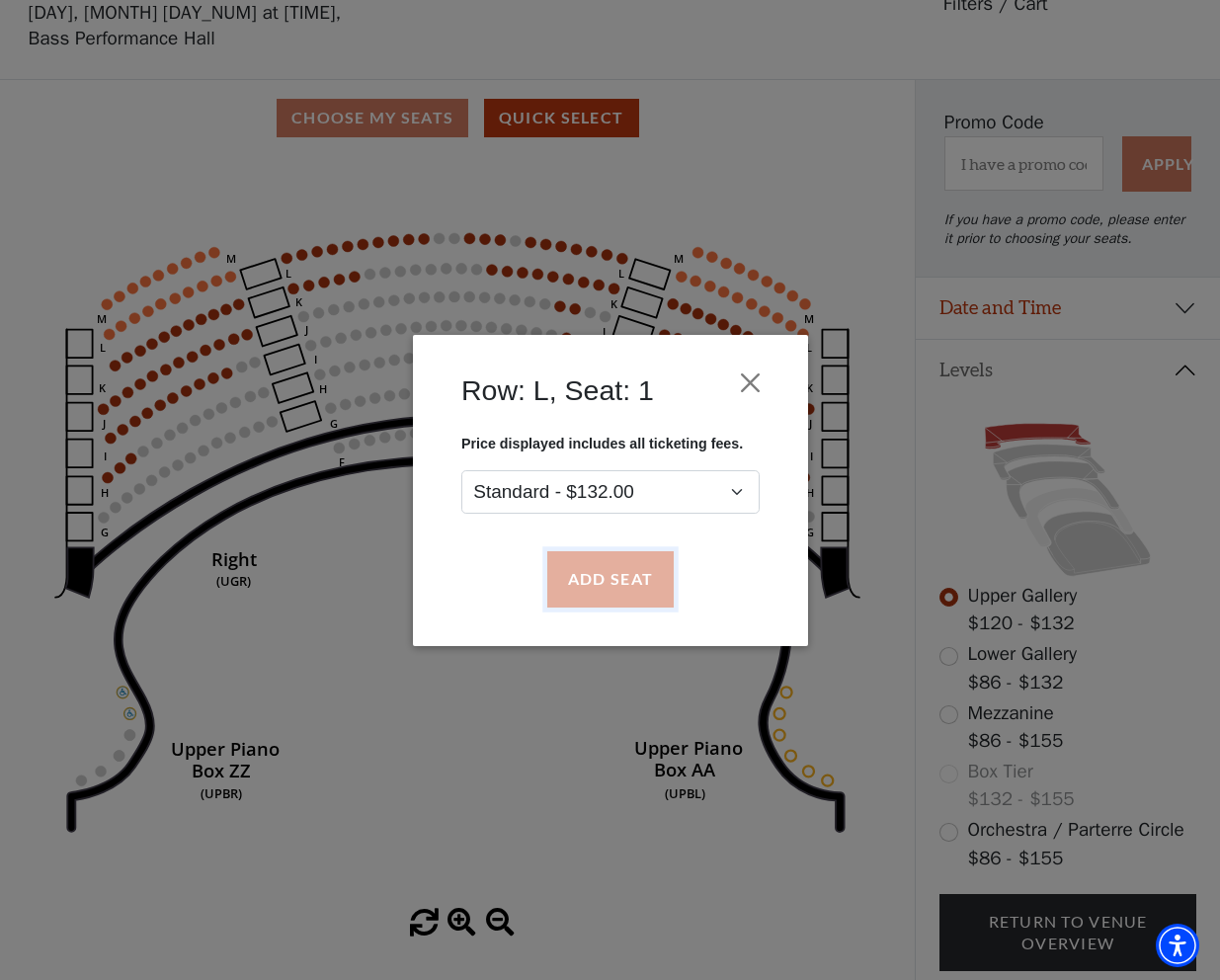 click on "Add Seat" at bounding box center [610, 579] 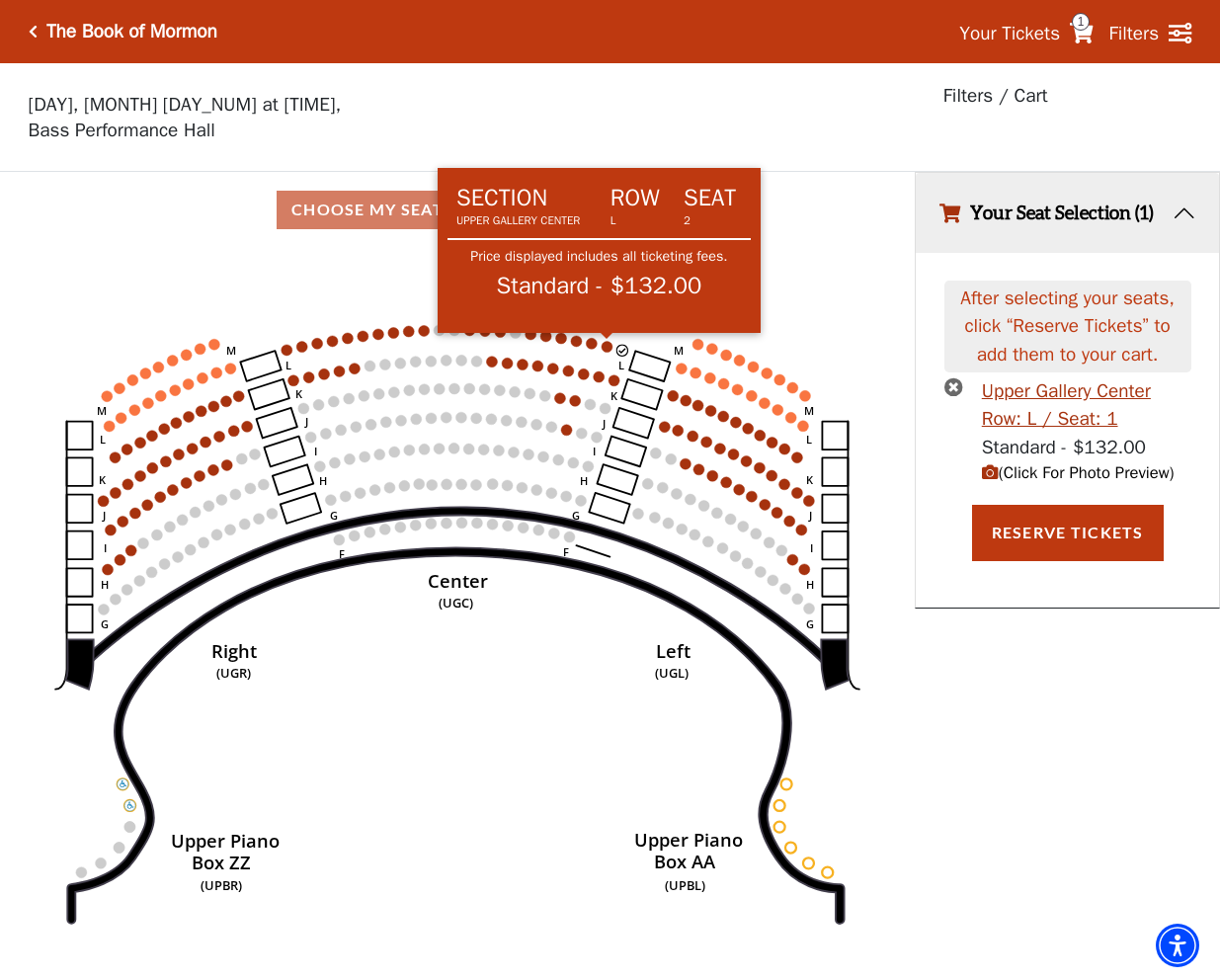 click 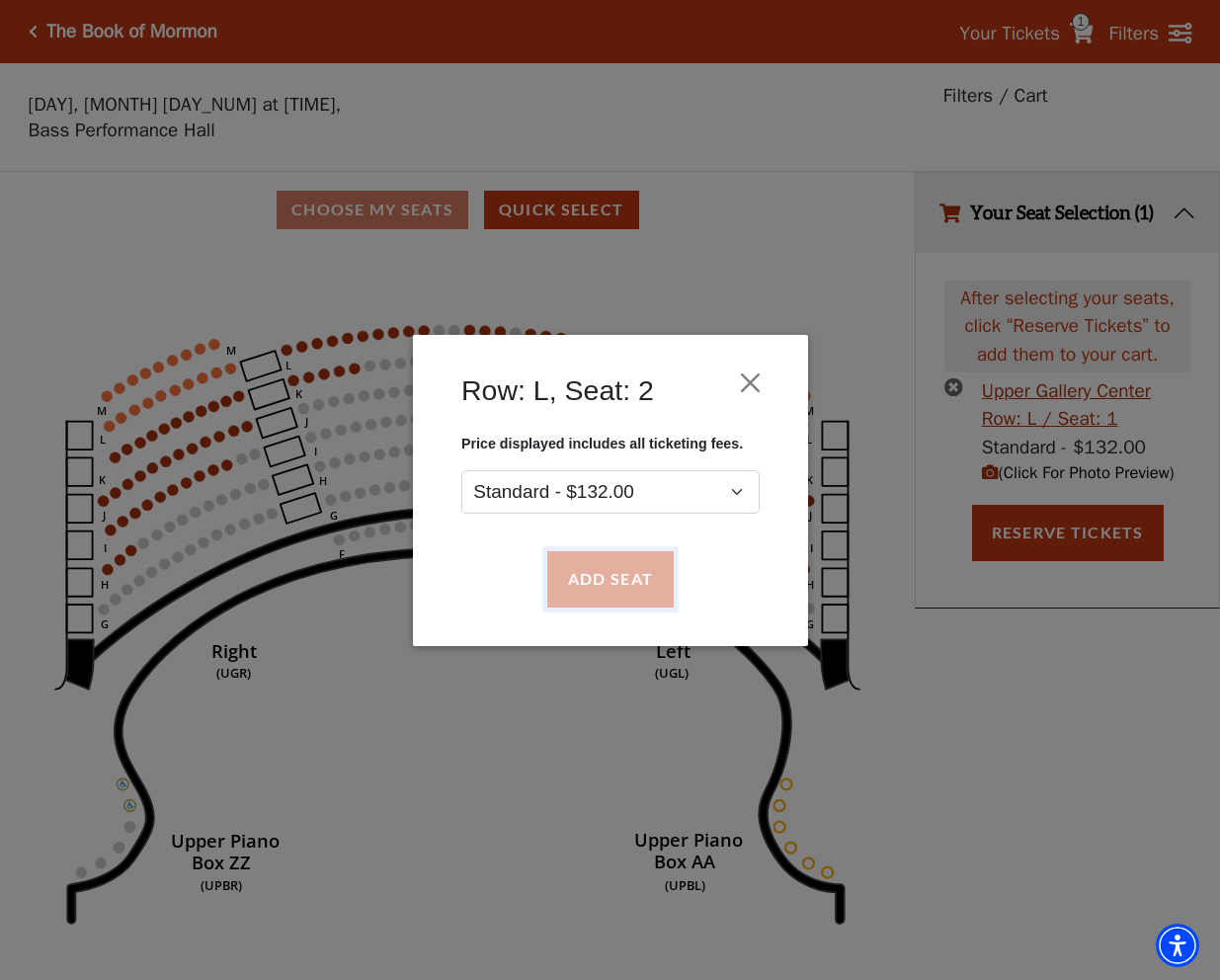 click on "Add Seat" at bounding box center (610, 579) 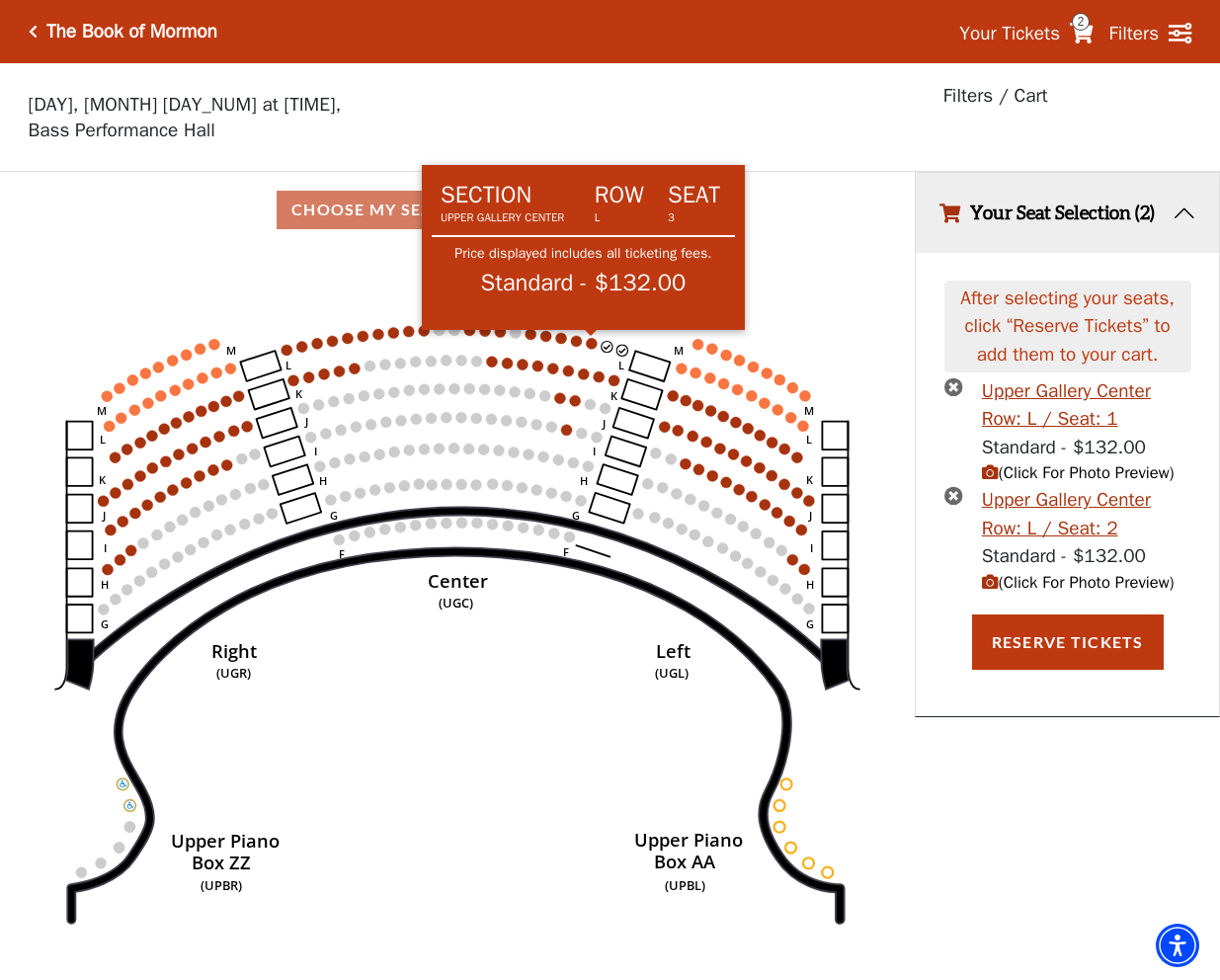click 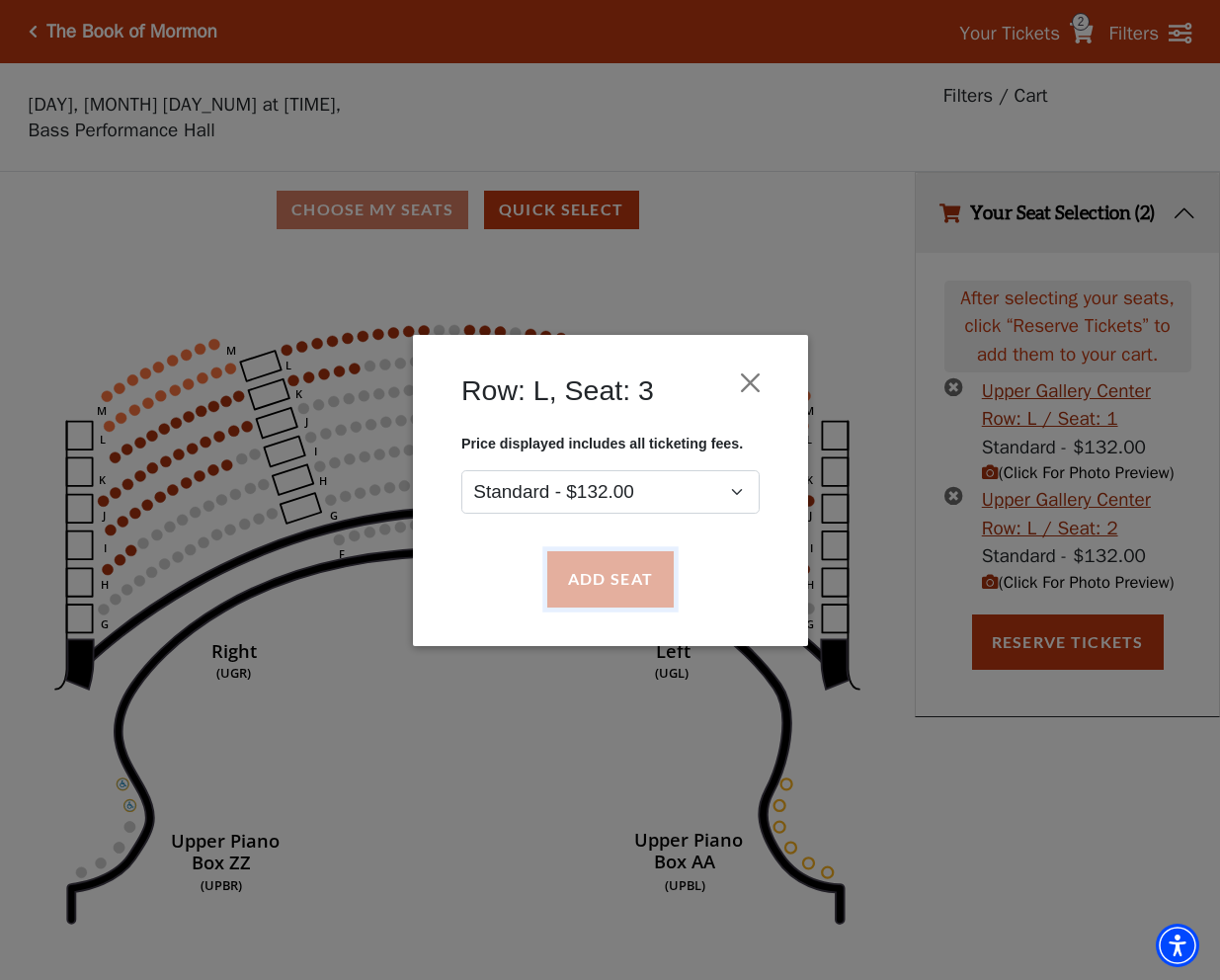 click on "Add Seat" at bounding box center (610, 579) 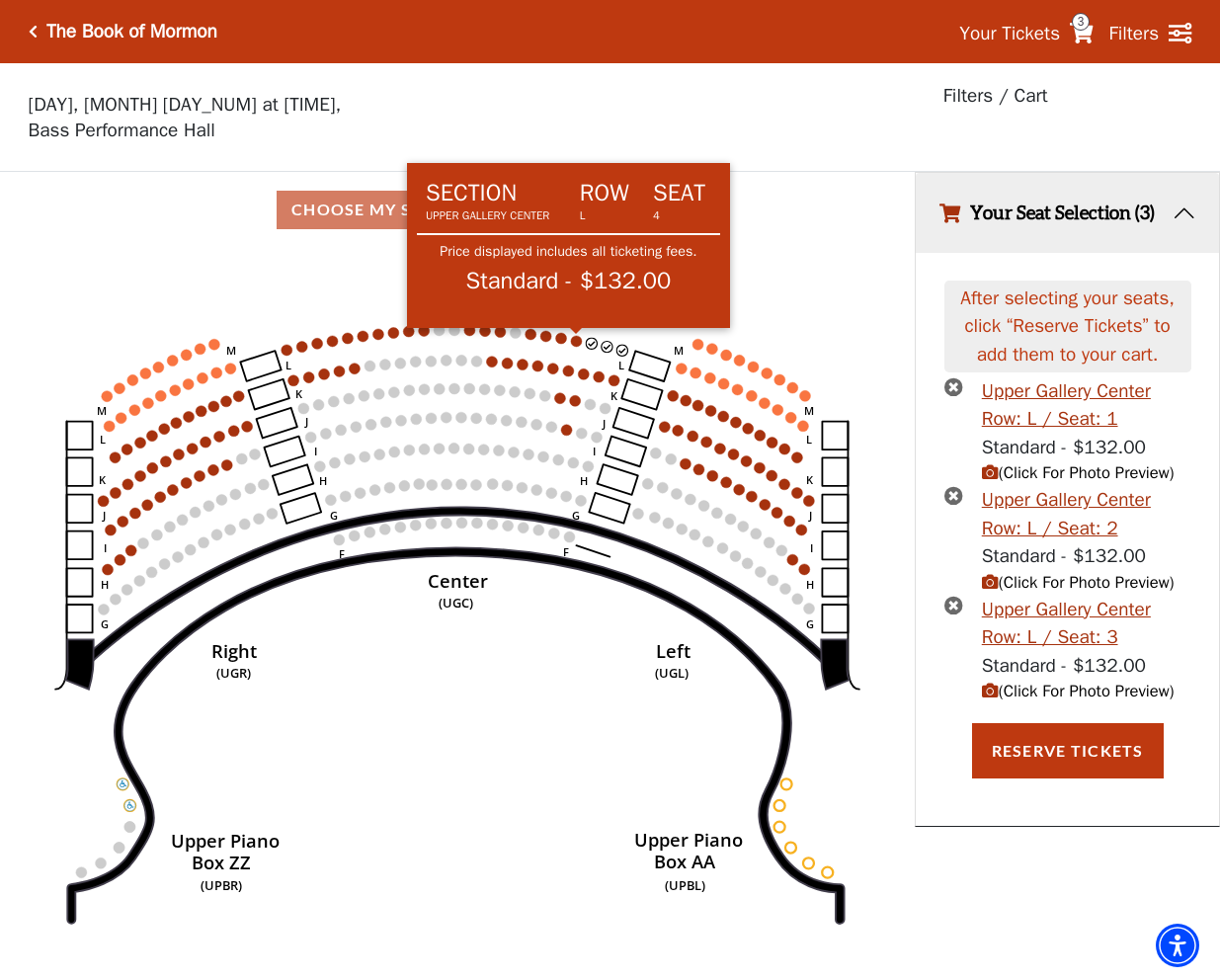 click 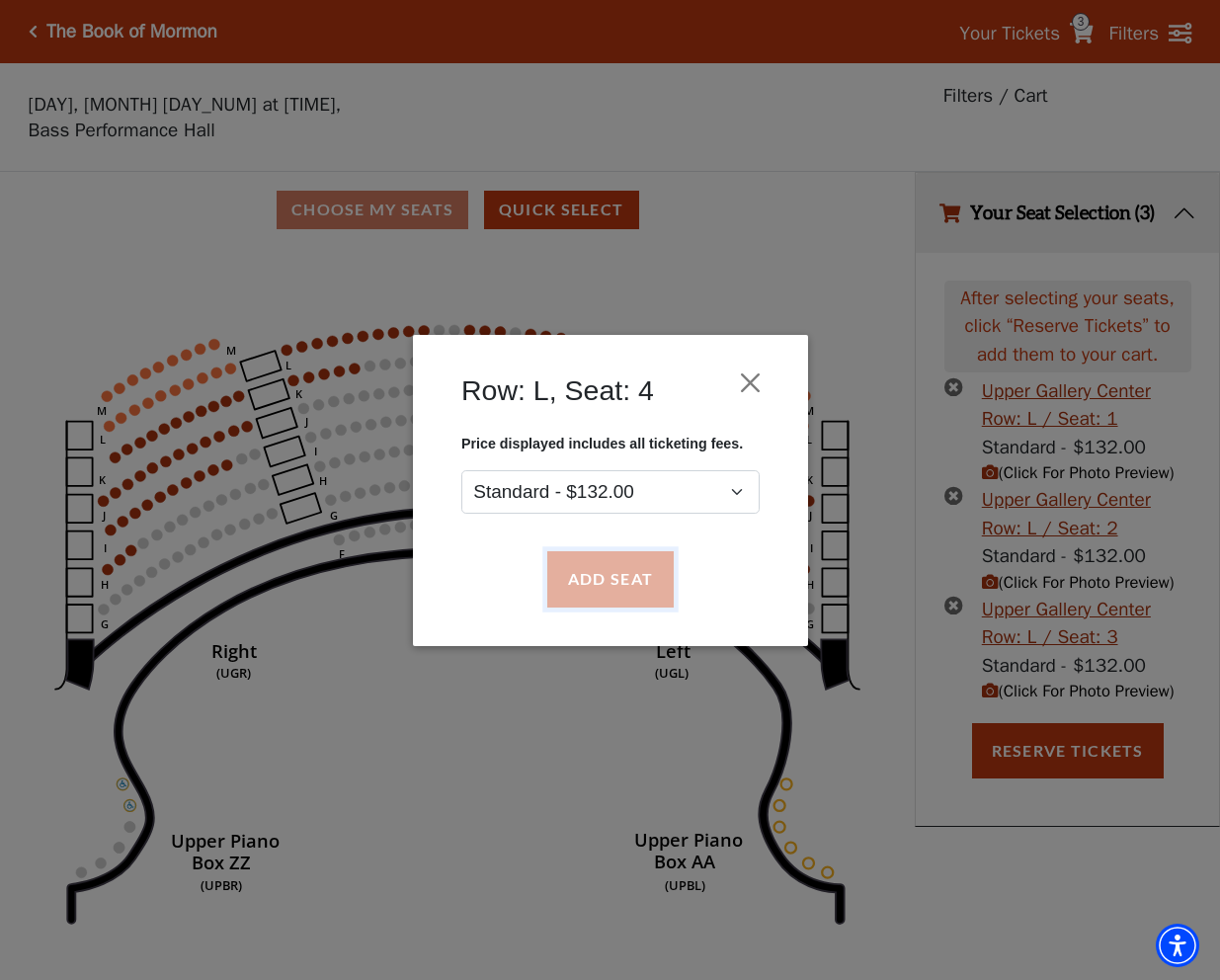 click on "Add Seat" at bounding box center (610, 579) 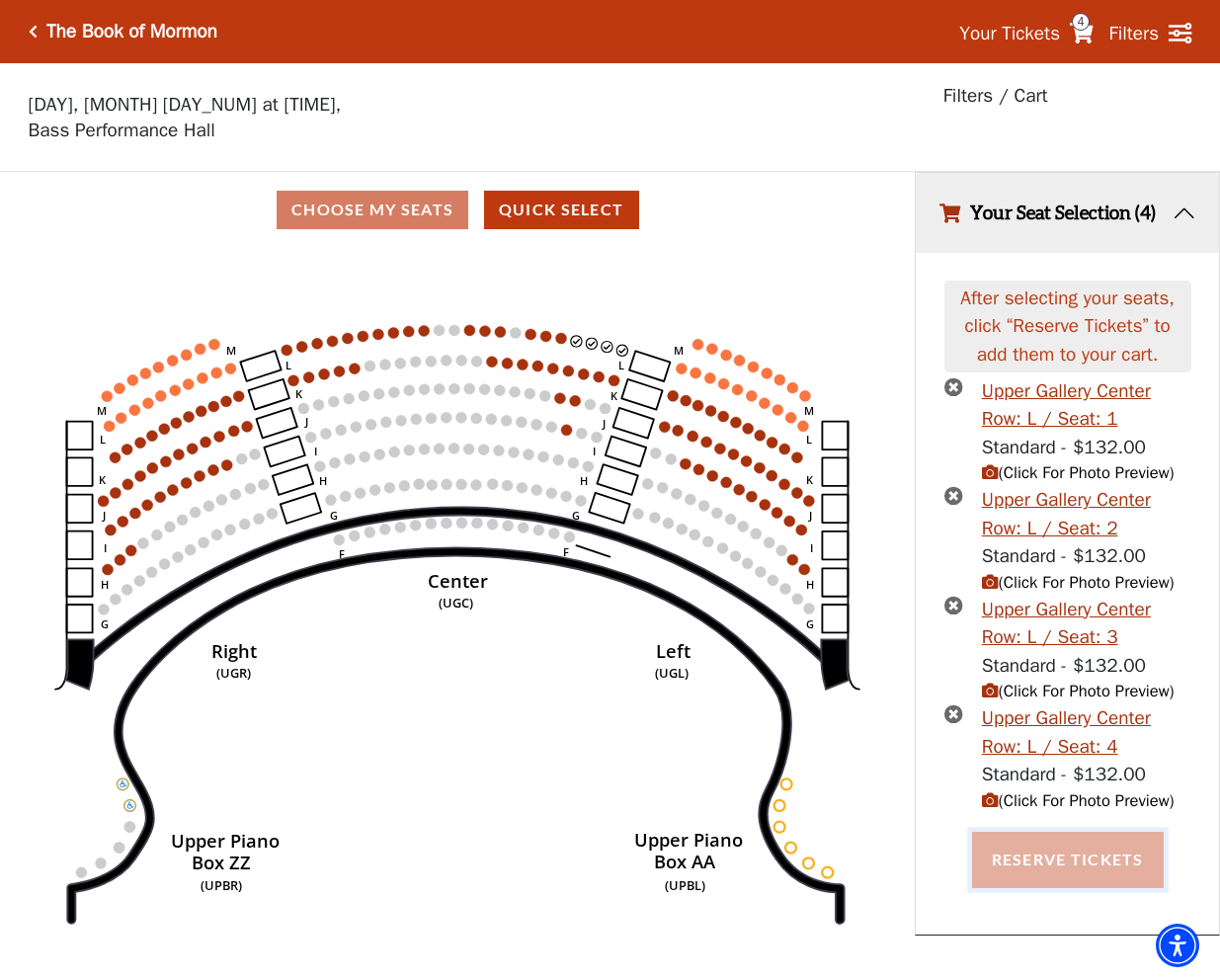 click on "Reserve Tickets" at bounding box center (1068, 859) 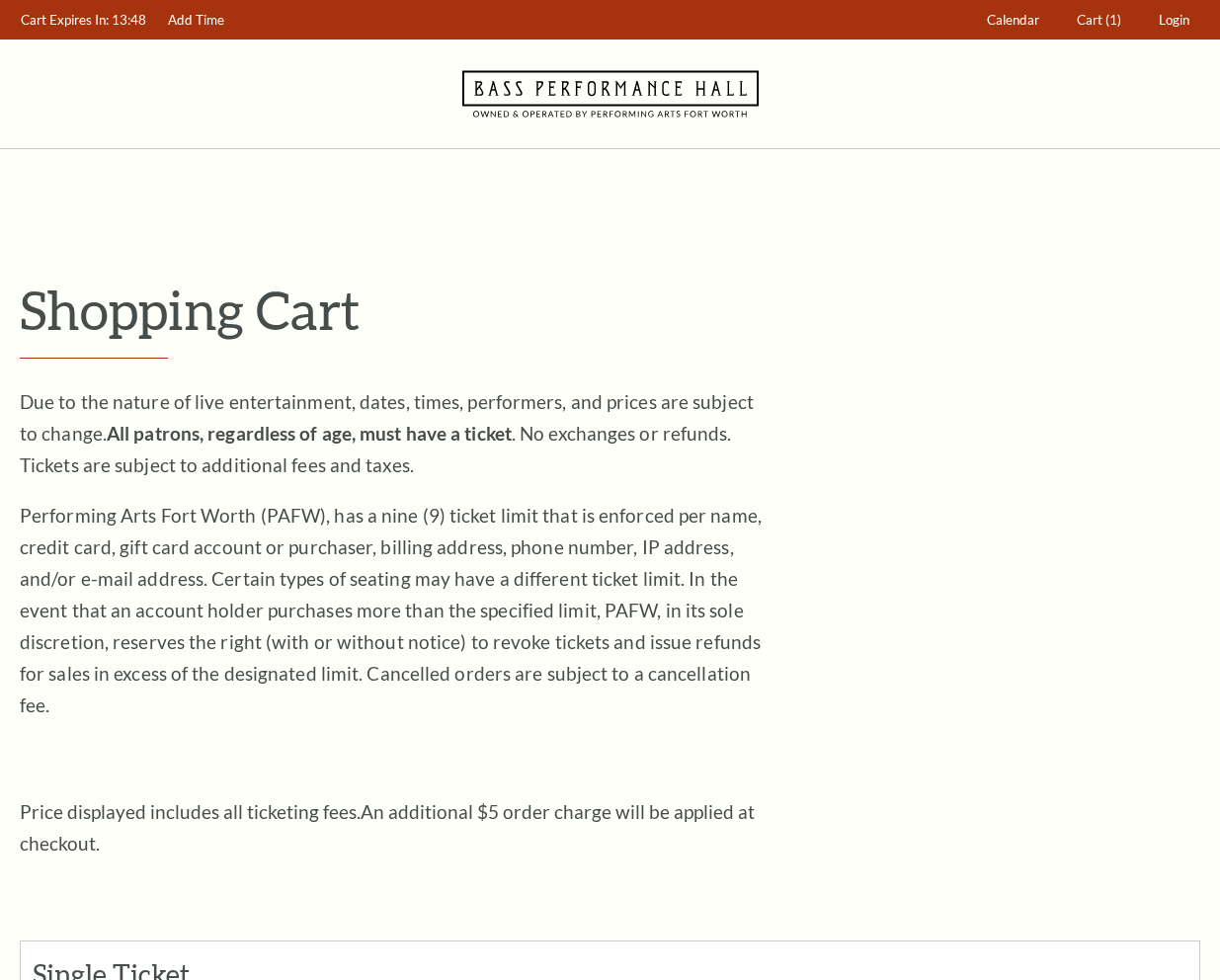 scroll, scrollTop: 0, scrollLeft: 0, axis: both 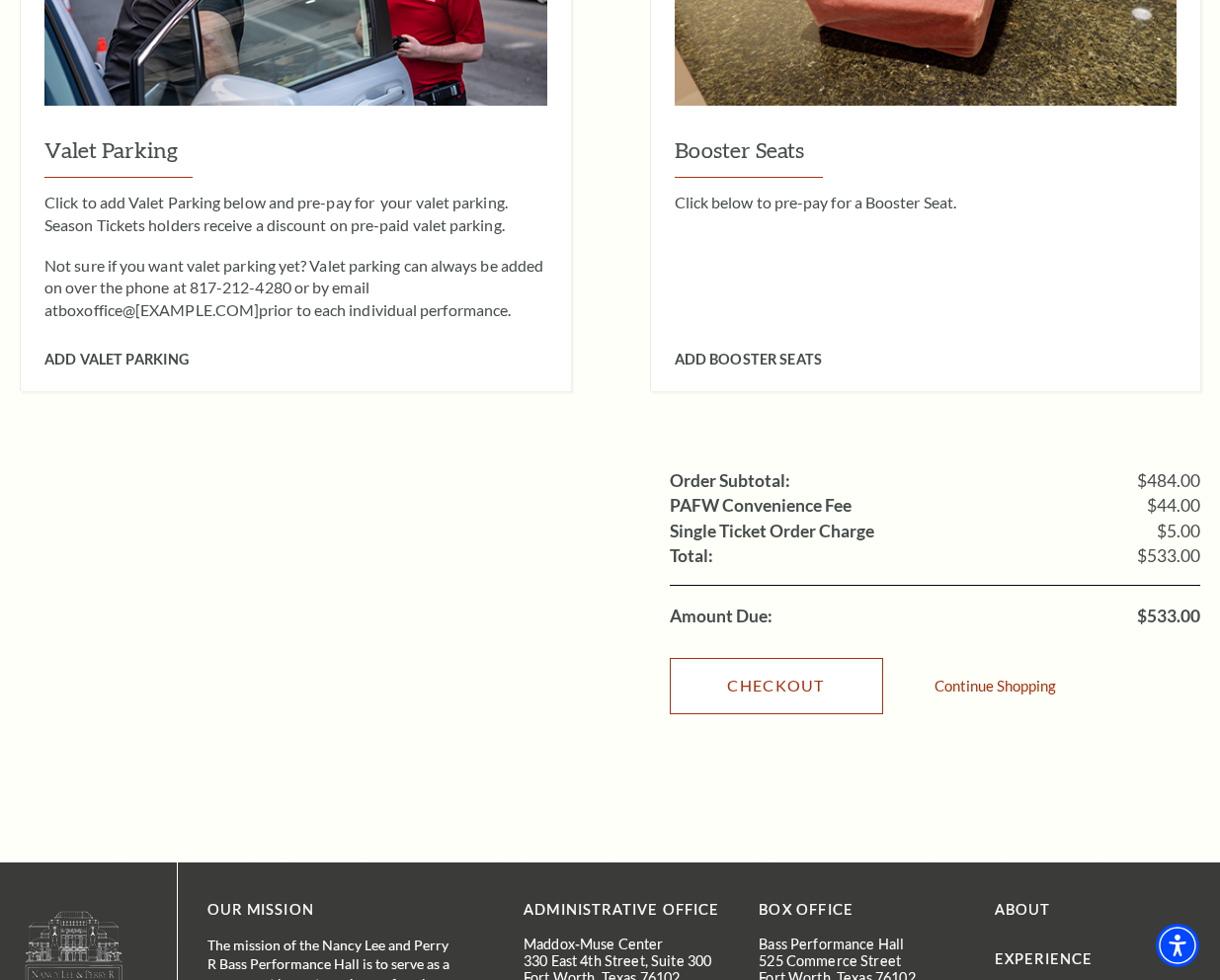 click on "Checkout" at bounding box center (776, 686) 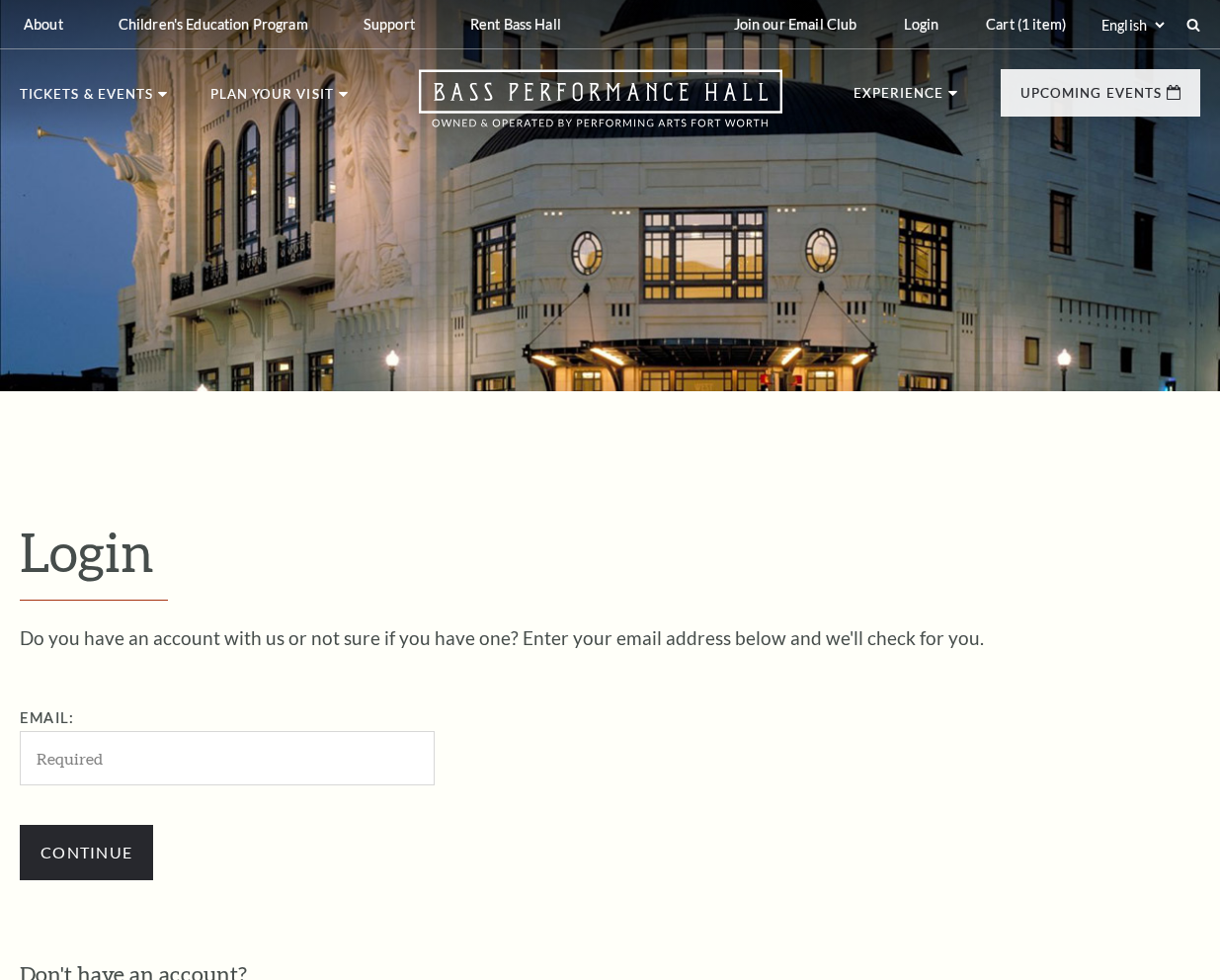 scroll, scrollTop: 520, scrollLeft: 0, axis: vertical 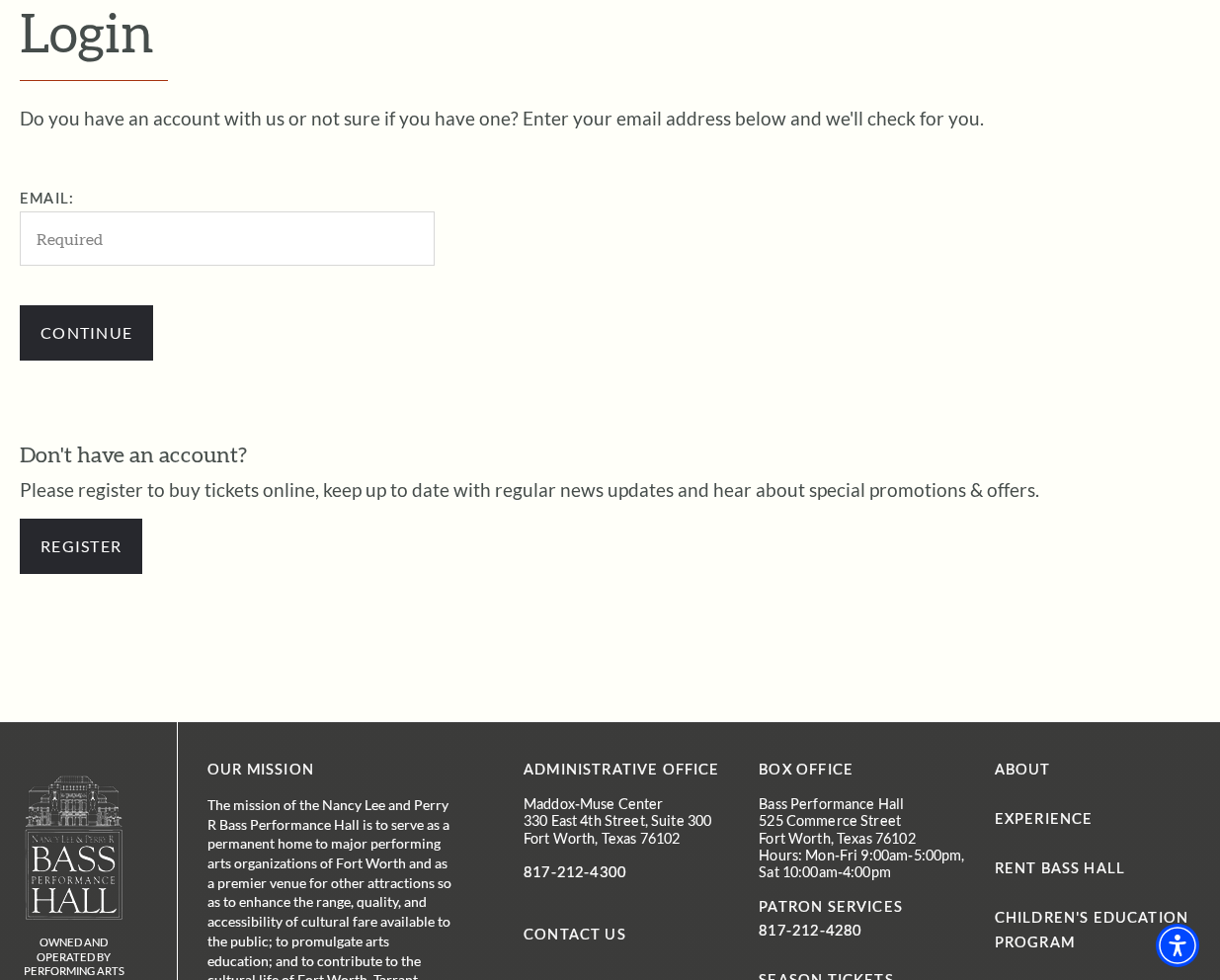 click on "Email:" at bounding box center [227, 238] 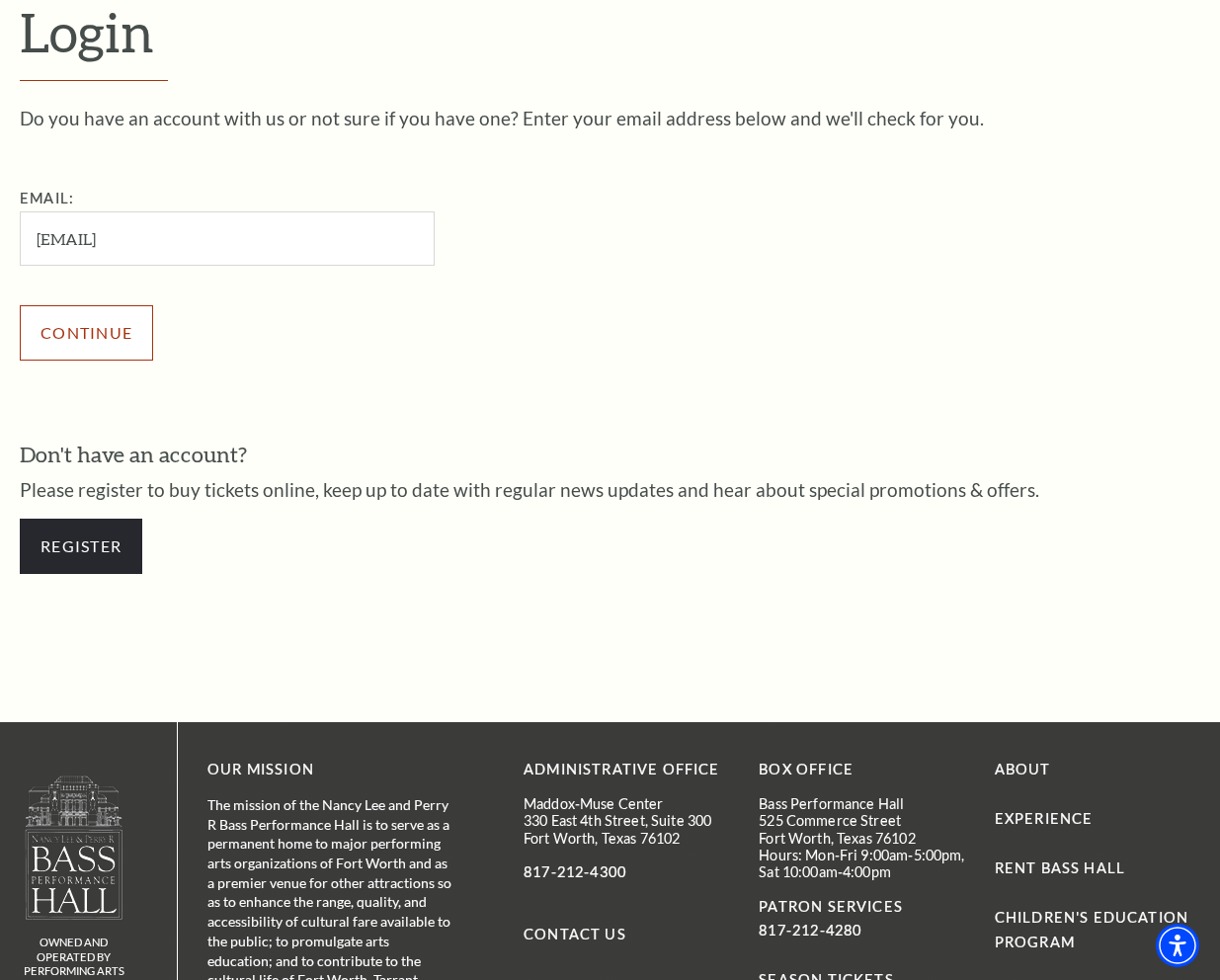 click on "Continue" at bounding box center (86, 333) 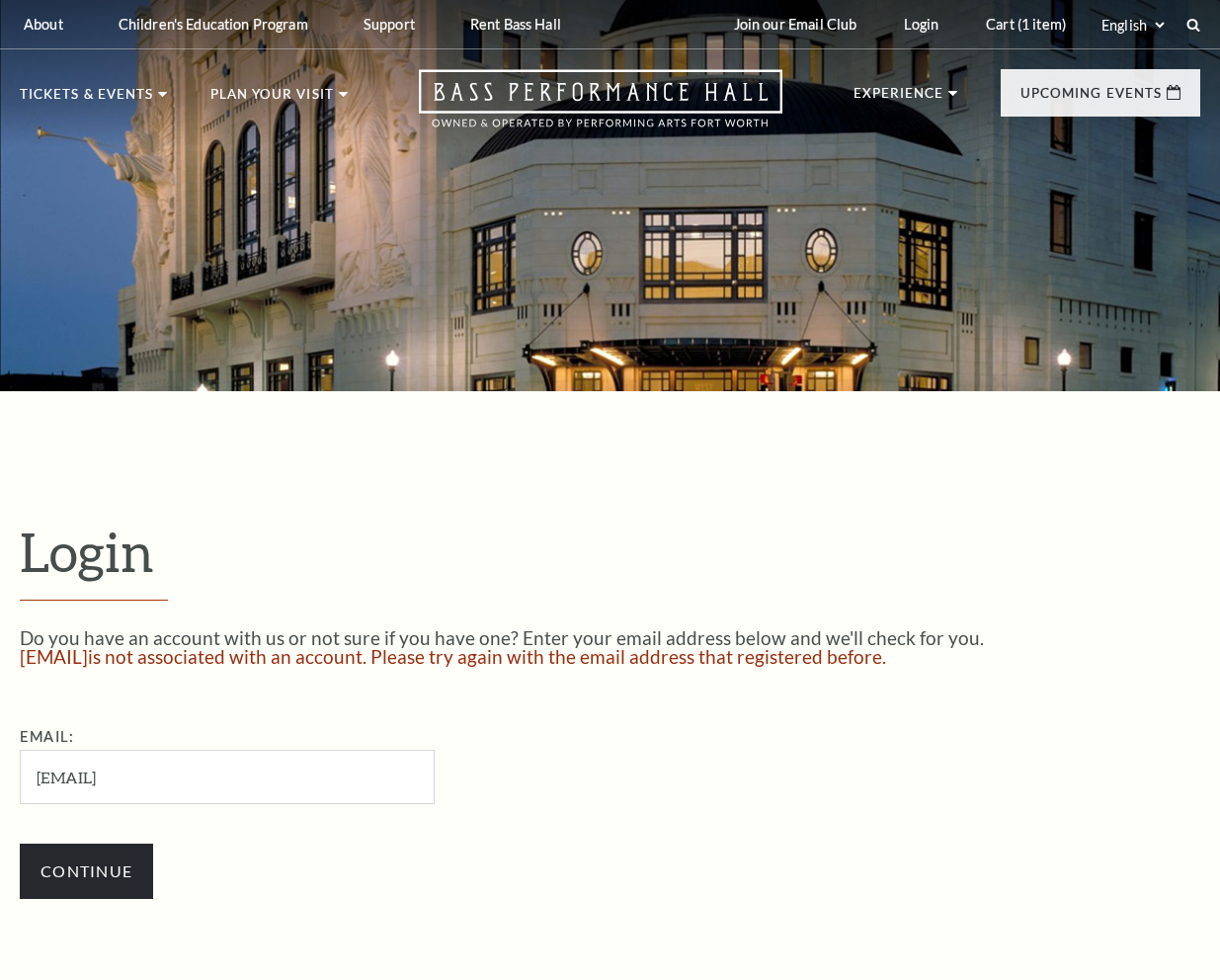 scroll, scrollTop: 0, scrollLeft: 0, axis: both 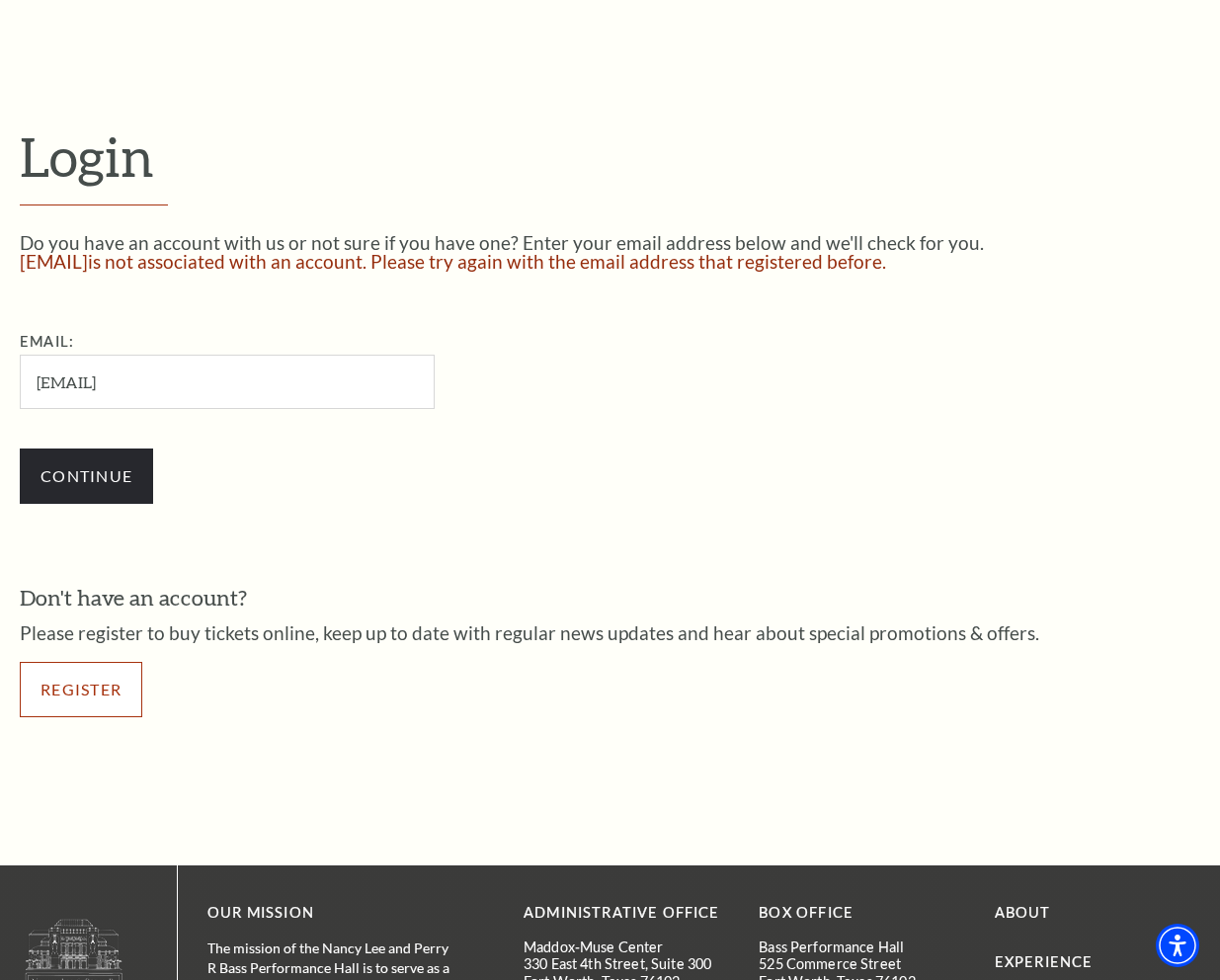 click on "Register" at bounding box center (81, 690) 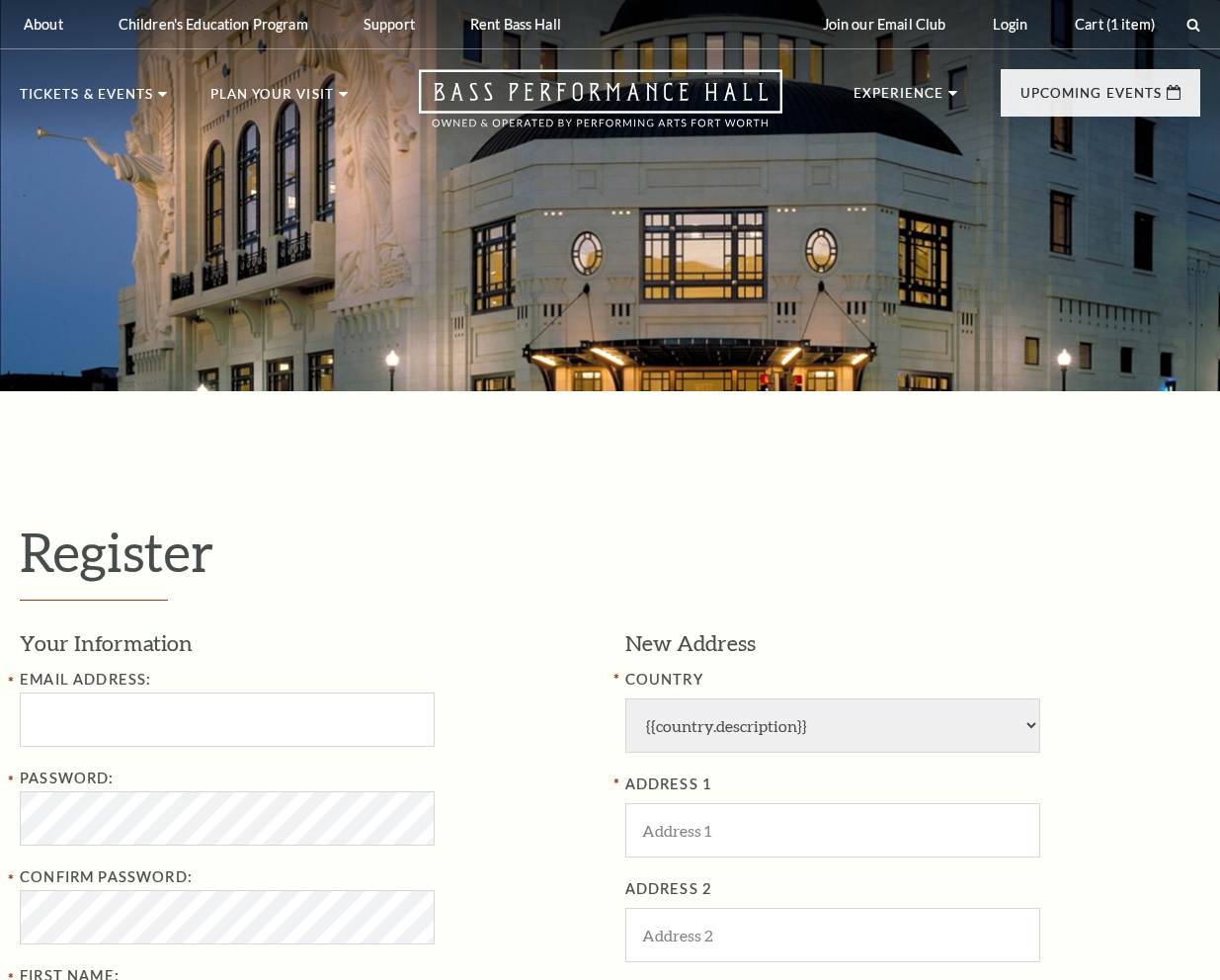 scroll, scrollTop: 0, scrollLeft: 0, axis: both 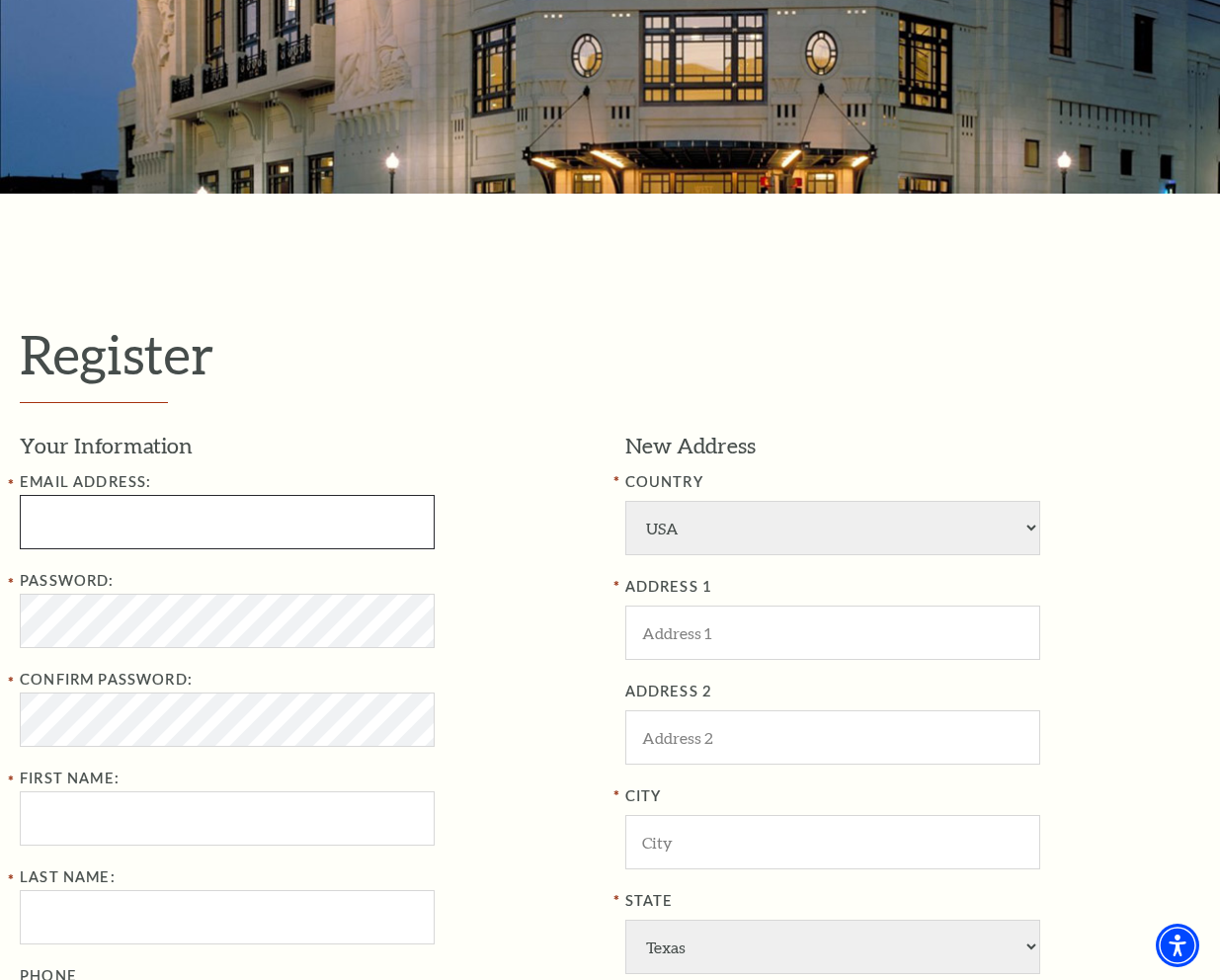 type on "tohfanniiig6222510@gmail.com" 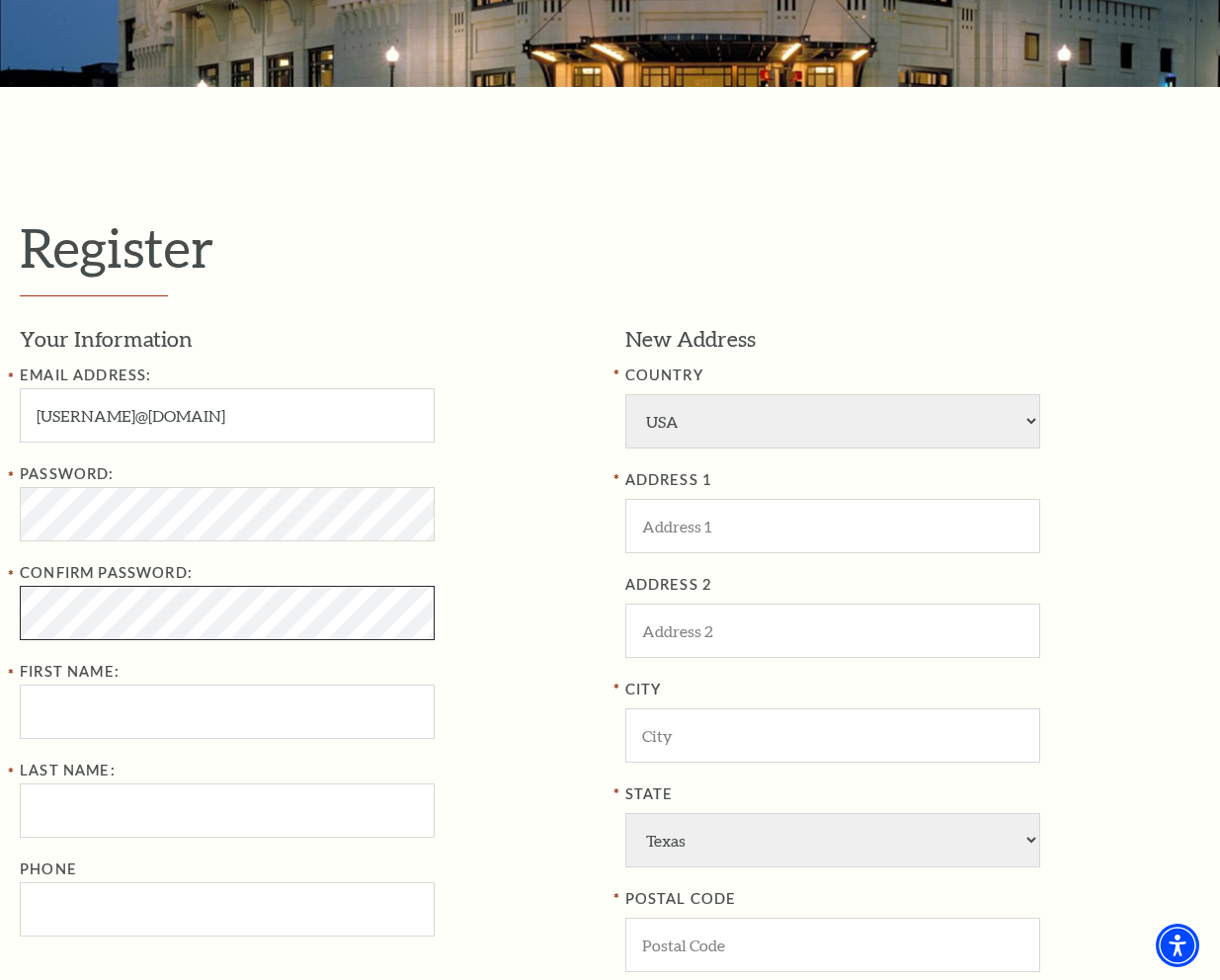 scroll, scrollTop: 494, scrollLeft: 0, axis: vertical 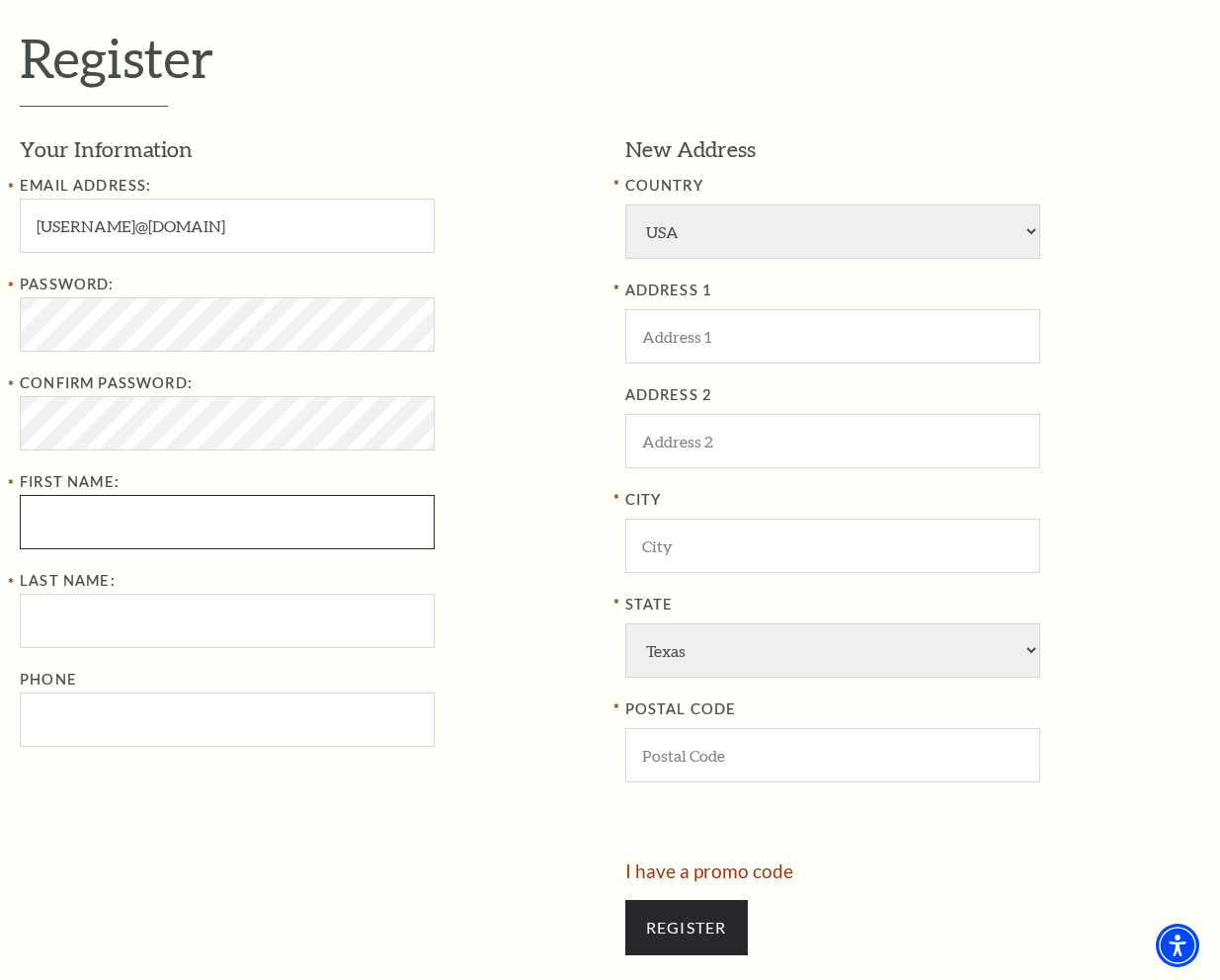 click on "First Name:" at bounding box center (227, 522) 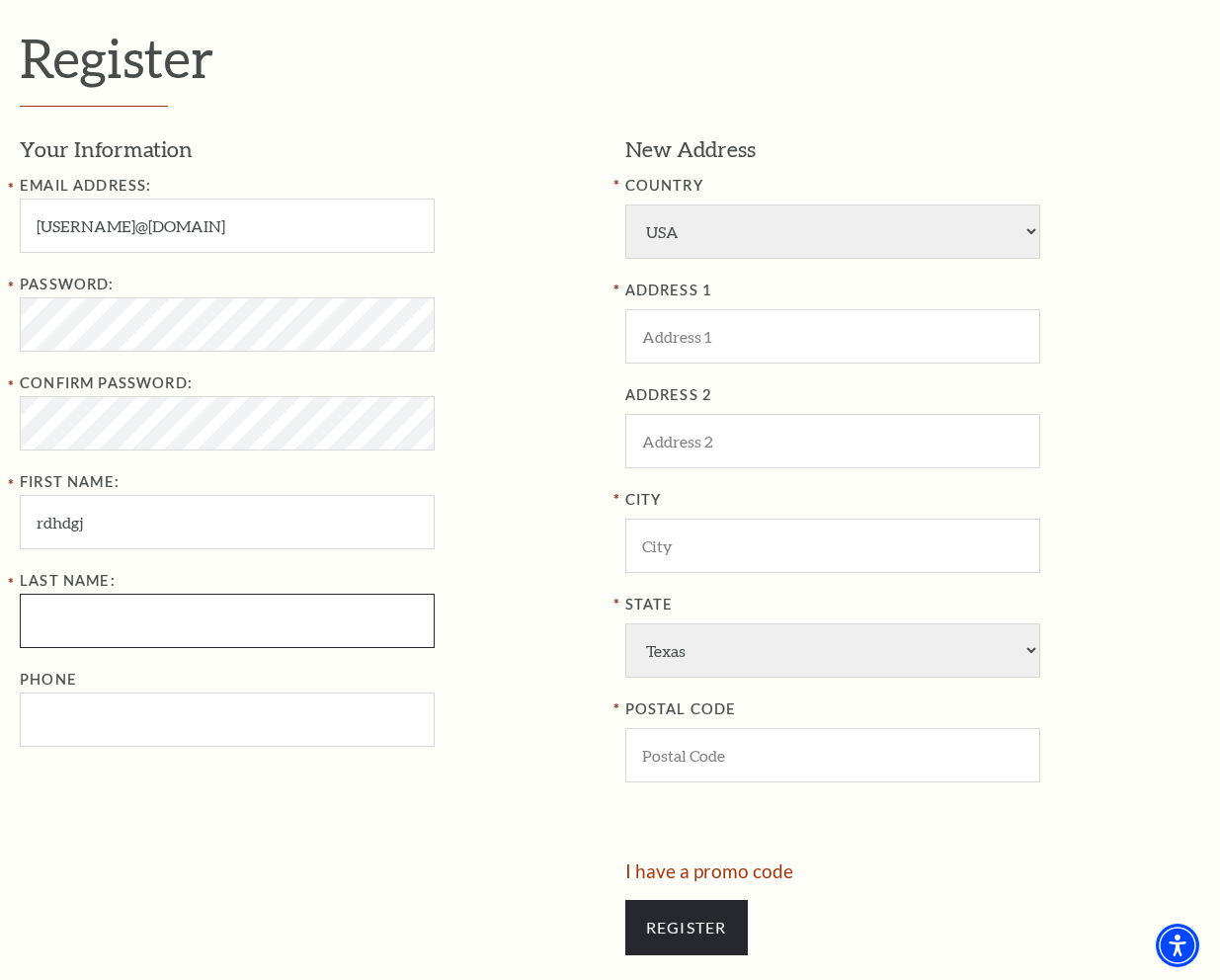 type on "dfgnfghm" 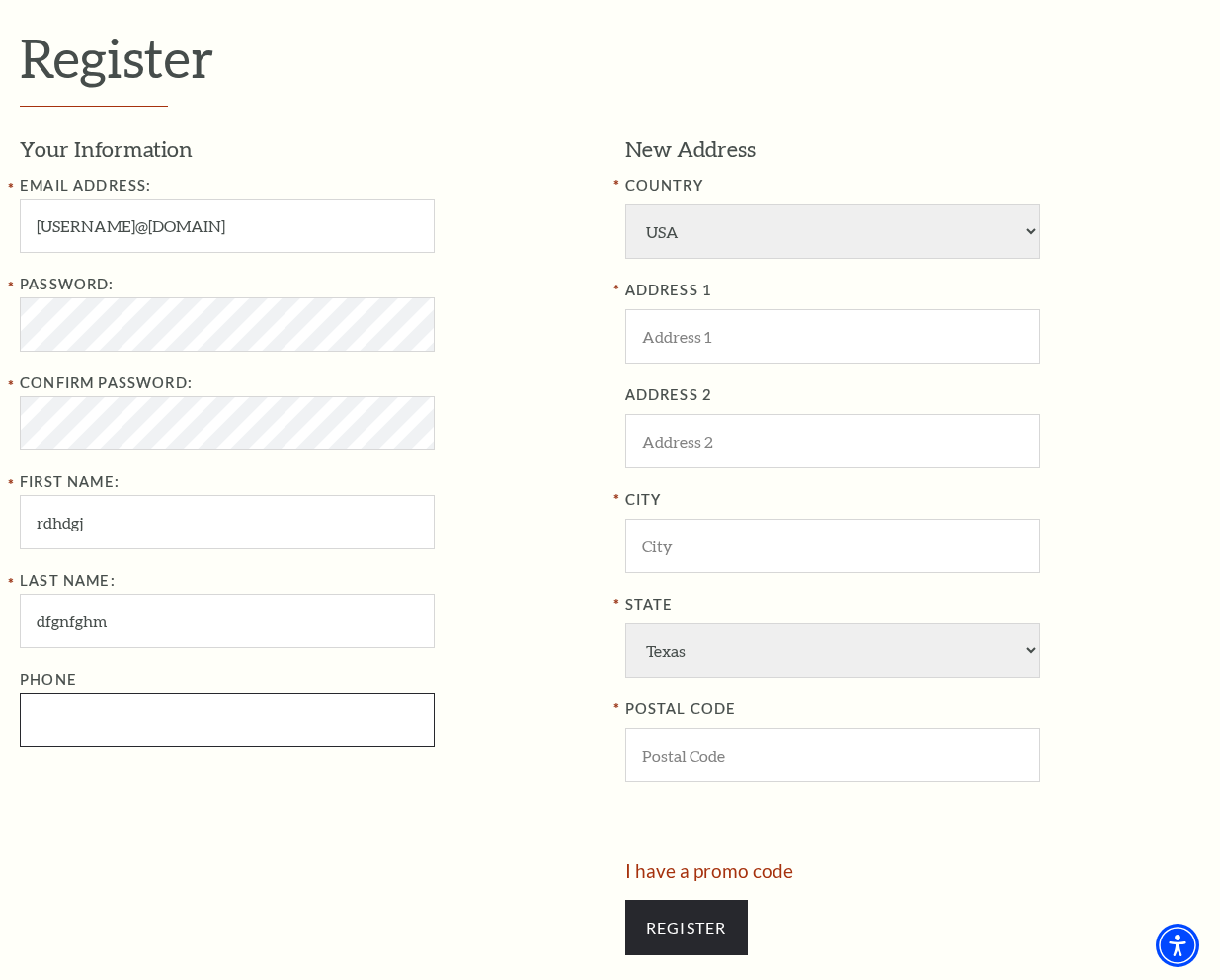 type on "8185196519" 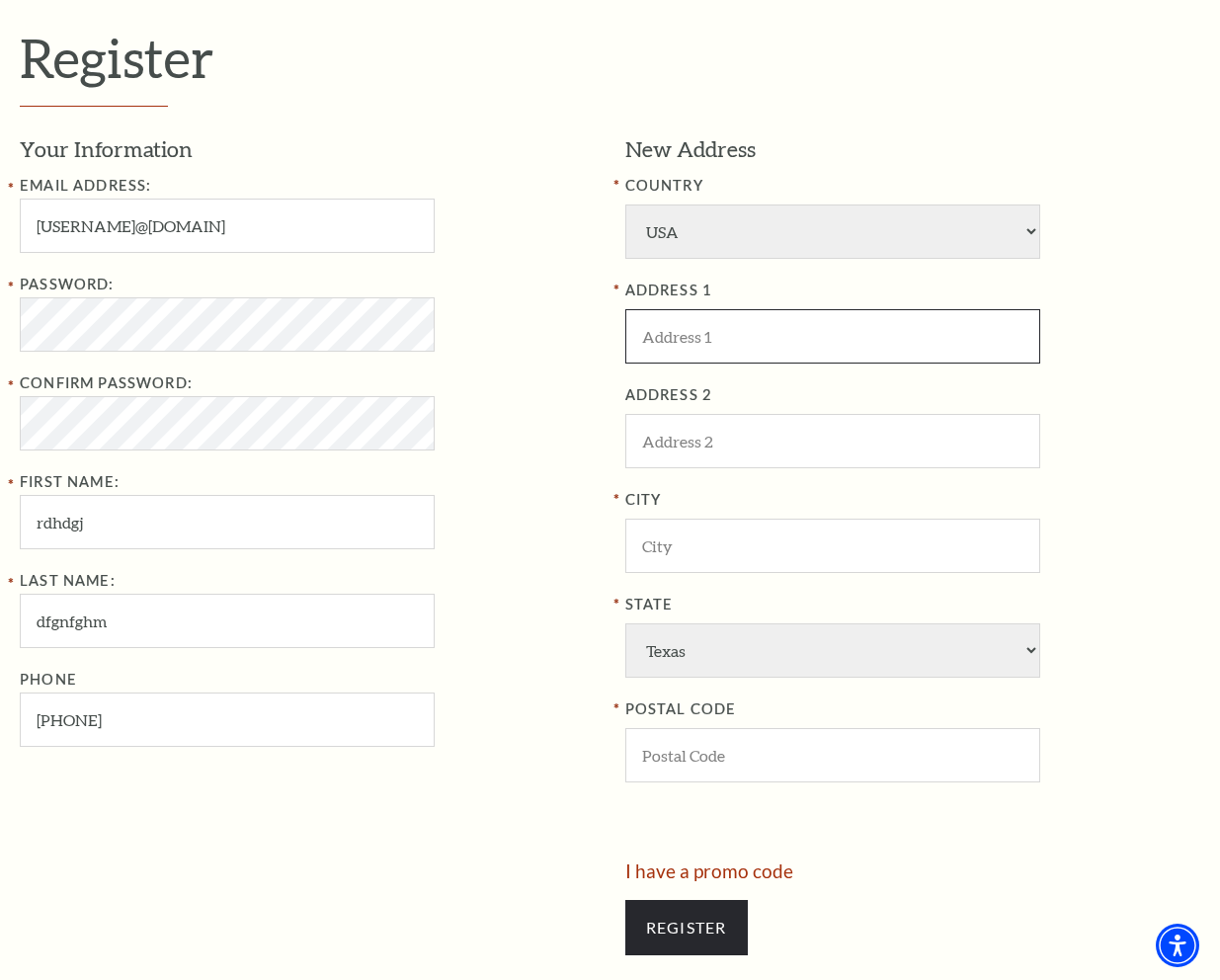 type on "Portland Center Stage" 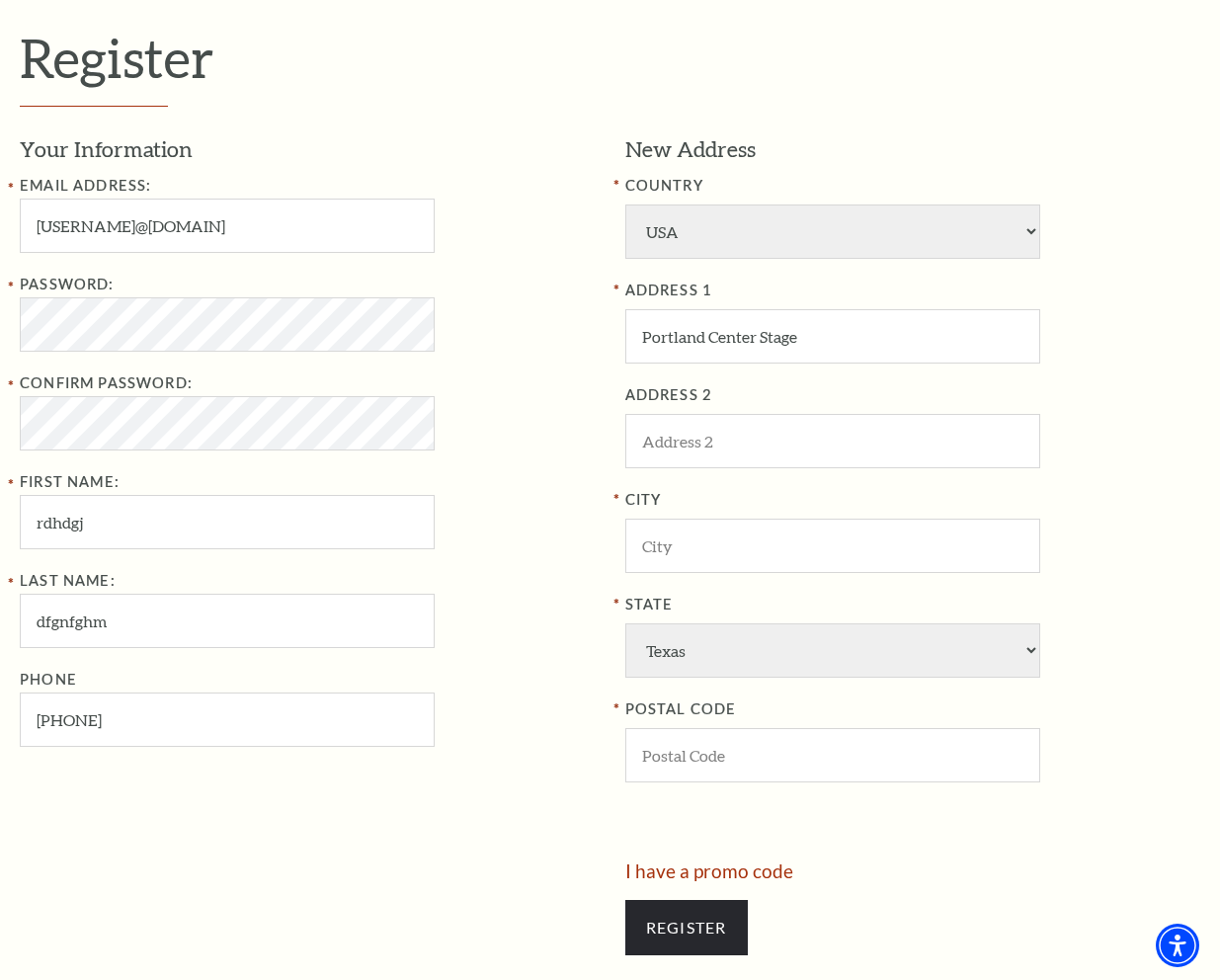type on "Portland" 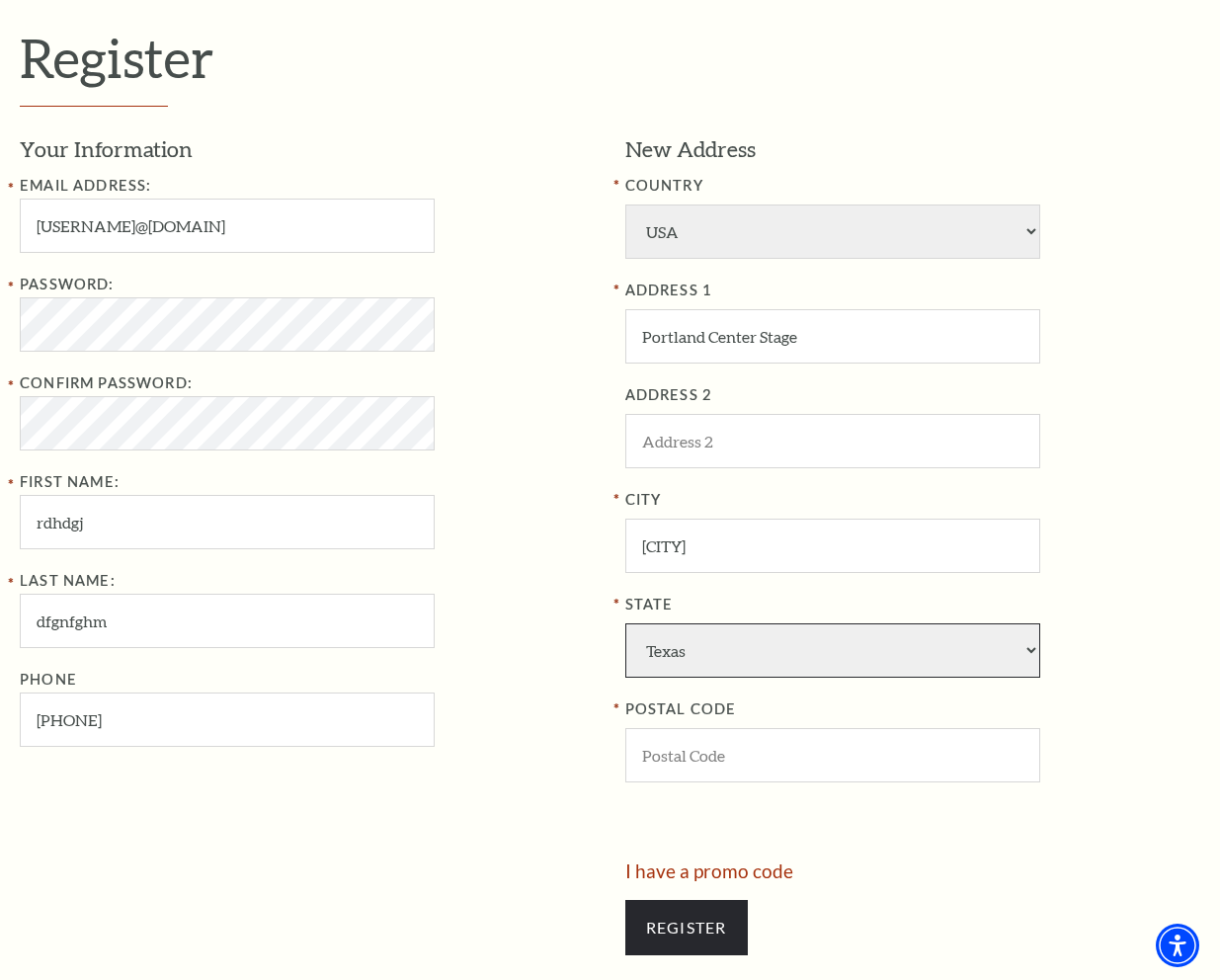 select on "PA" 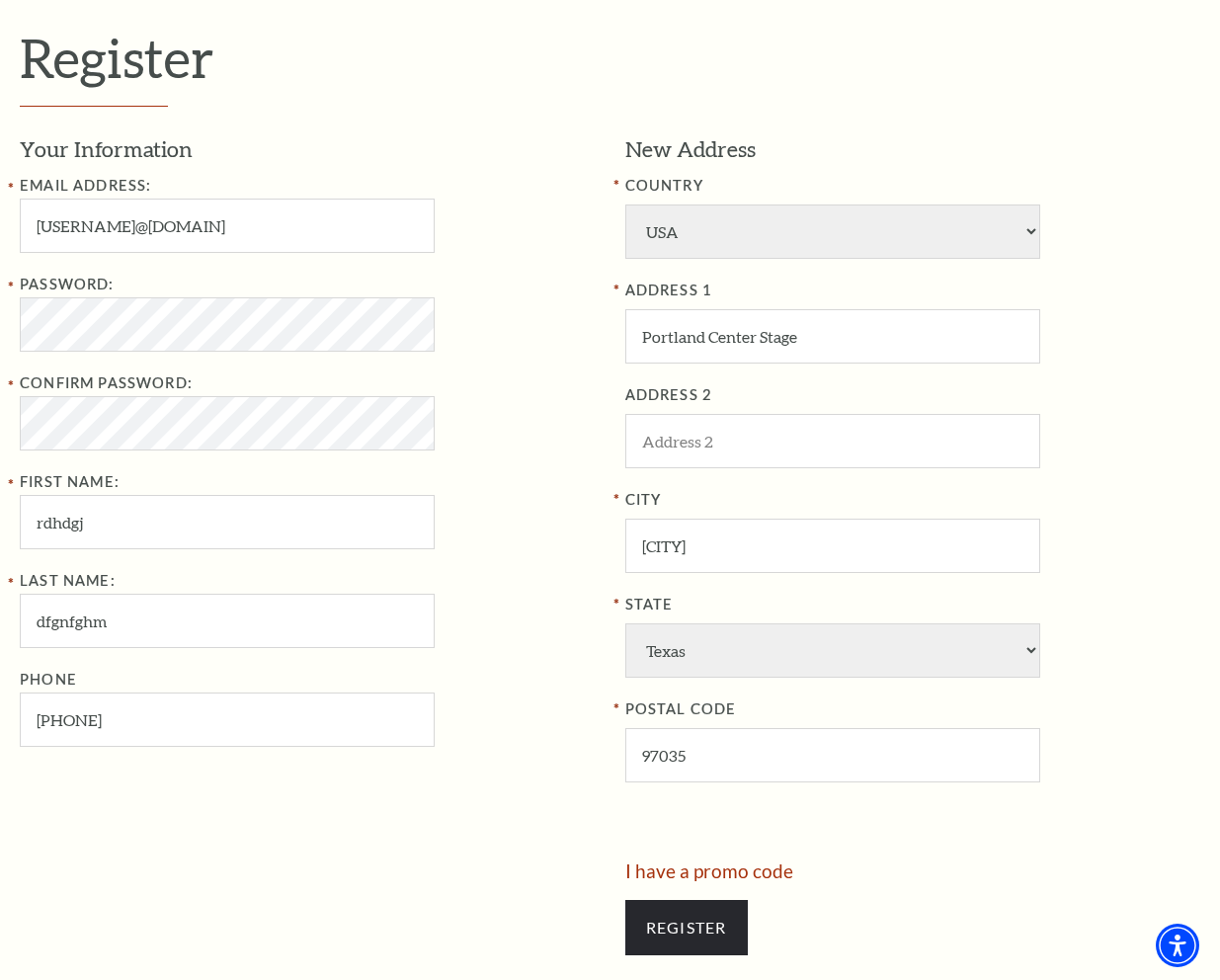 type on "818-519-6519" 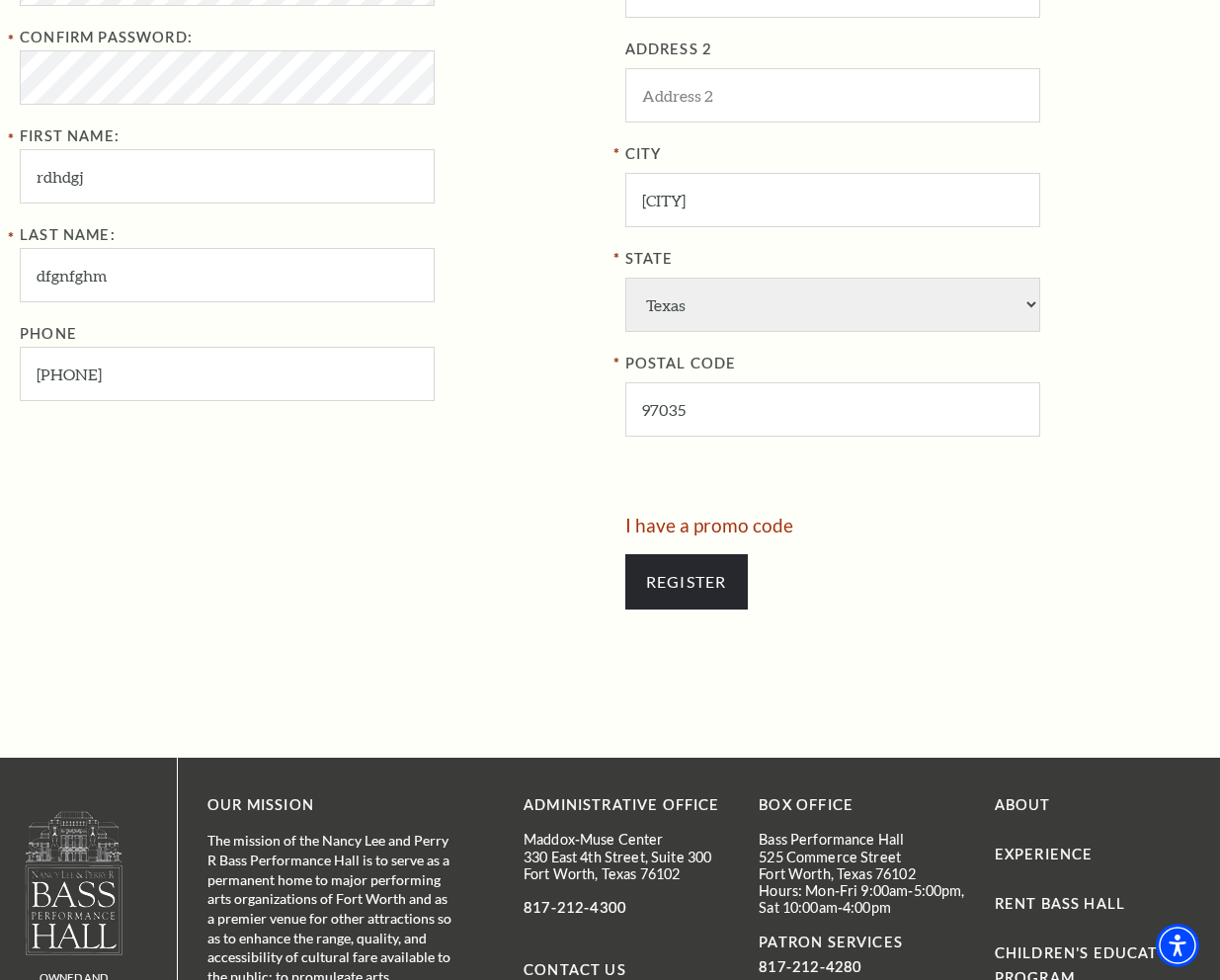 scroll, scrollTop: 889, scrollLeft: 0, axis: vertical 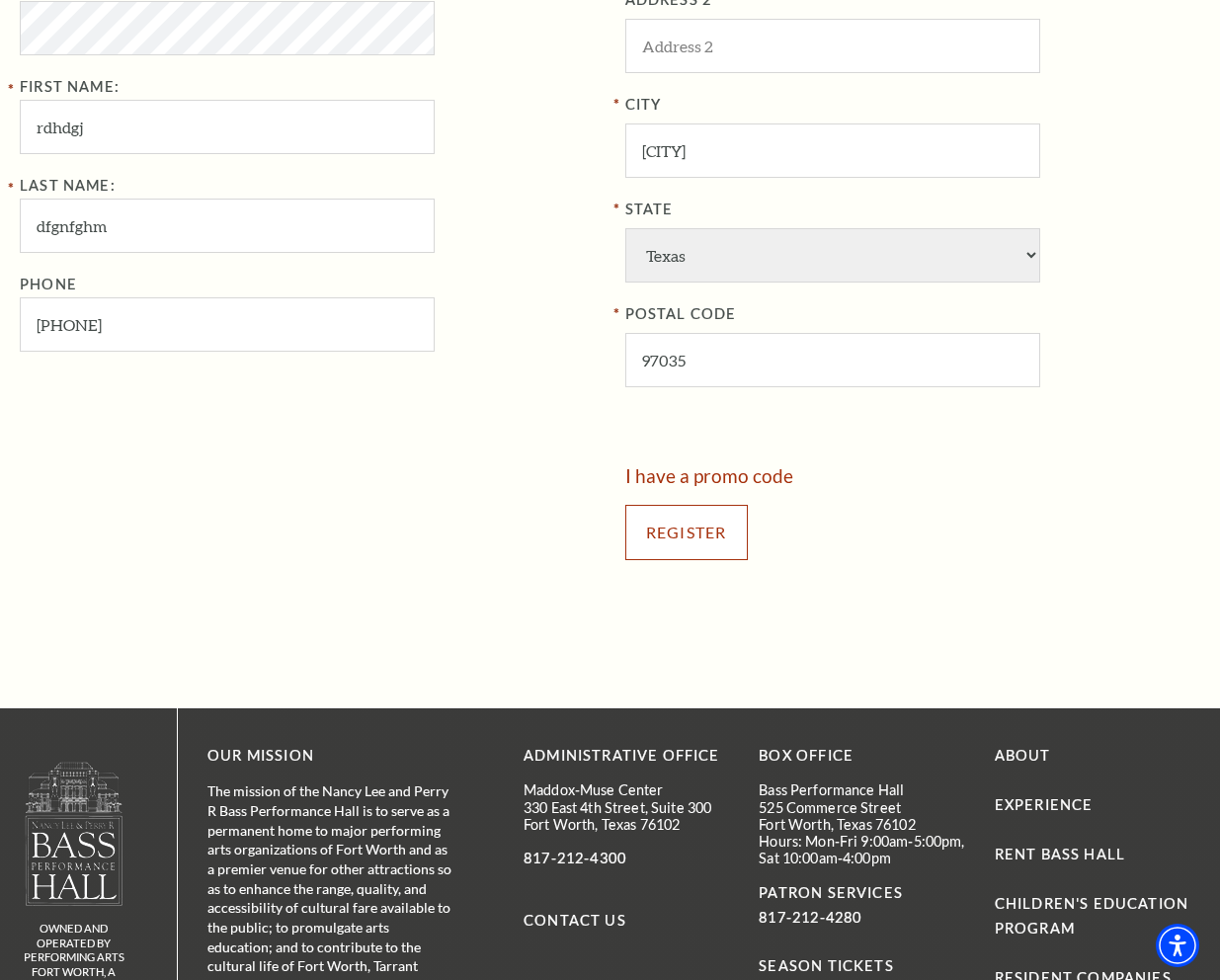 click on "Register" at bounding box center [687, 532] 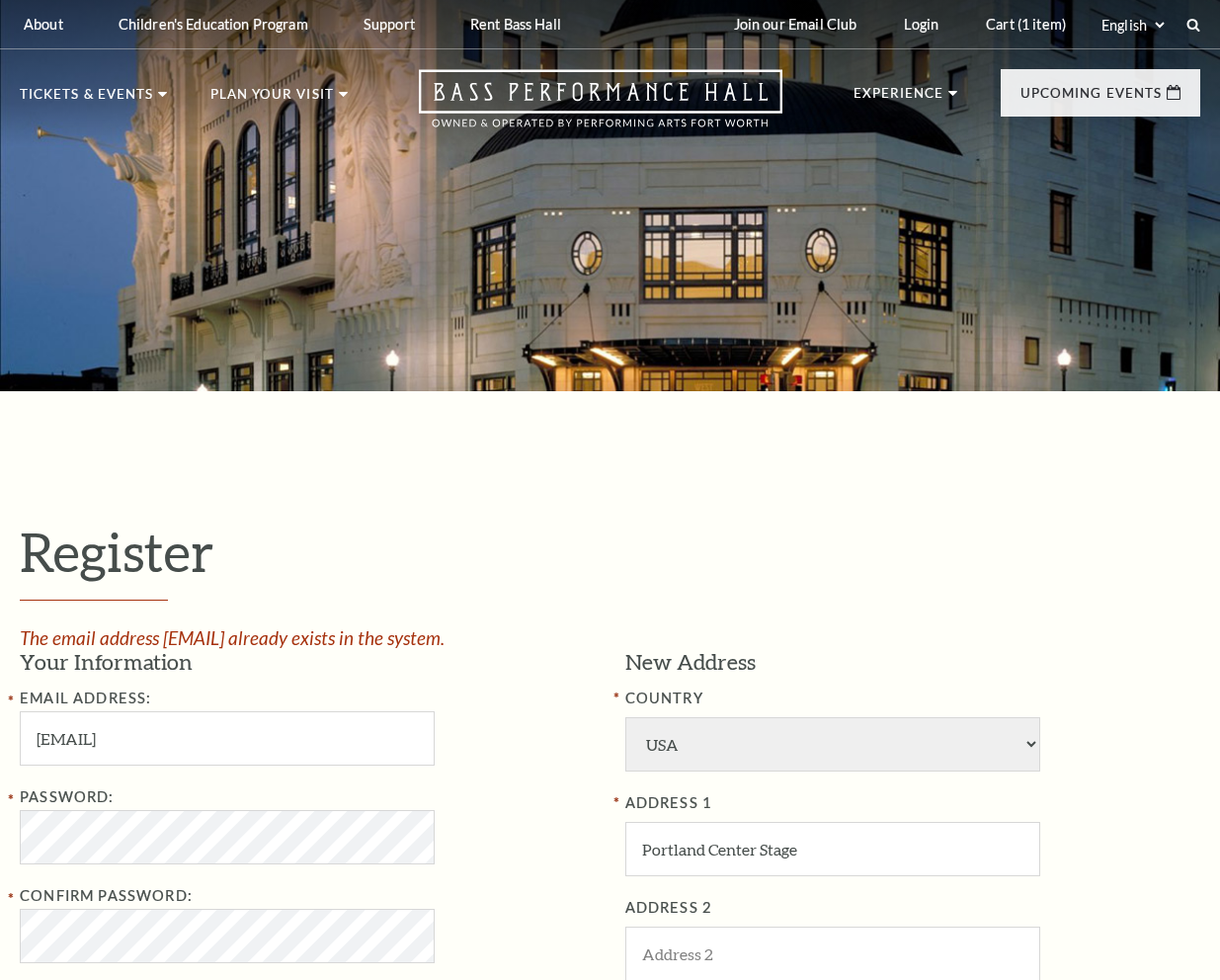 select on "1" 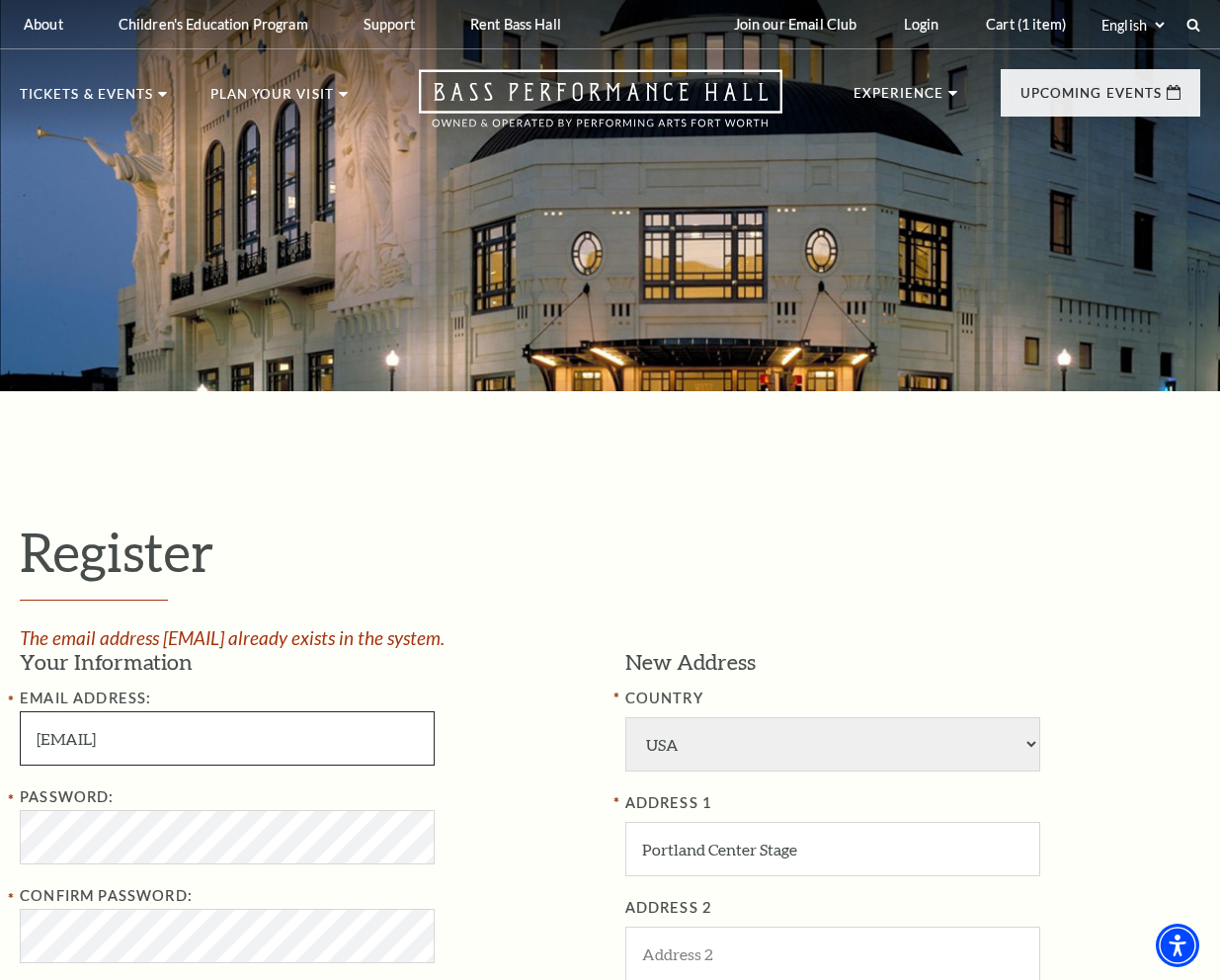 click on "[USERNAME]@[DOMAIN]" at bounding box center (227, 738) 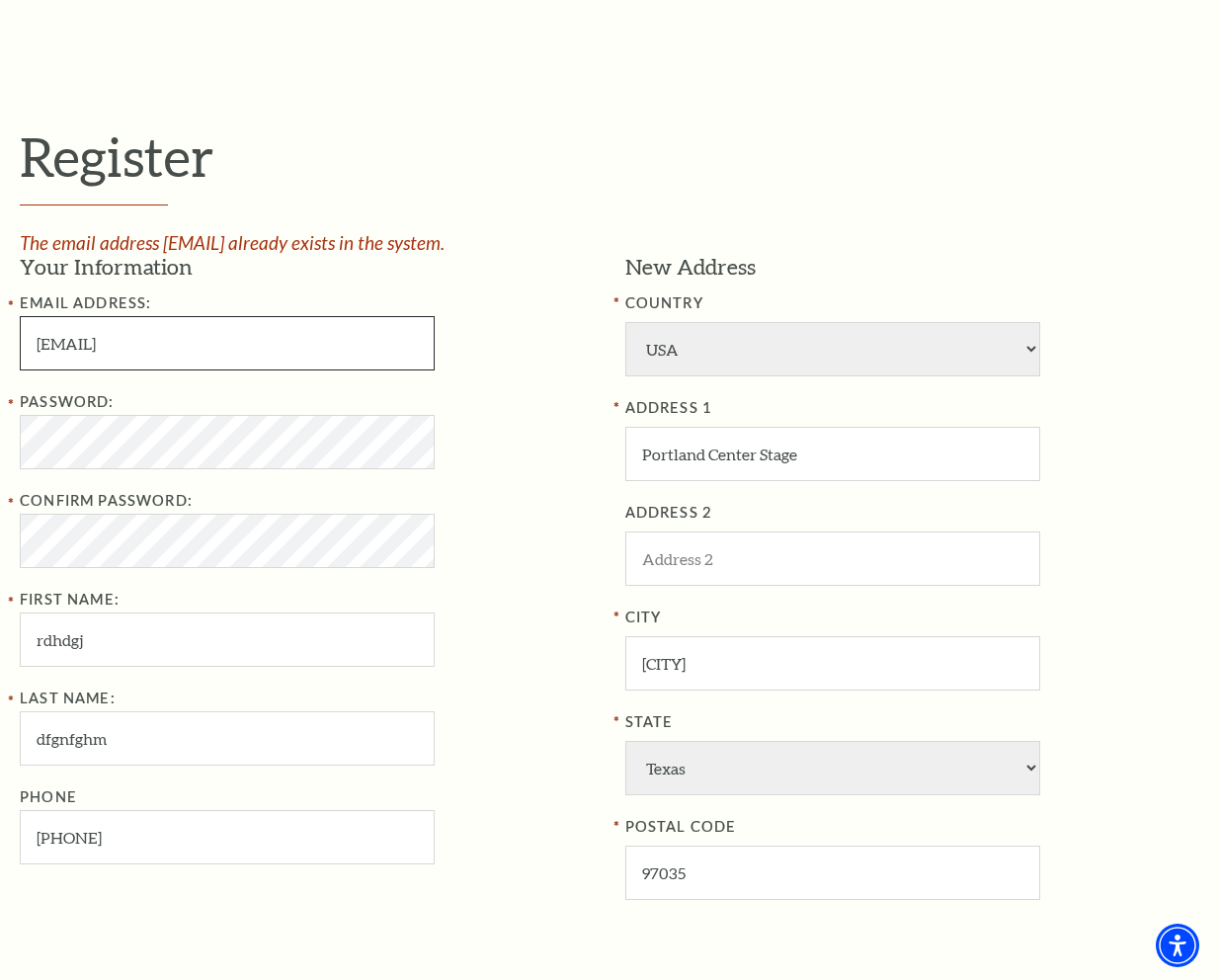 scroll, scrollTop: 692, scrollLeft: 0, axis: vertical 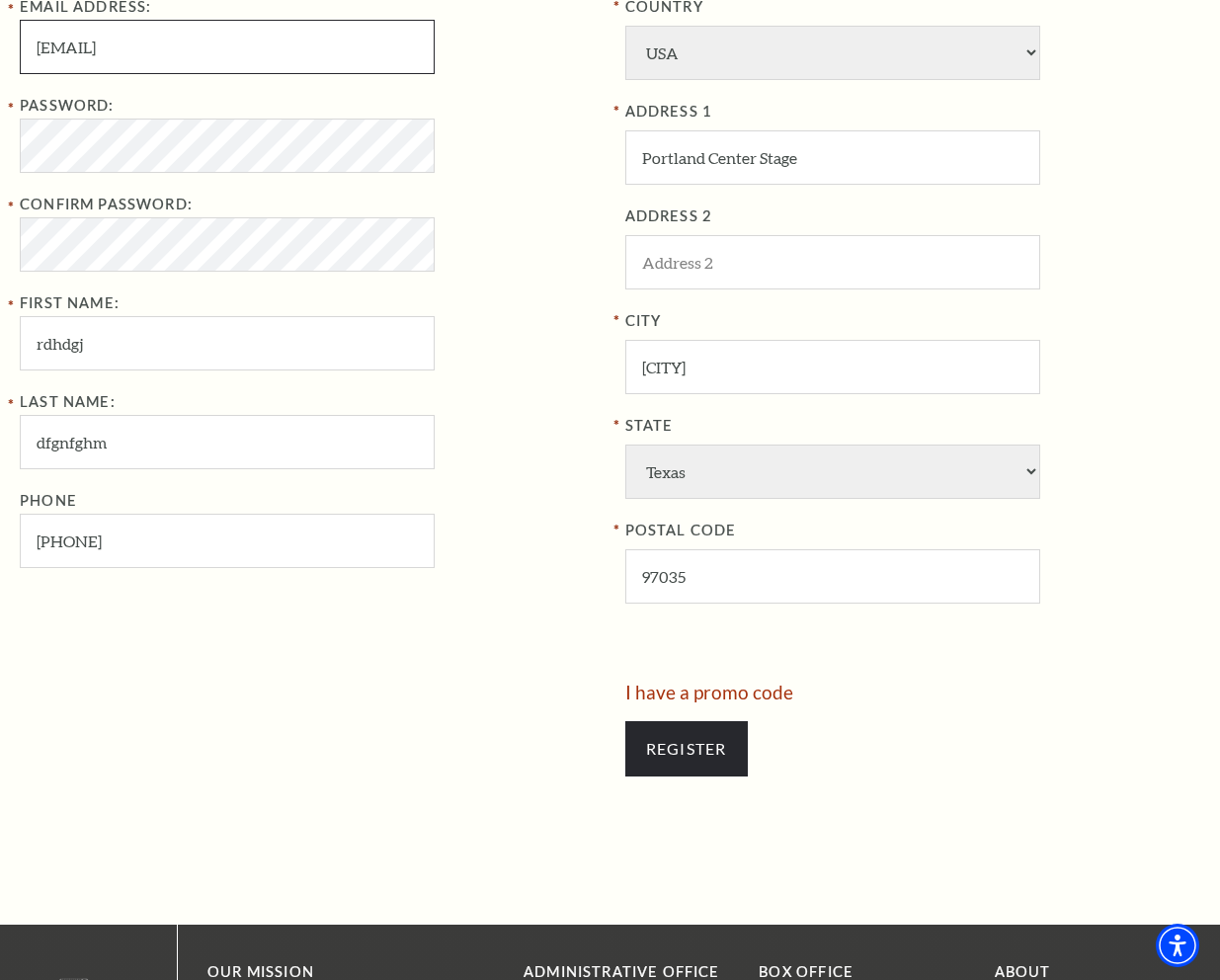 type on "tohfniiig6222510@gmail.com" 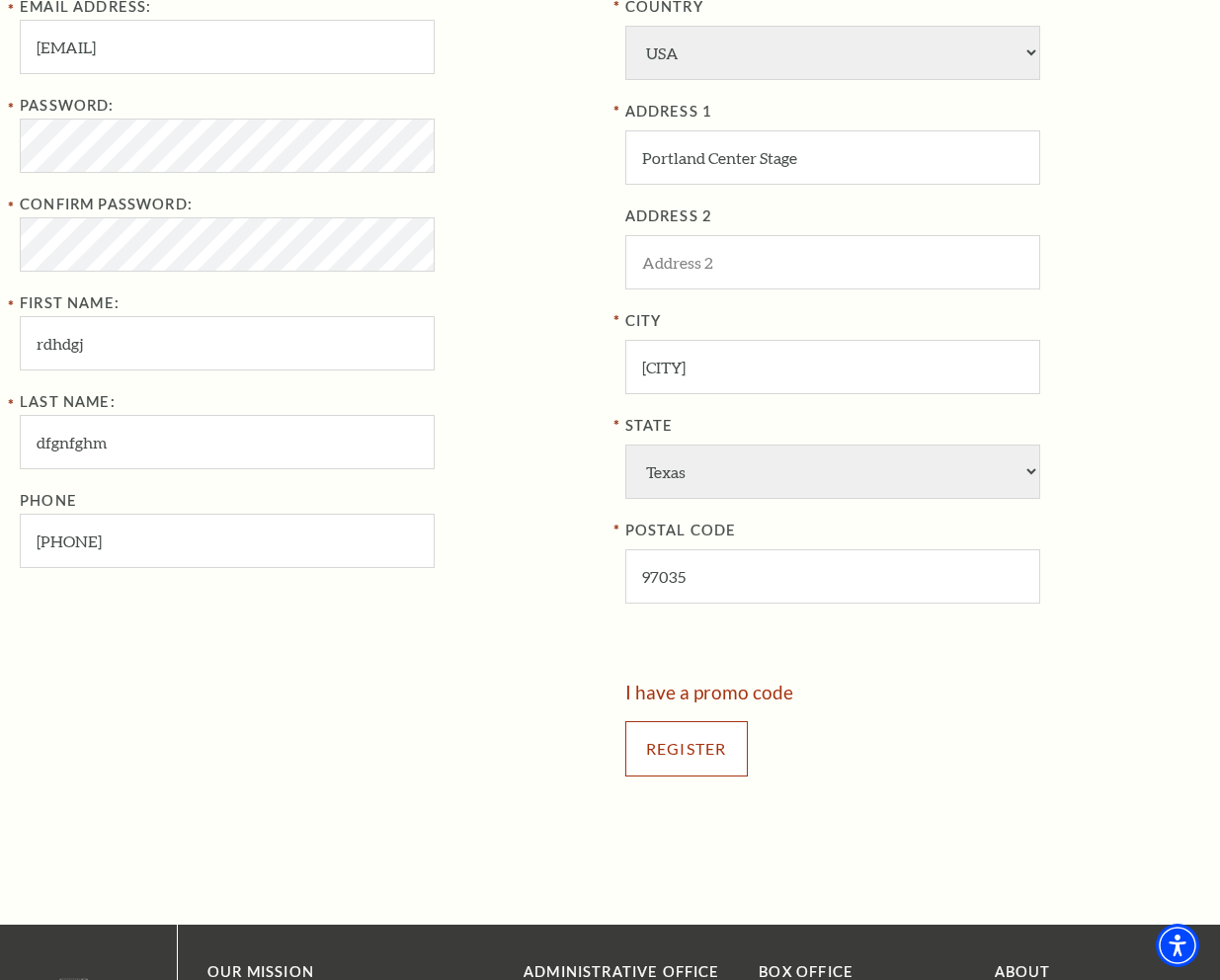 click on "Register" at bounding box center [687, 749] 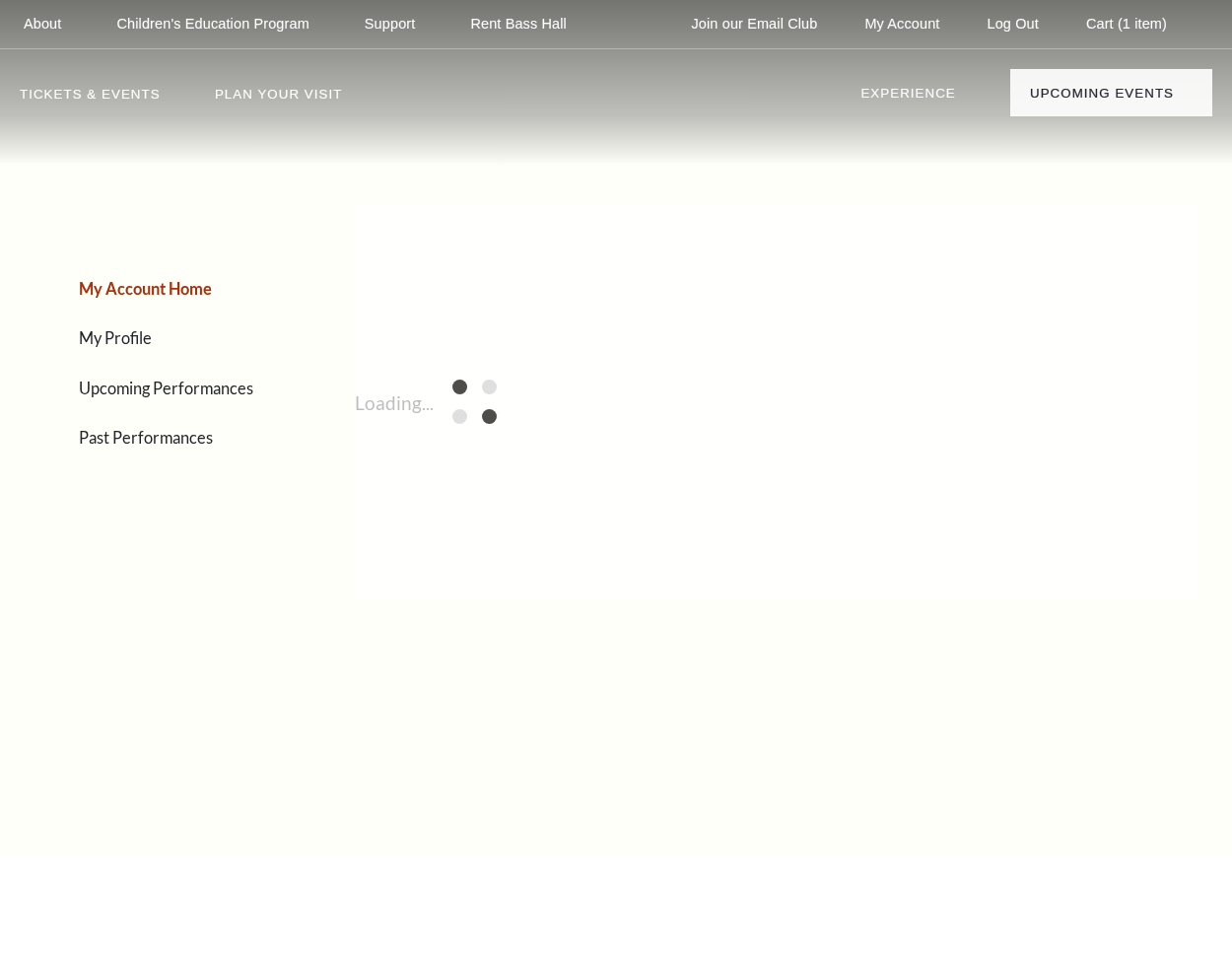 scroll, scrollTop: 0, scrollLeft: 0, axis: both 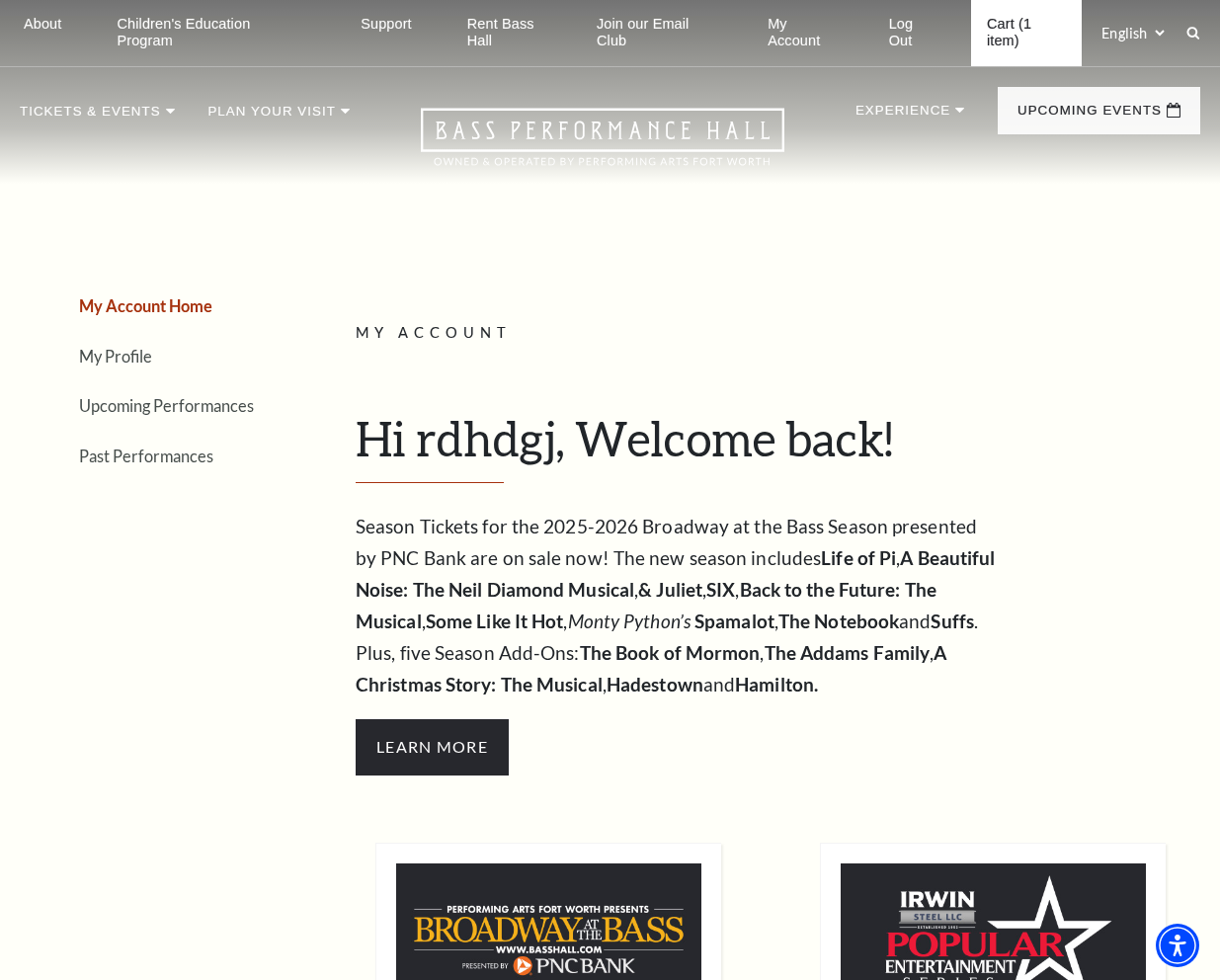 click on "Cart (1 item)" at bounding box center (1026, 33) 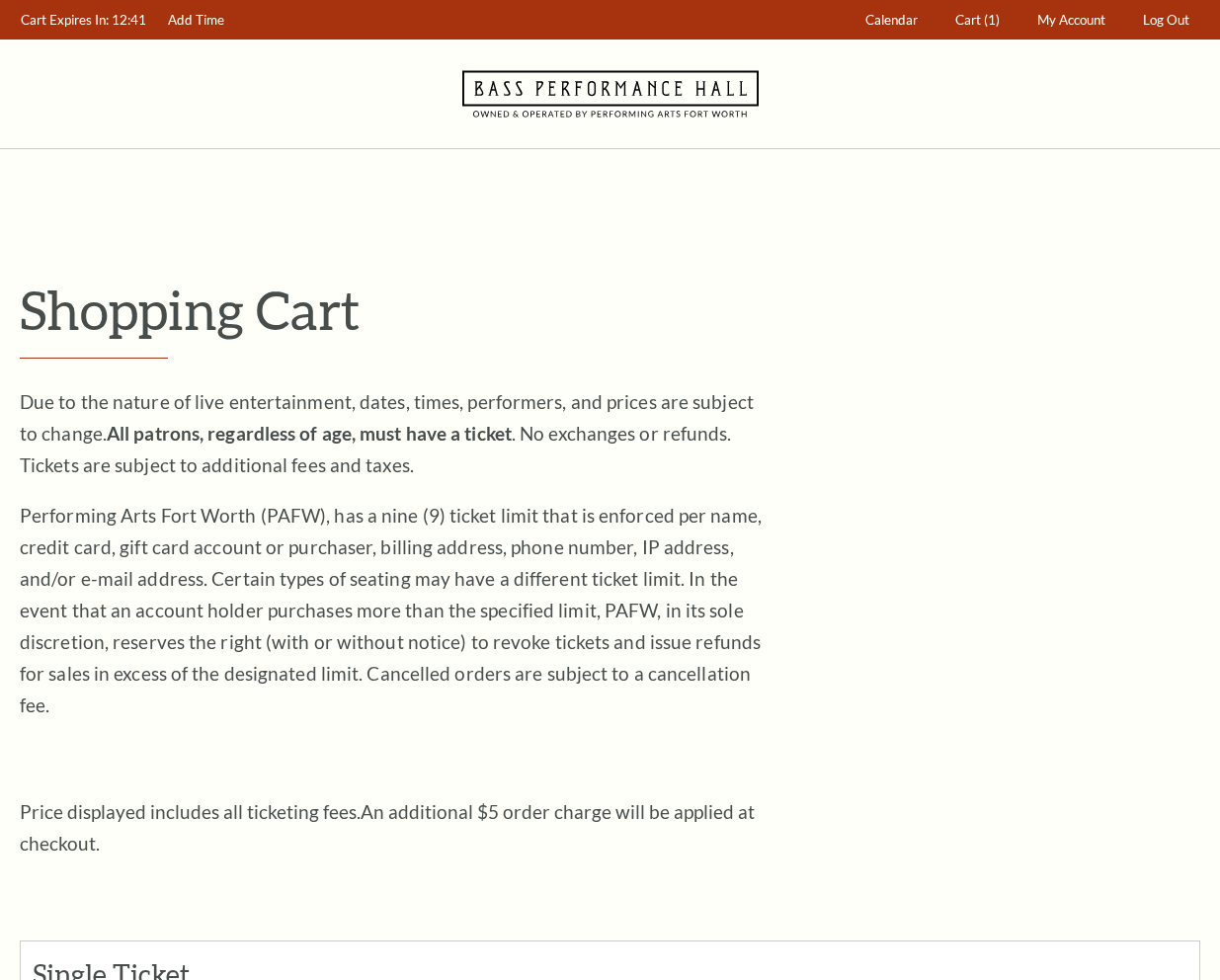 scroll, scrollTop: 0, scrollLeft: 0, axis: both 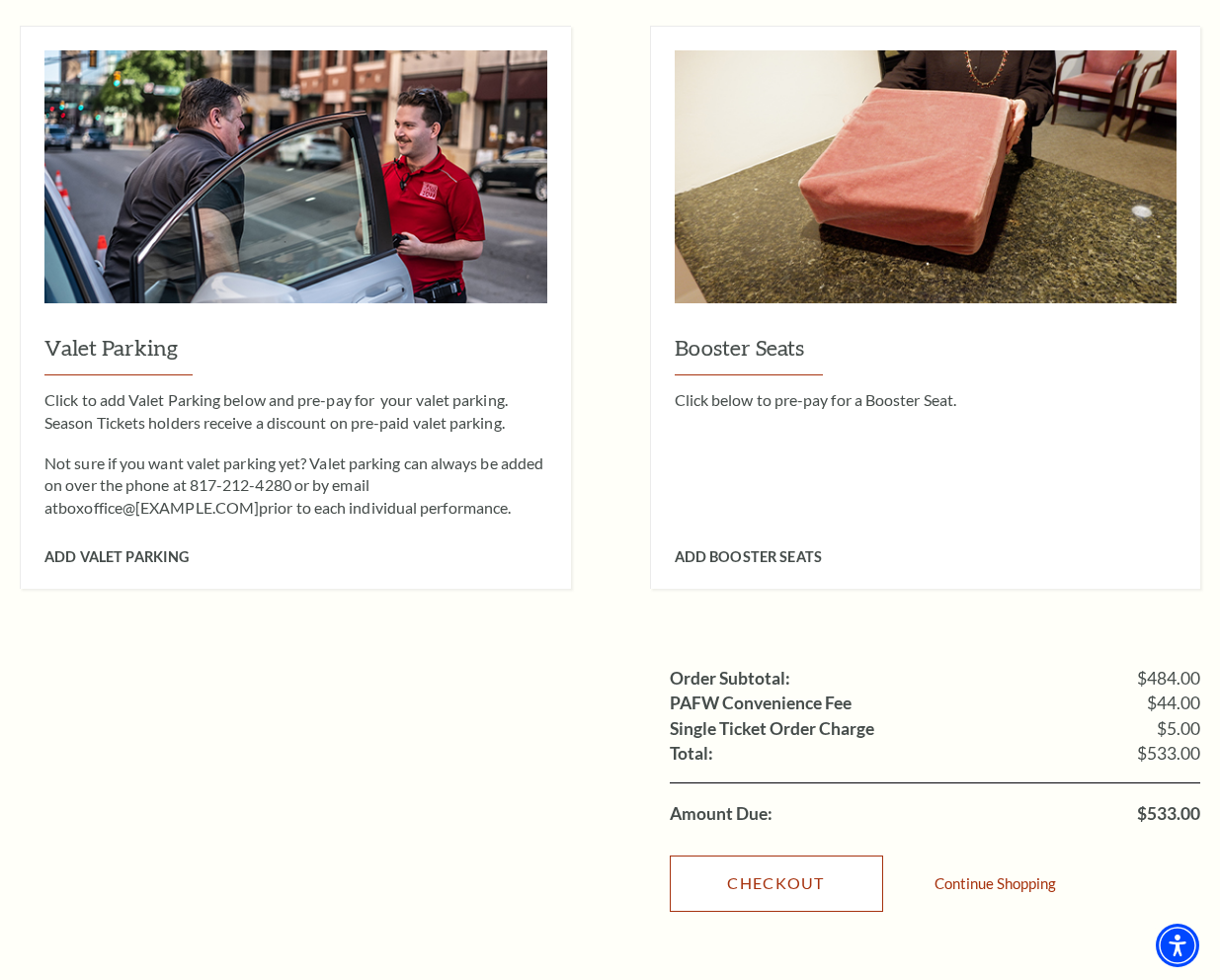 click on "Checkout" at bounding box center [776, 883] 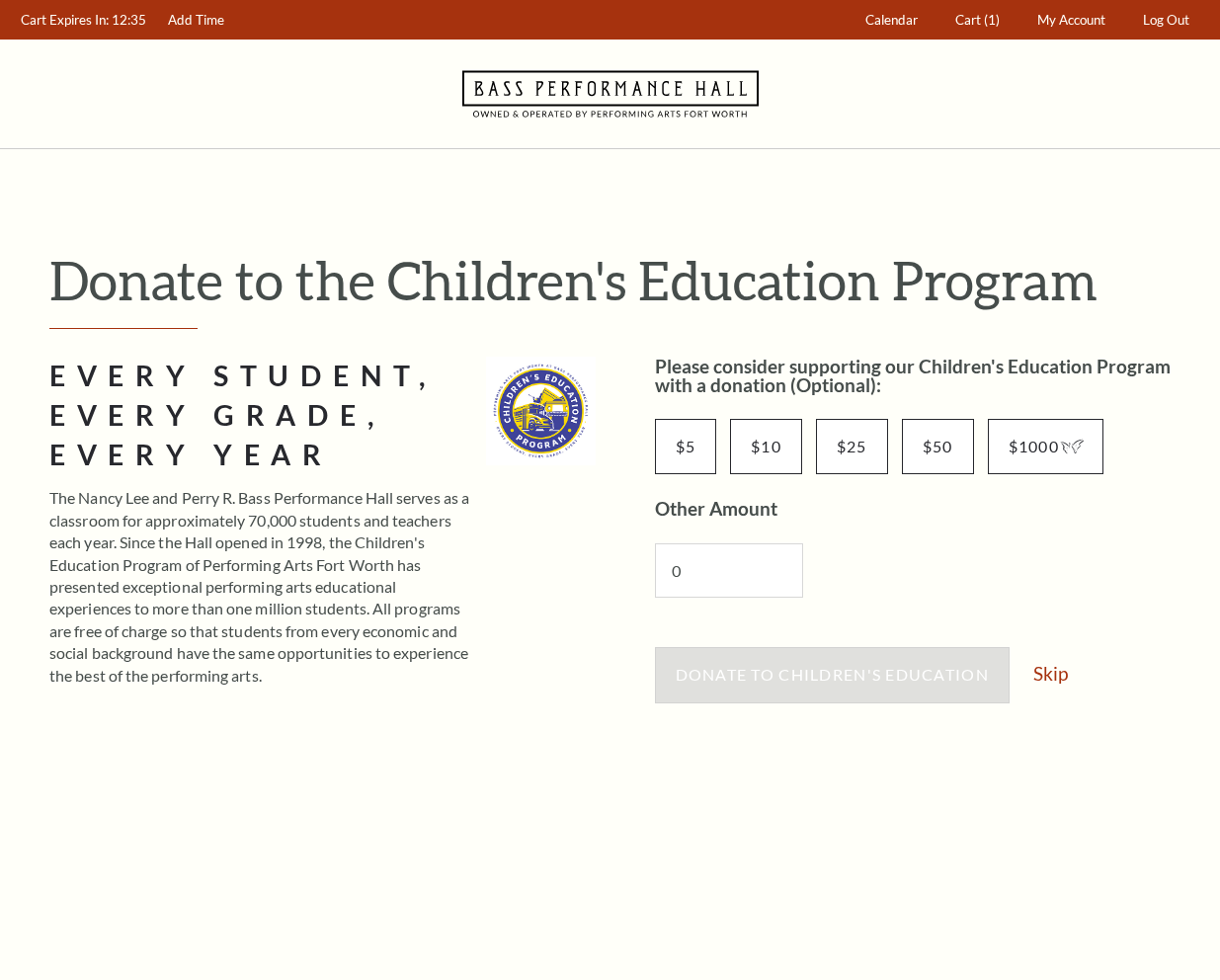 scroll, scrollTop: 0, scrollLeft: 0, axis: both 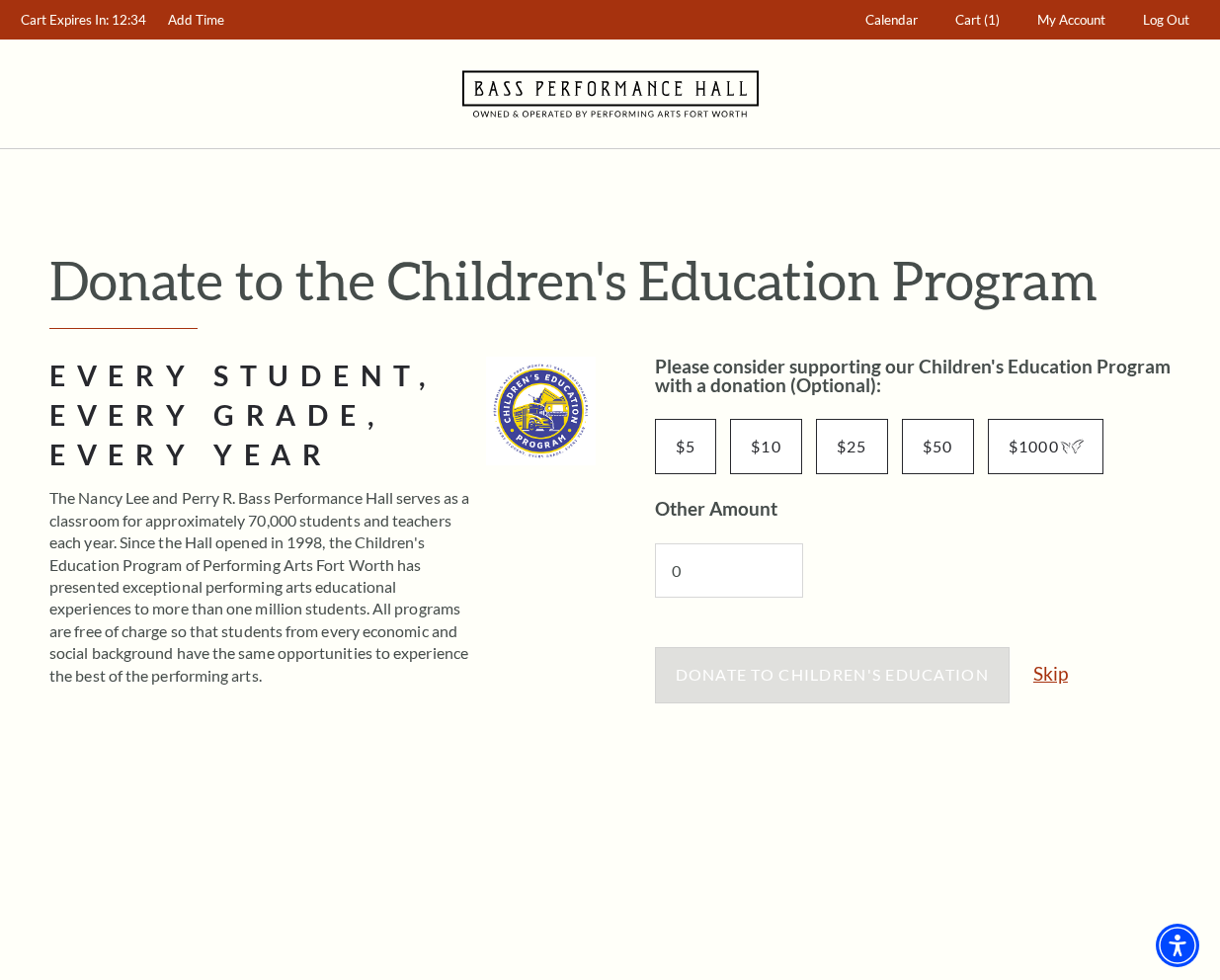 click on "Skip" at bounding box center (1050, 673) 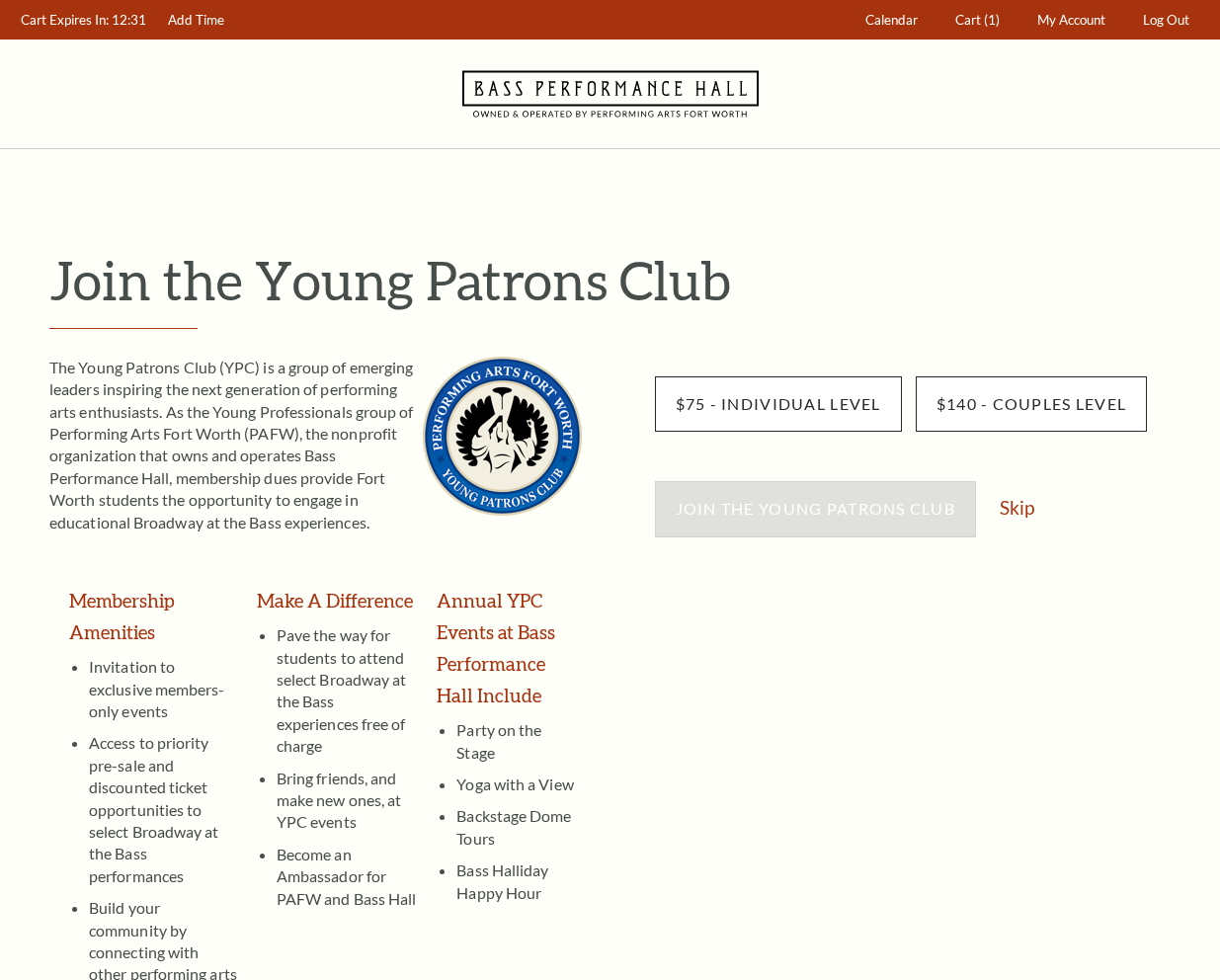 scroll, scrollTop: 0, scrollLeft: 0, axis: both 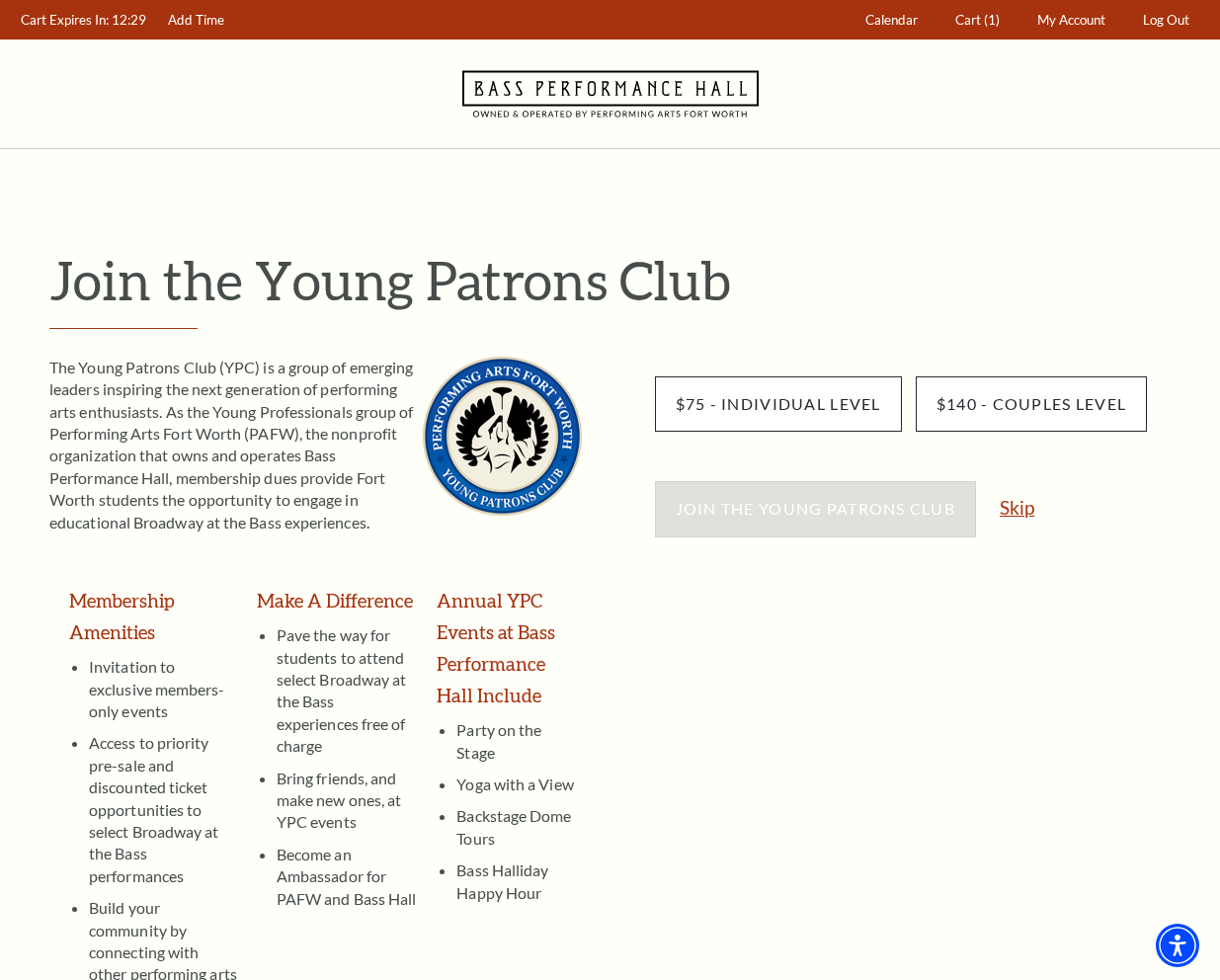 click on "Skip" at bounding box center [1017, 507] 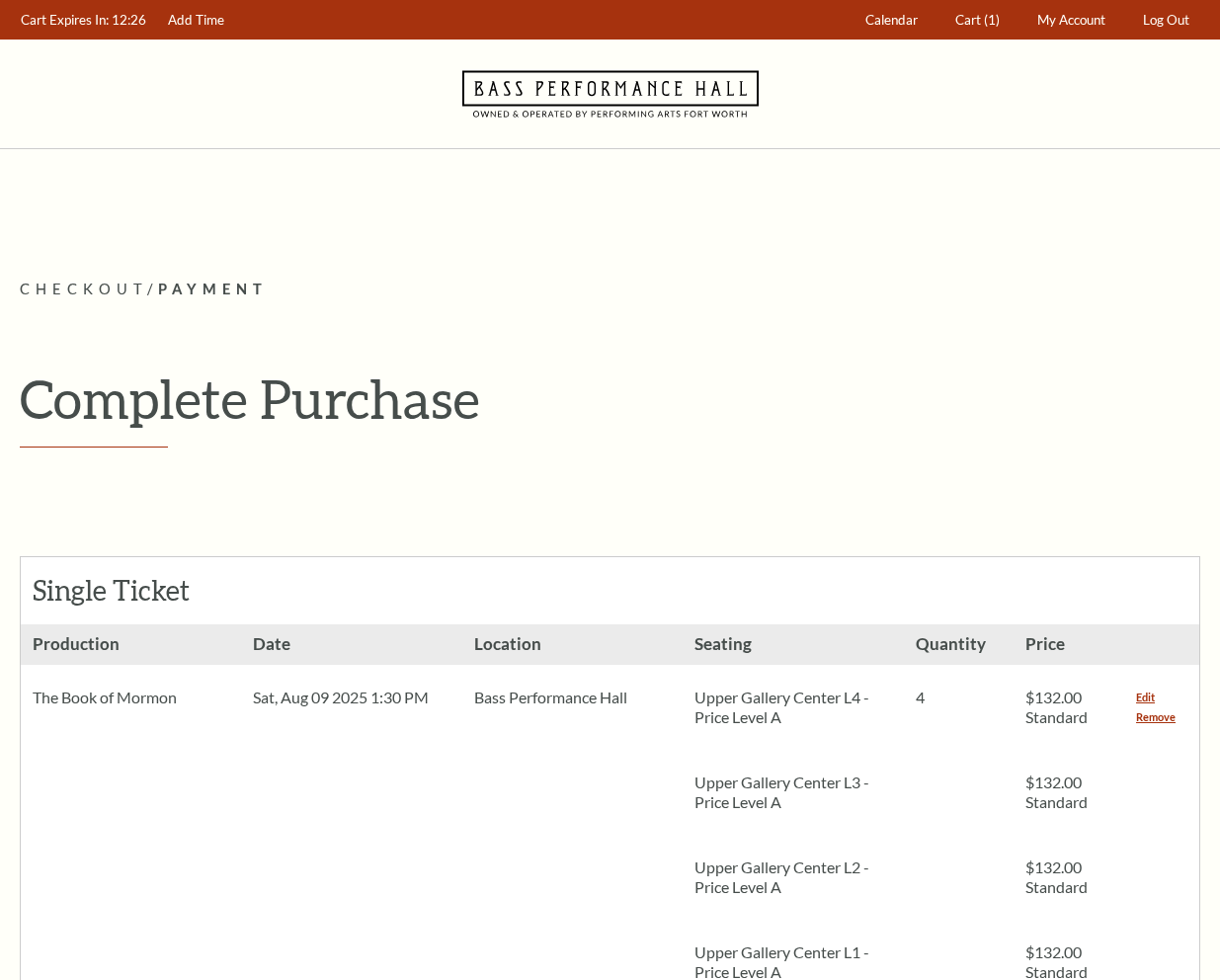 scroll, scrollTop: 0, scrollLeft: 0, axis: both 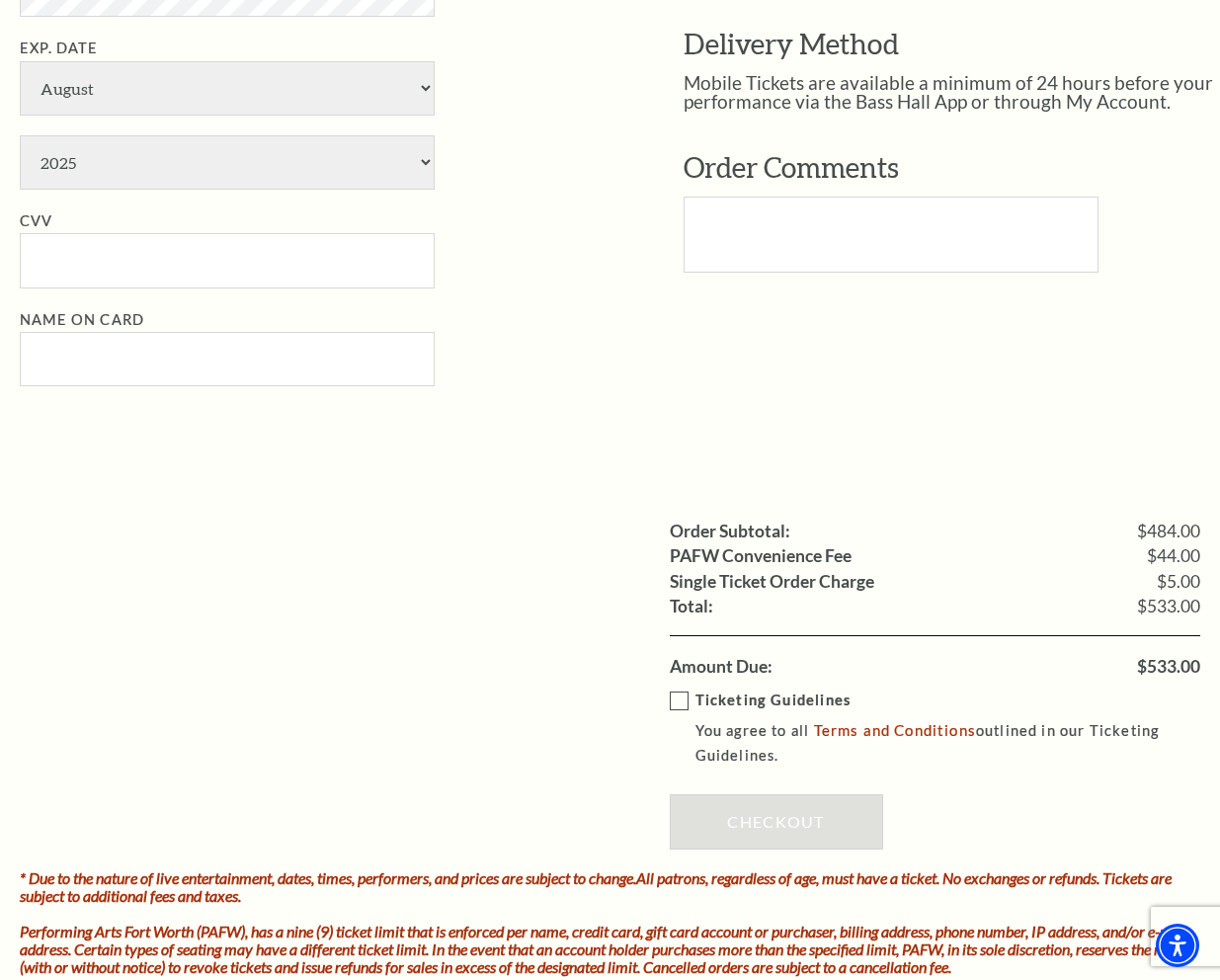 click on "$533.00" at bounding box center (1169, 667) 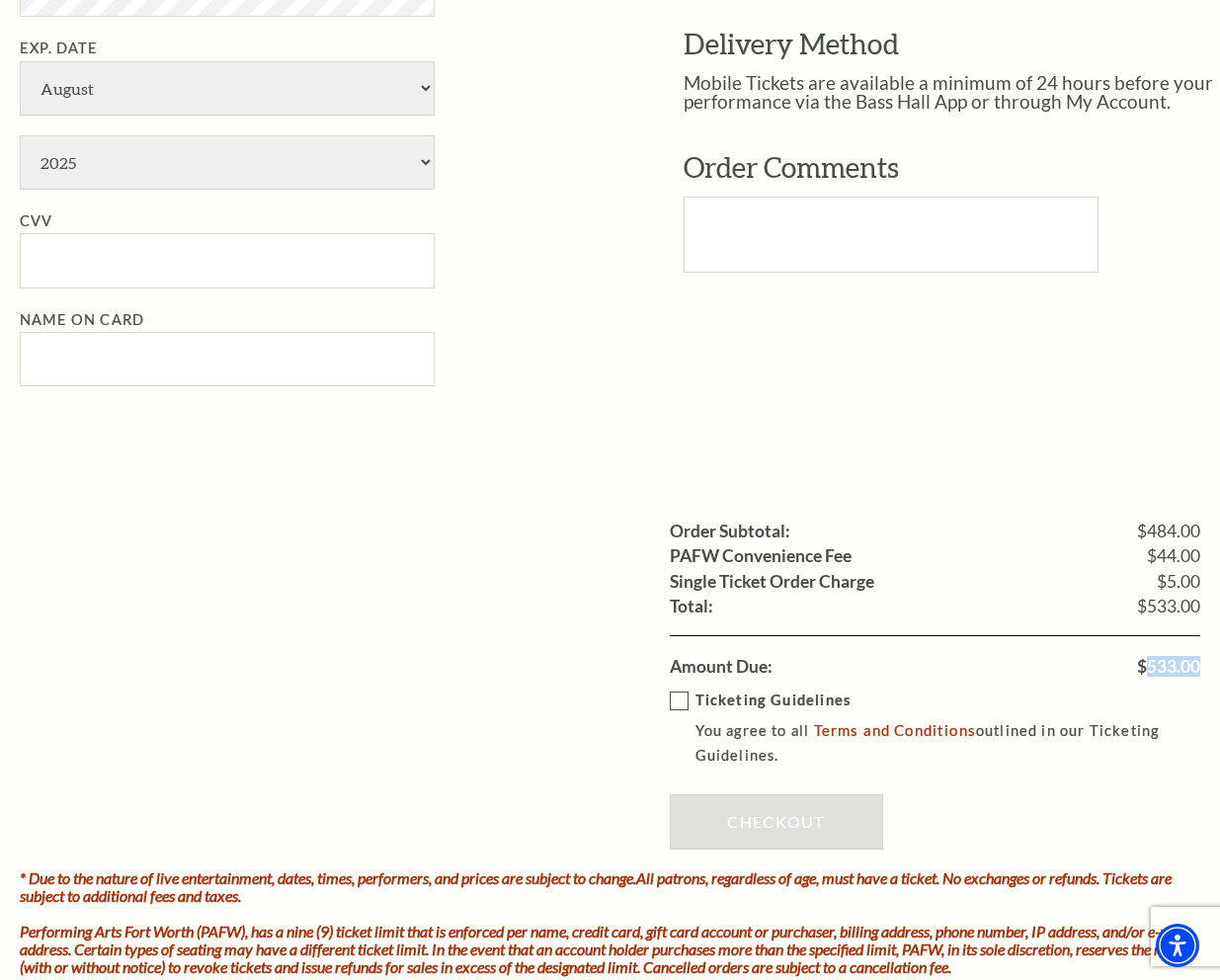 click on "$533.00" at bounding box center (1169, 667) 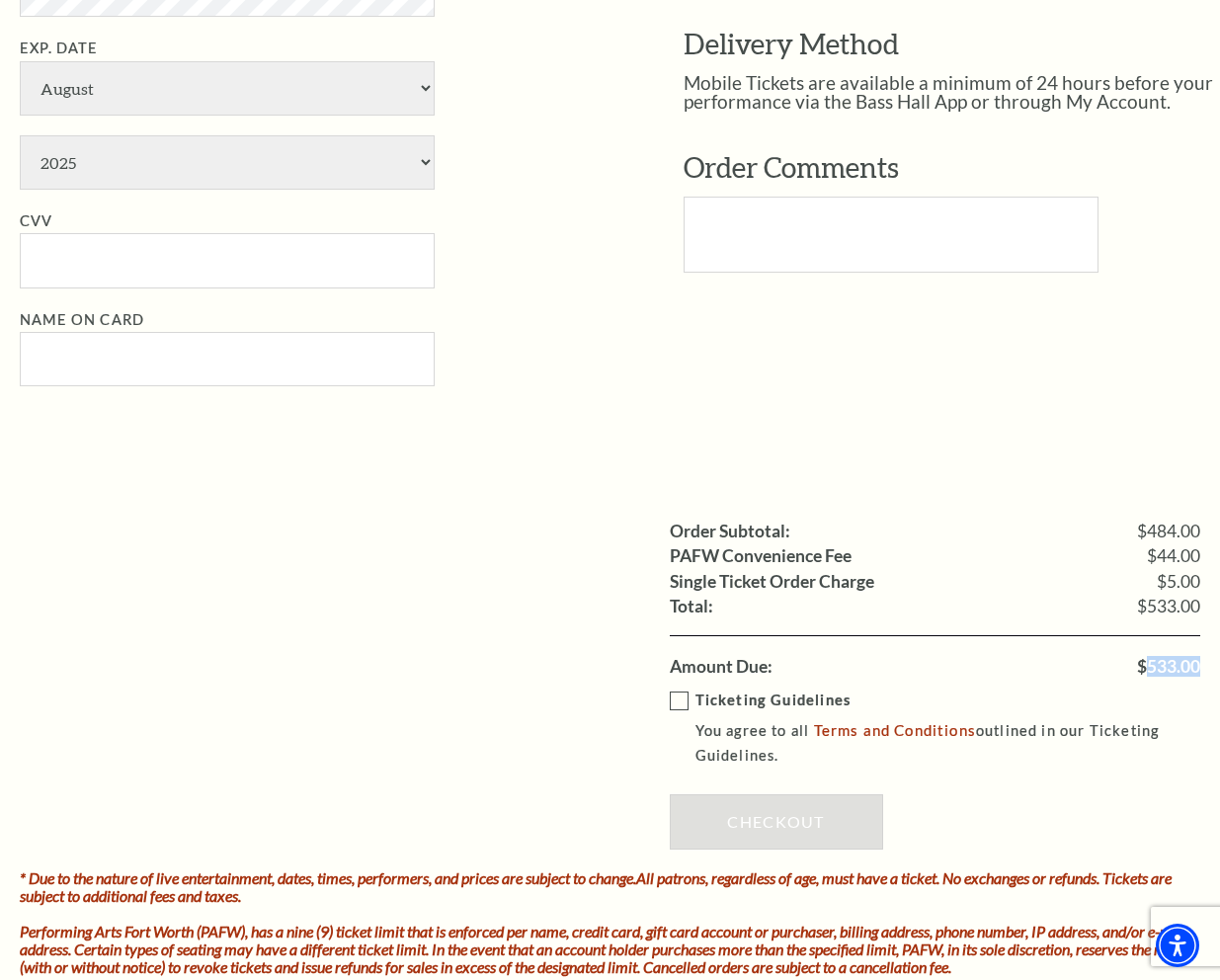 copy on "533.00" 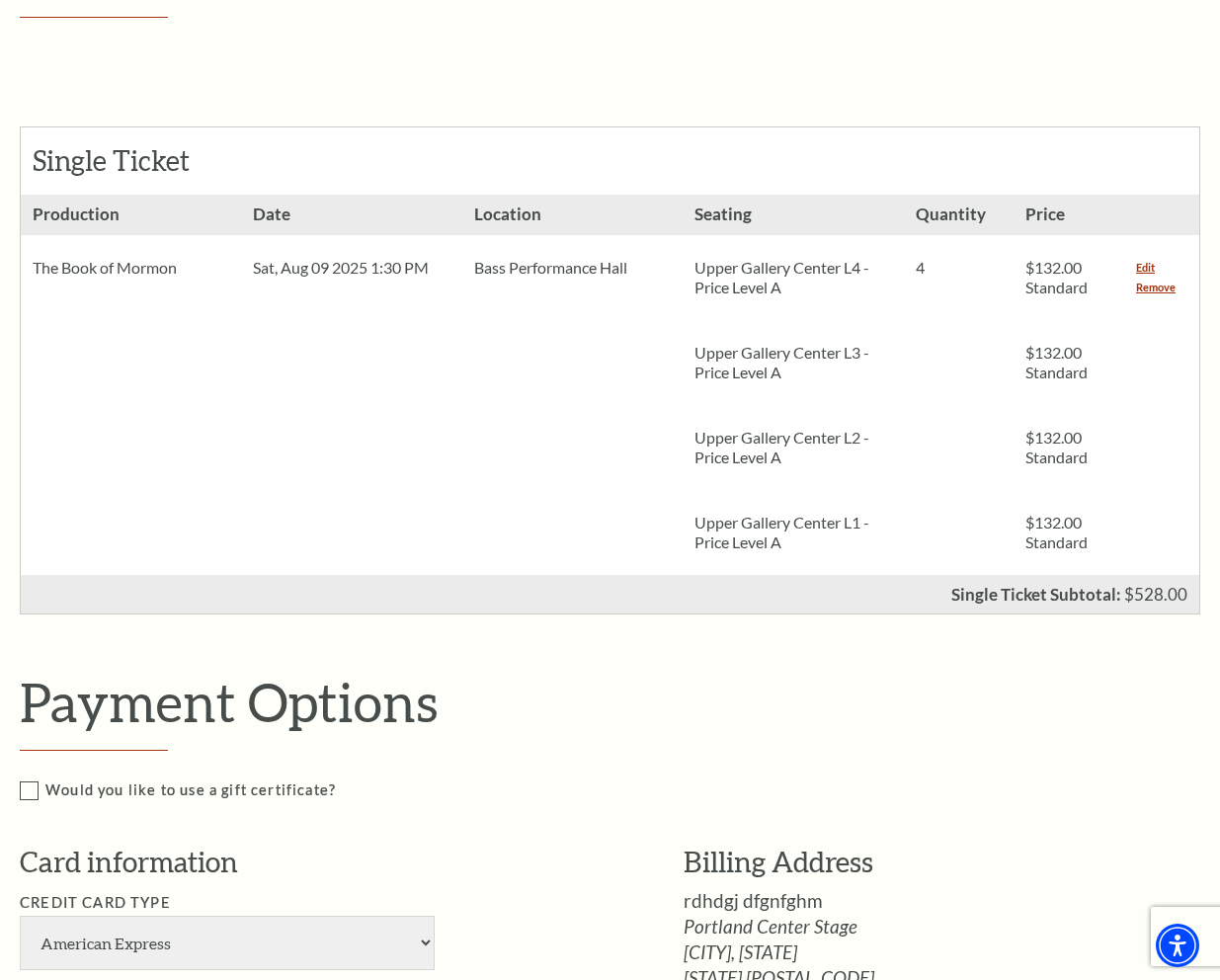 scroll, scrollTop: 395, scrollLeft: 0, axis: vertical 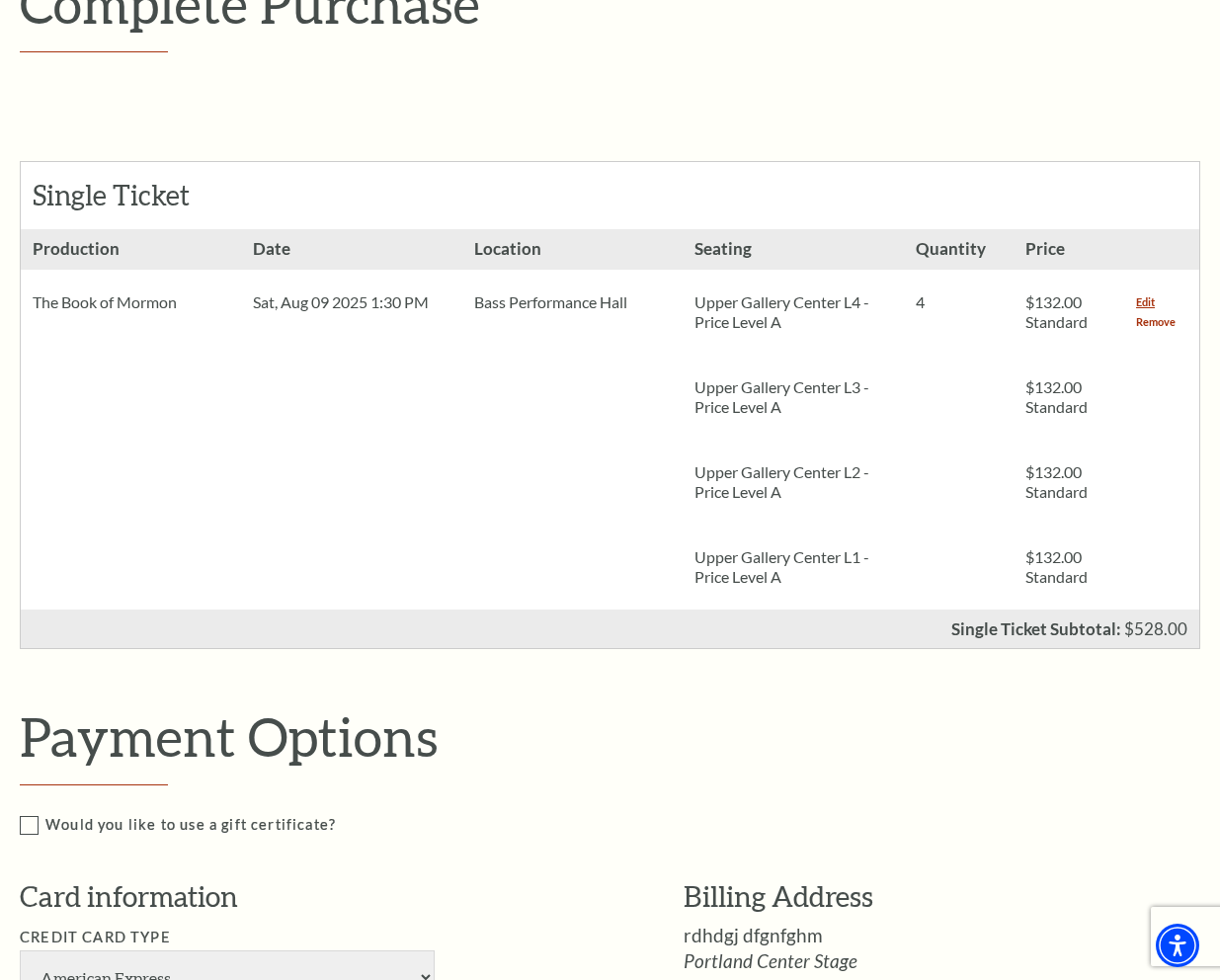 click on "Remove" at bounding box center [1156, 322] 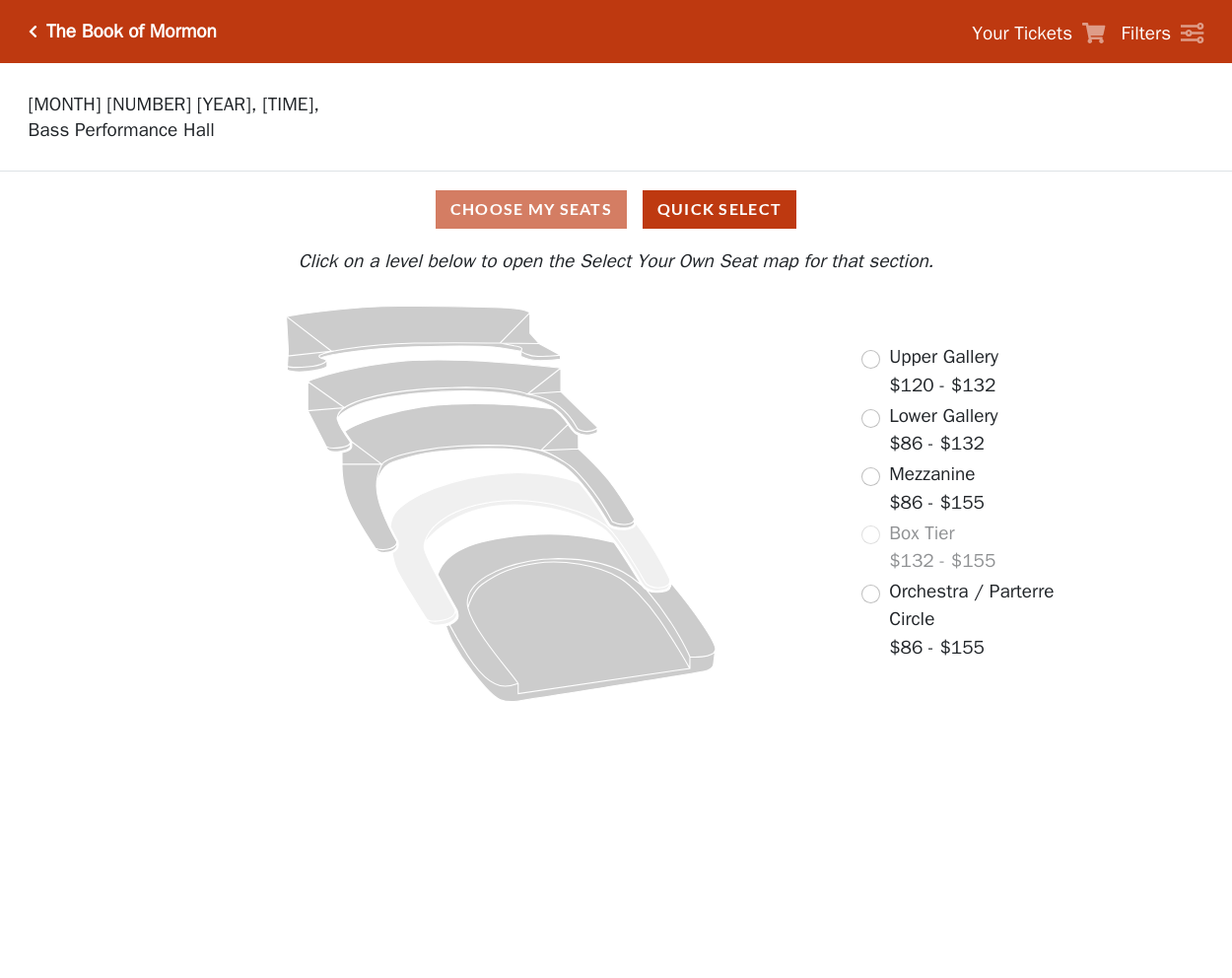 scroll, scrollTop: 0, scrollLeft: 0, axis: both 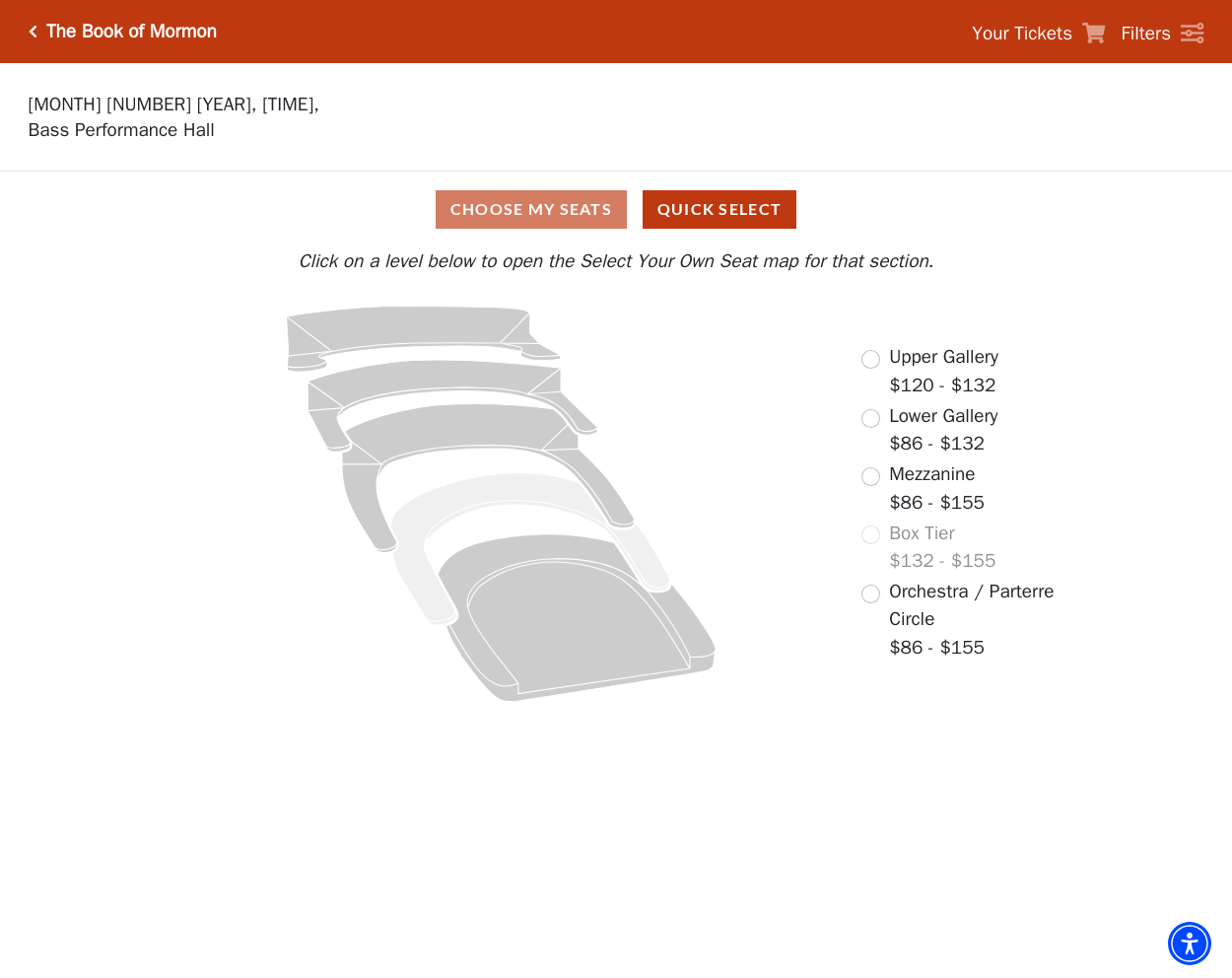 click on "Upper Gallery" at bounding box center [943, 357] 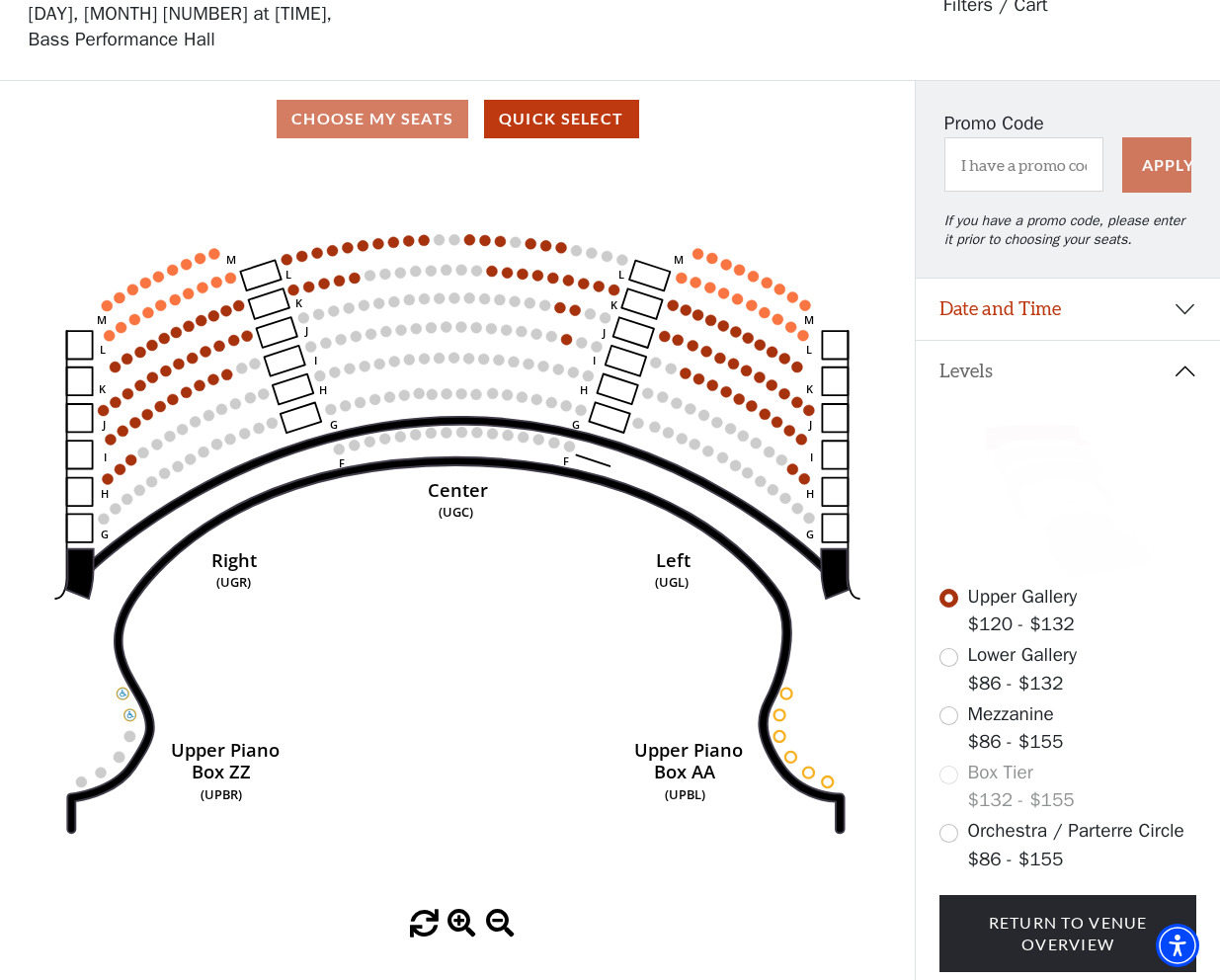 scroll, scrollTop: 92, scrollLeft: 0, axis: vertical 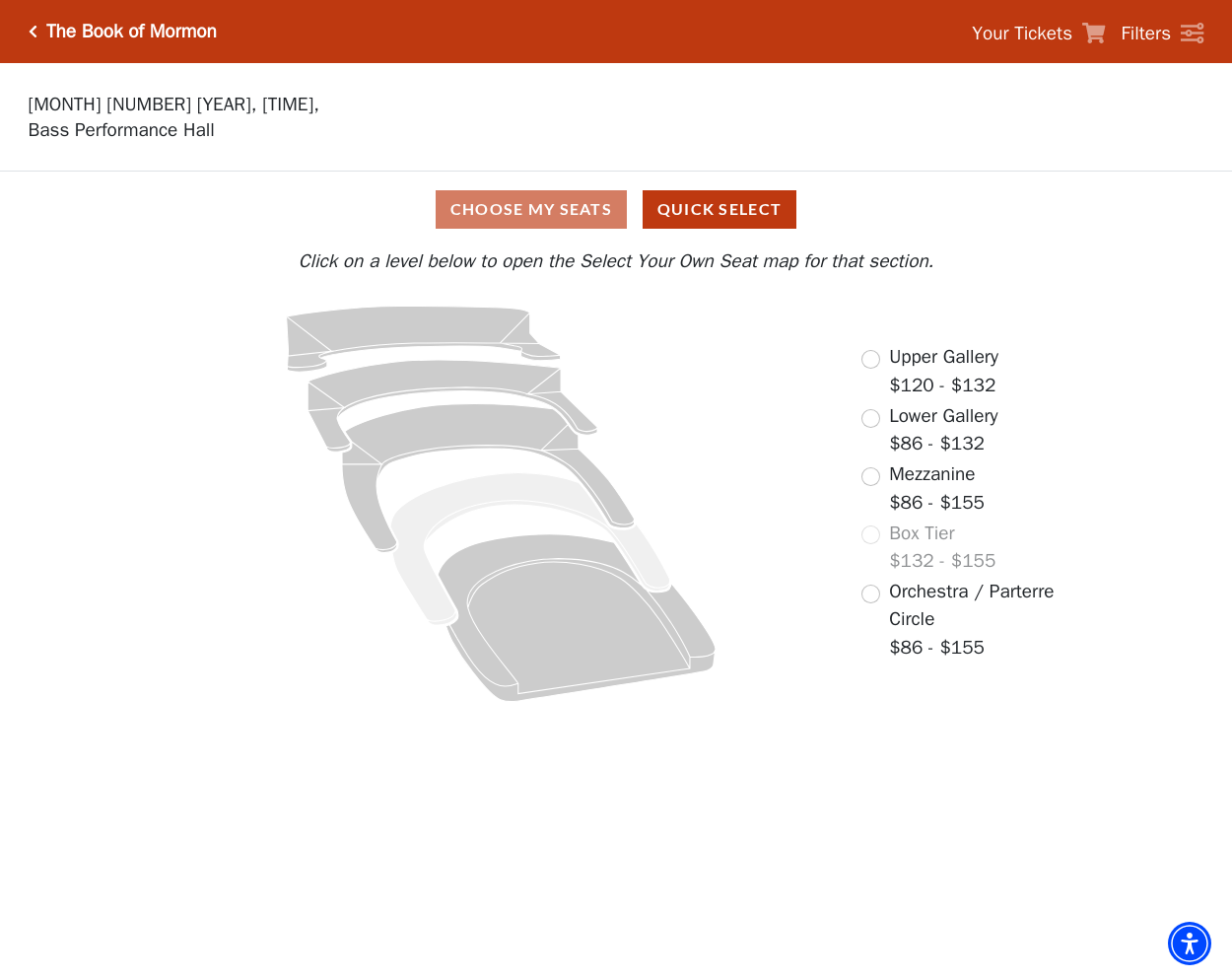 click on "Upper Gallery $120 - $132" at bounding box center (929, 371) 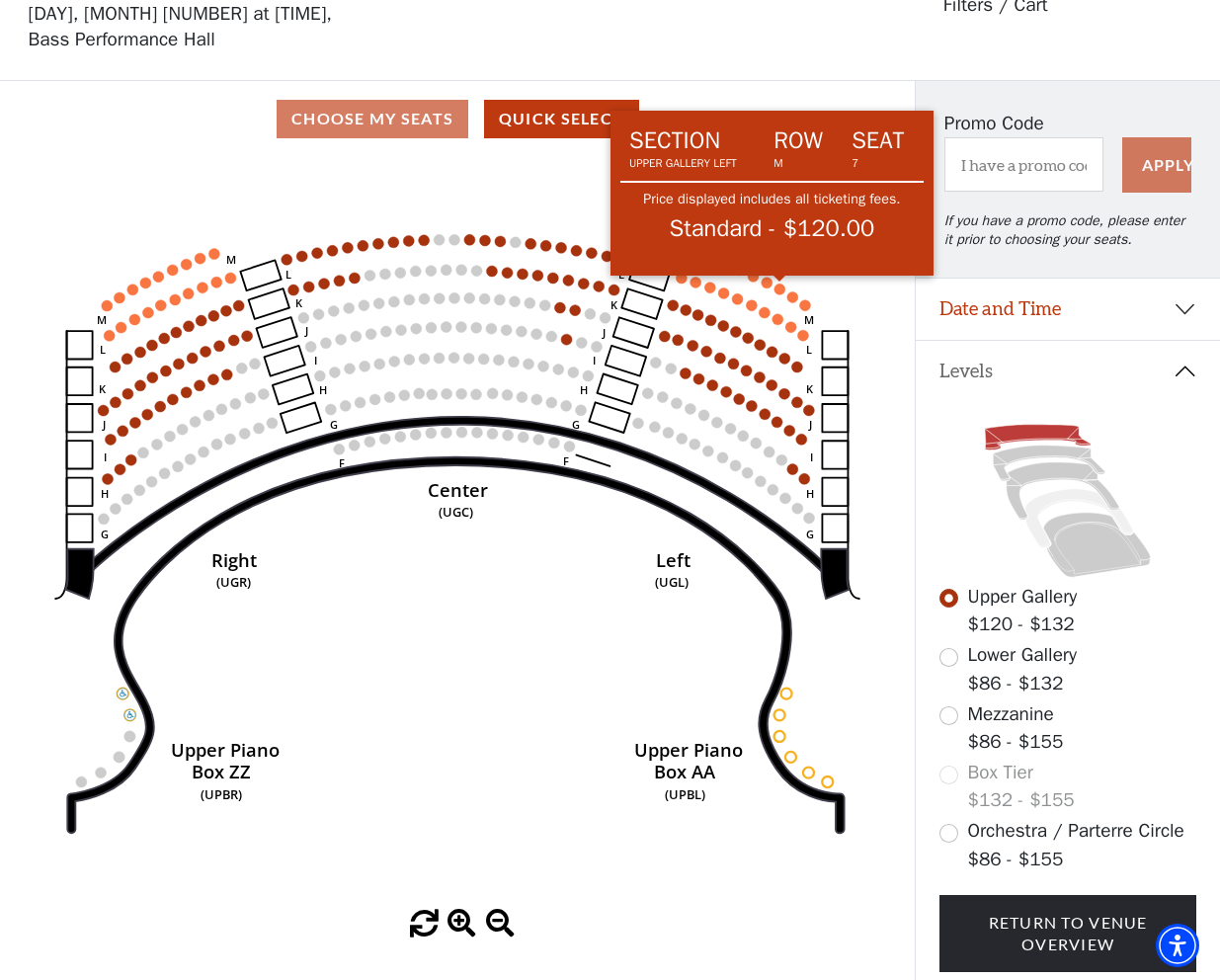 scroll, scrollTop: 92, scrollLeft: 0, axis: vertical 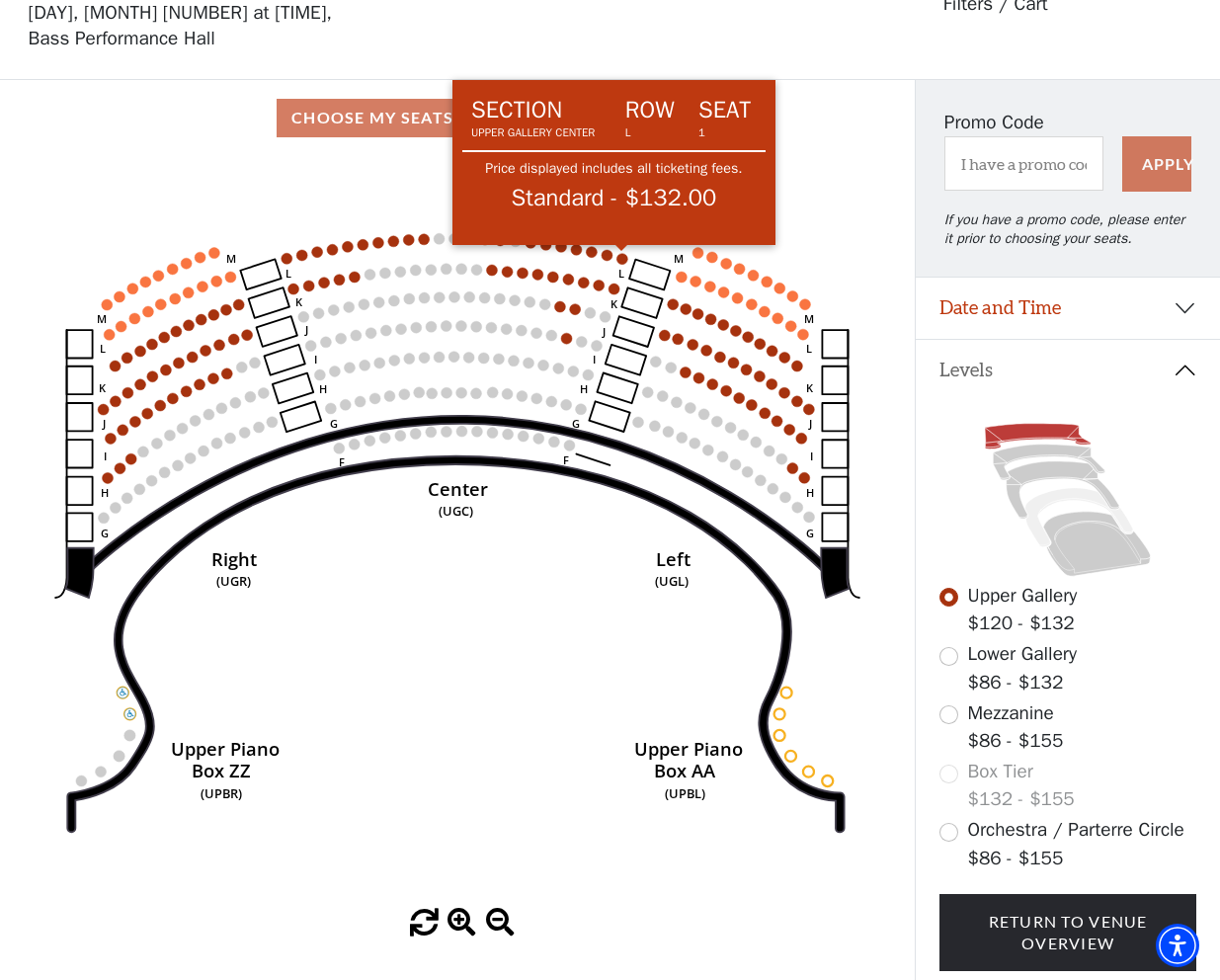click 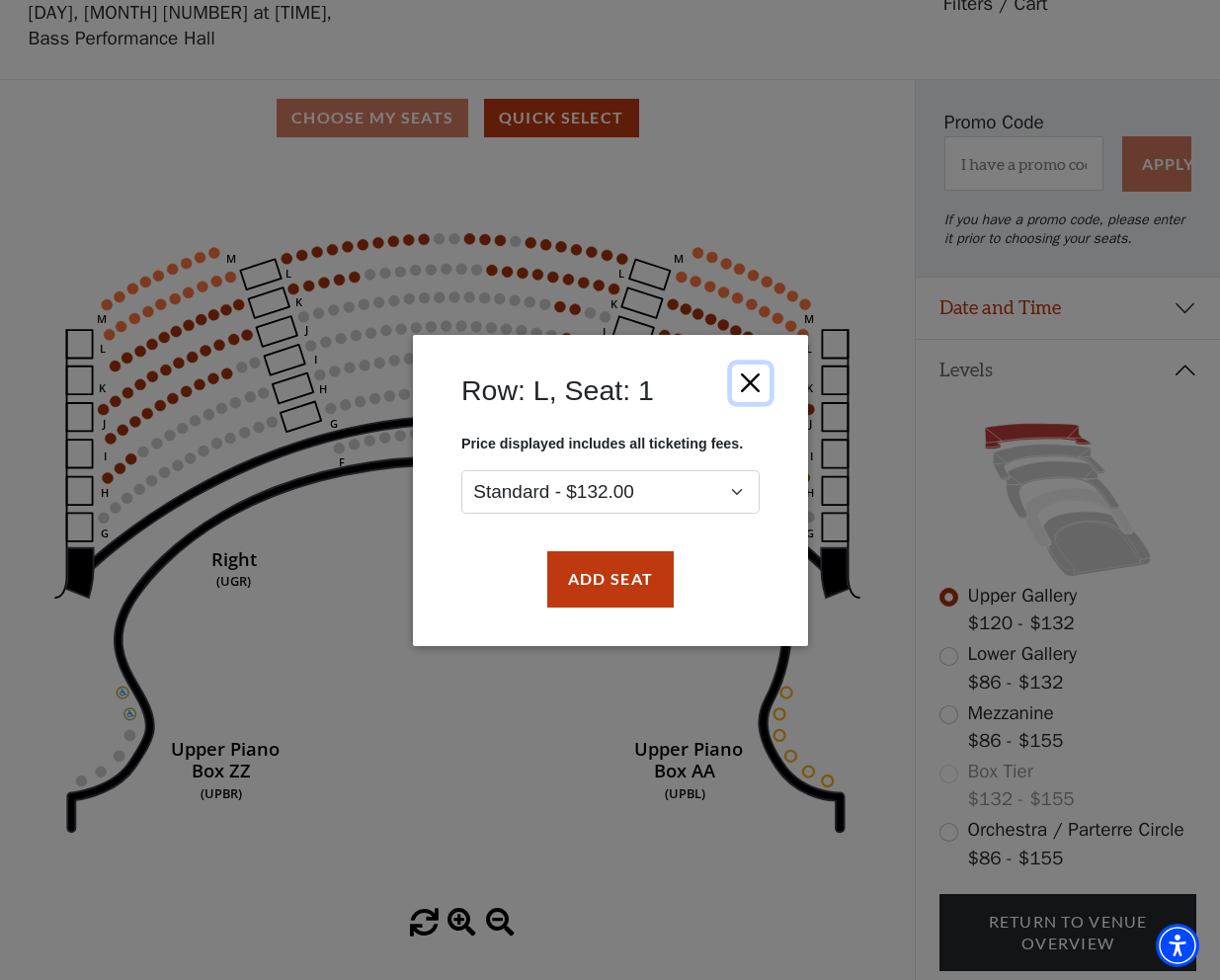 click at bounding box center [750, 382] 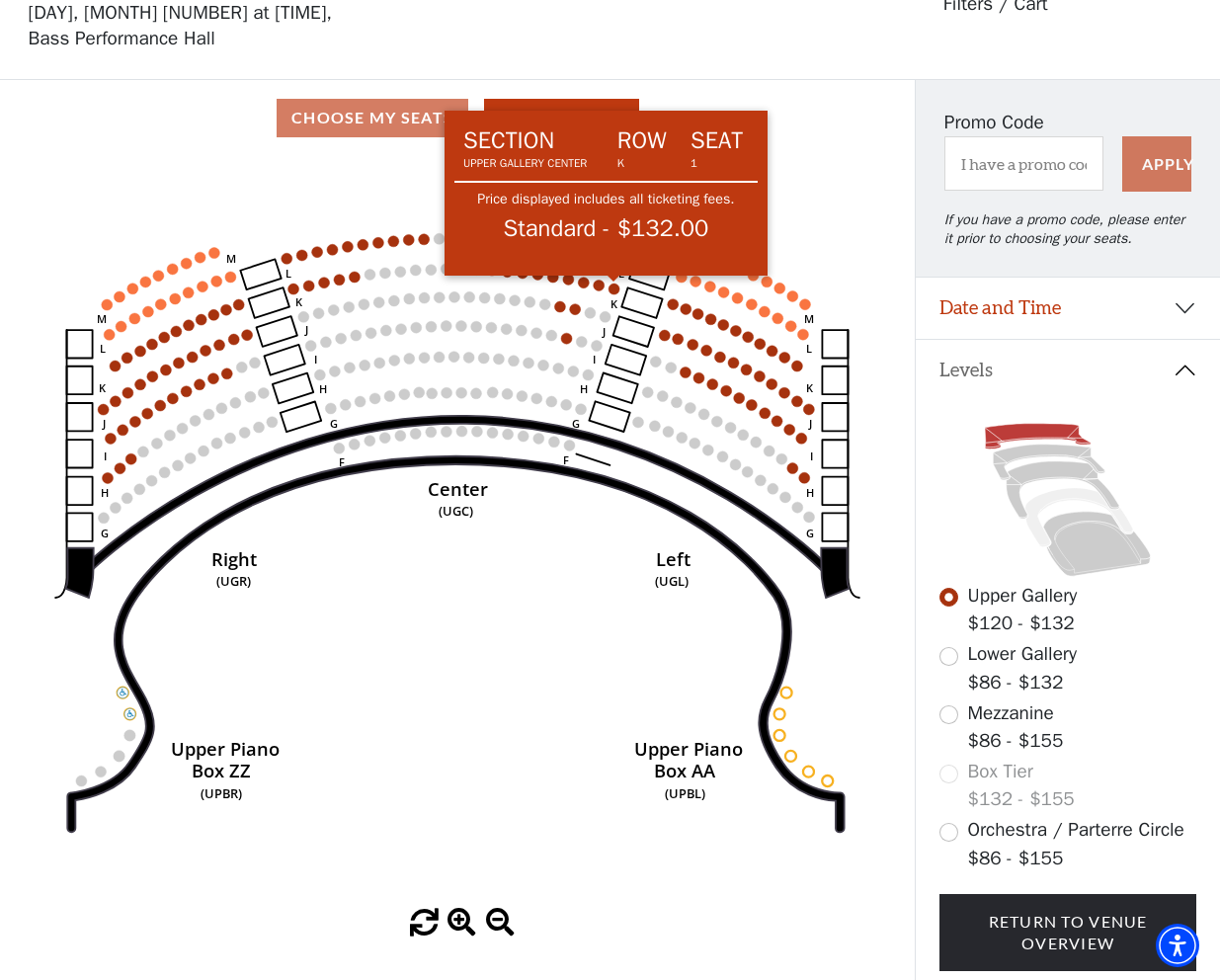 click 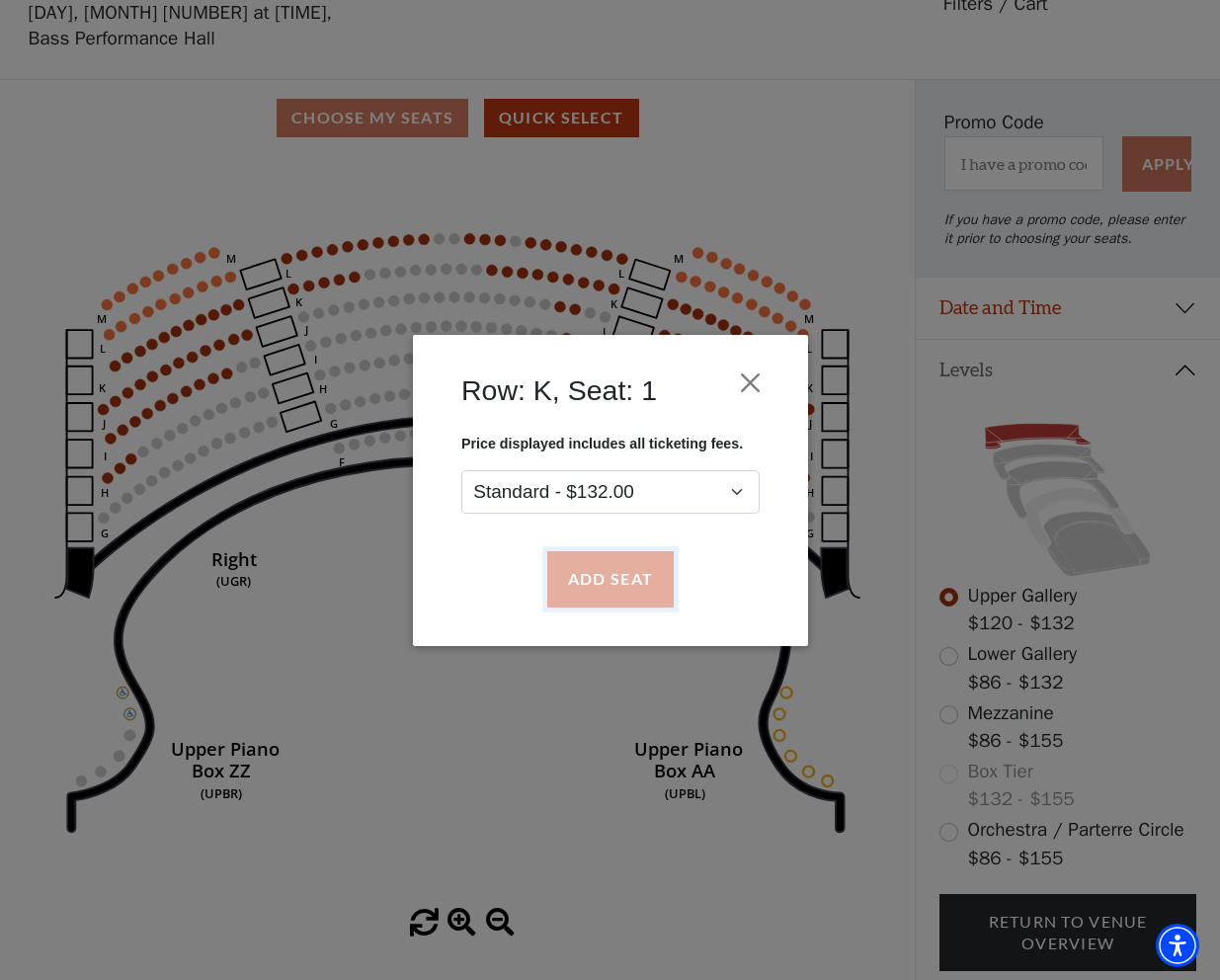 click on "Add Seat" at bounding box center (610, 579) 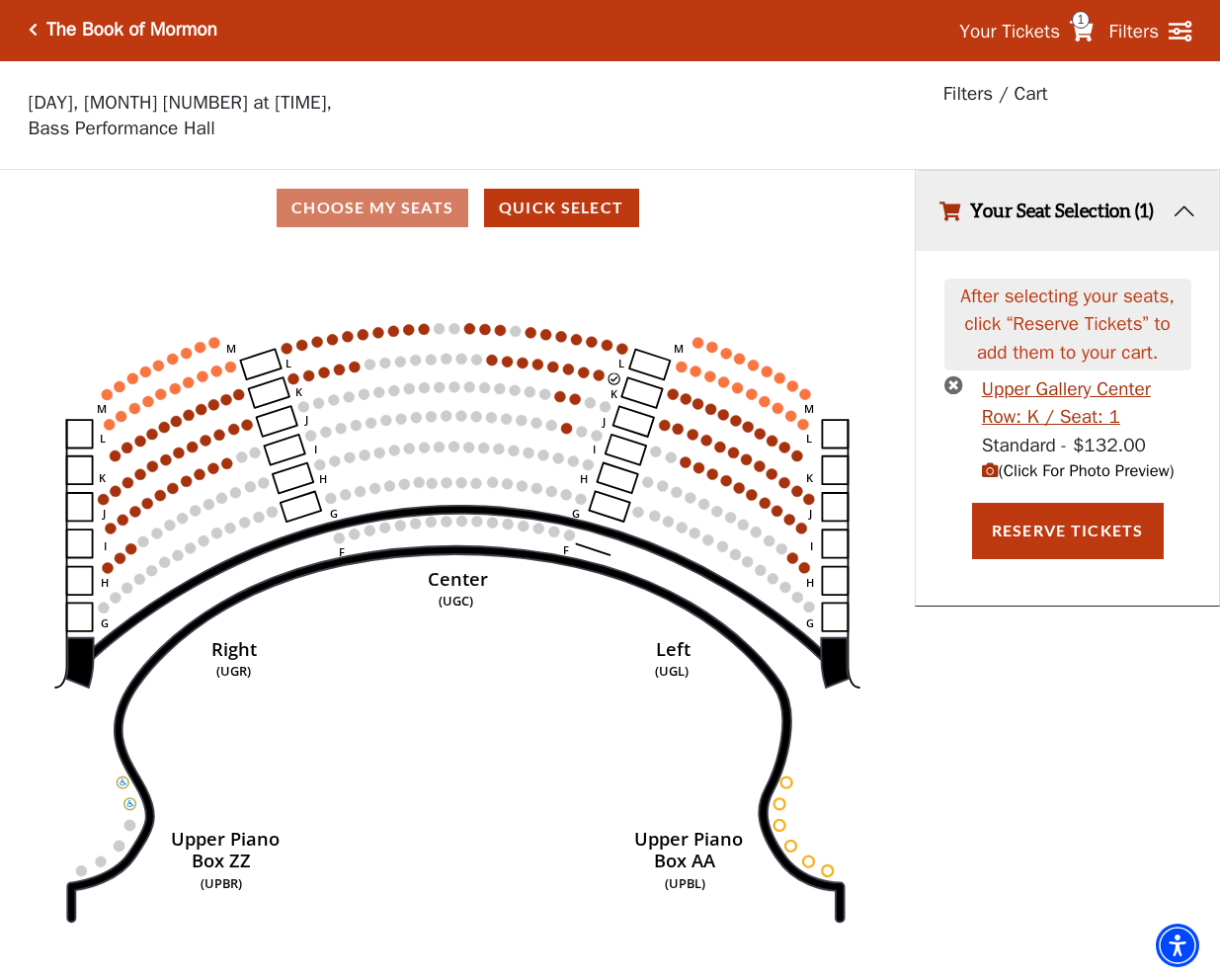 scroll, scrollTop: 0, scrollLeft: 0, axis: both 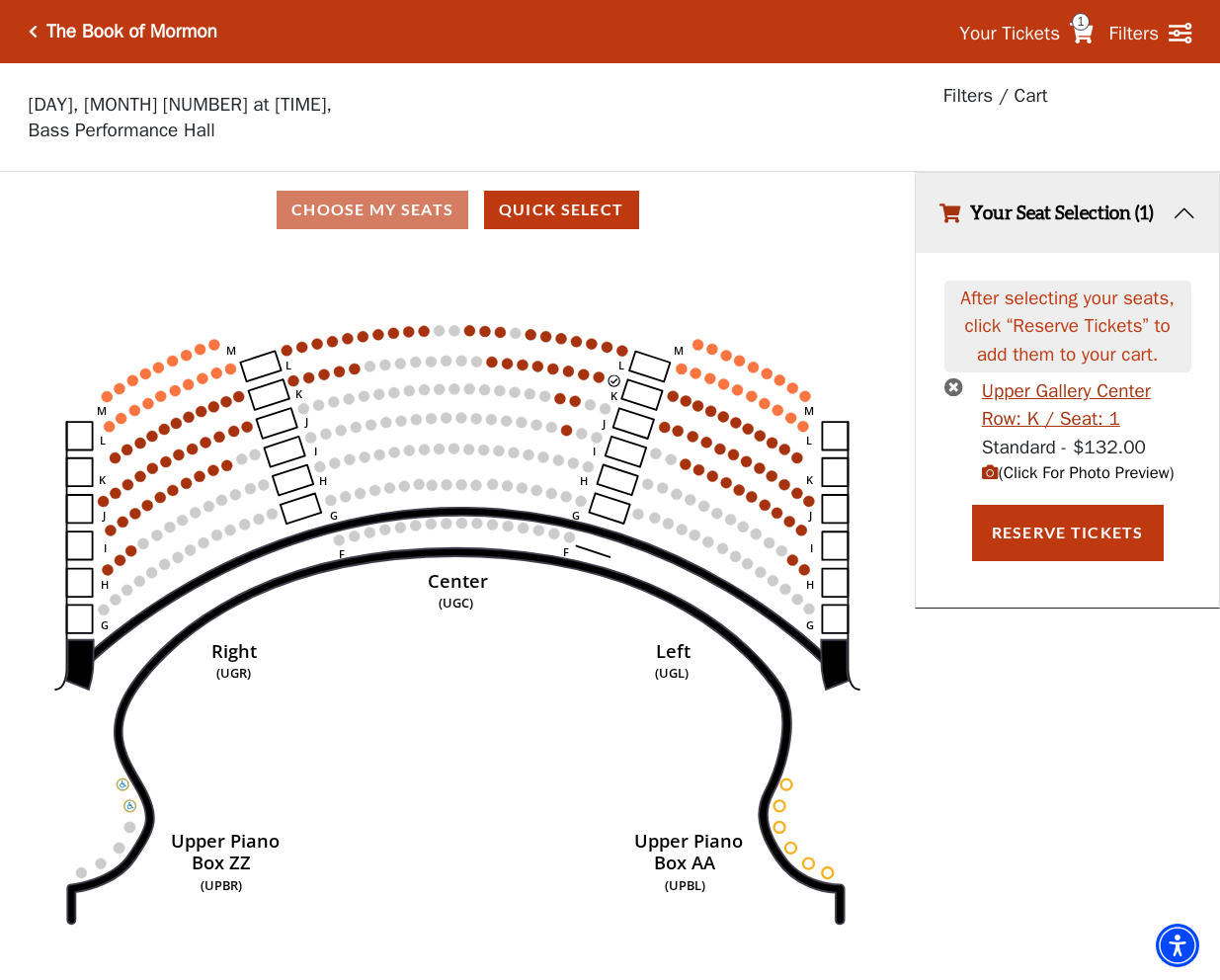 click 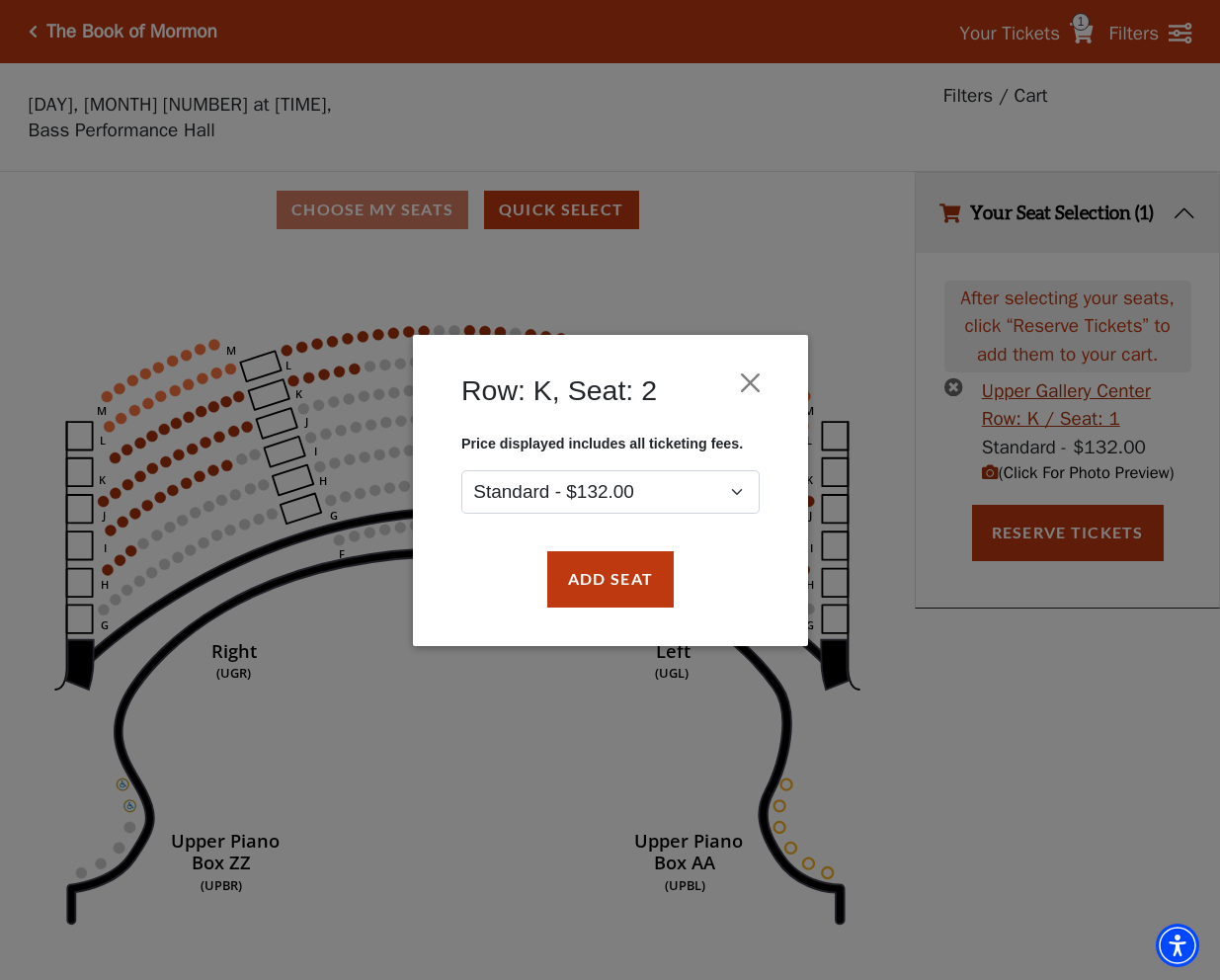 click on "Add Seat" at bounding box center [610, 579] 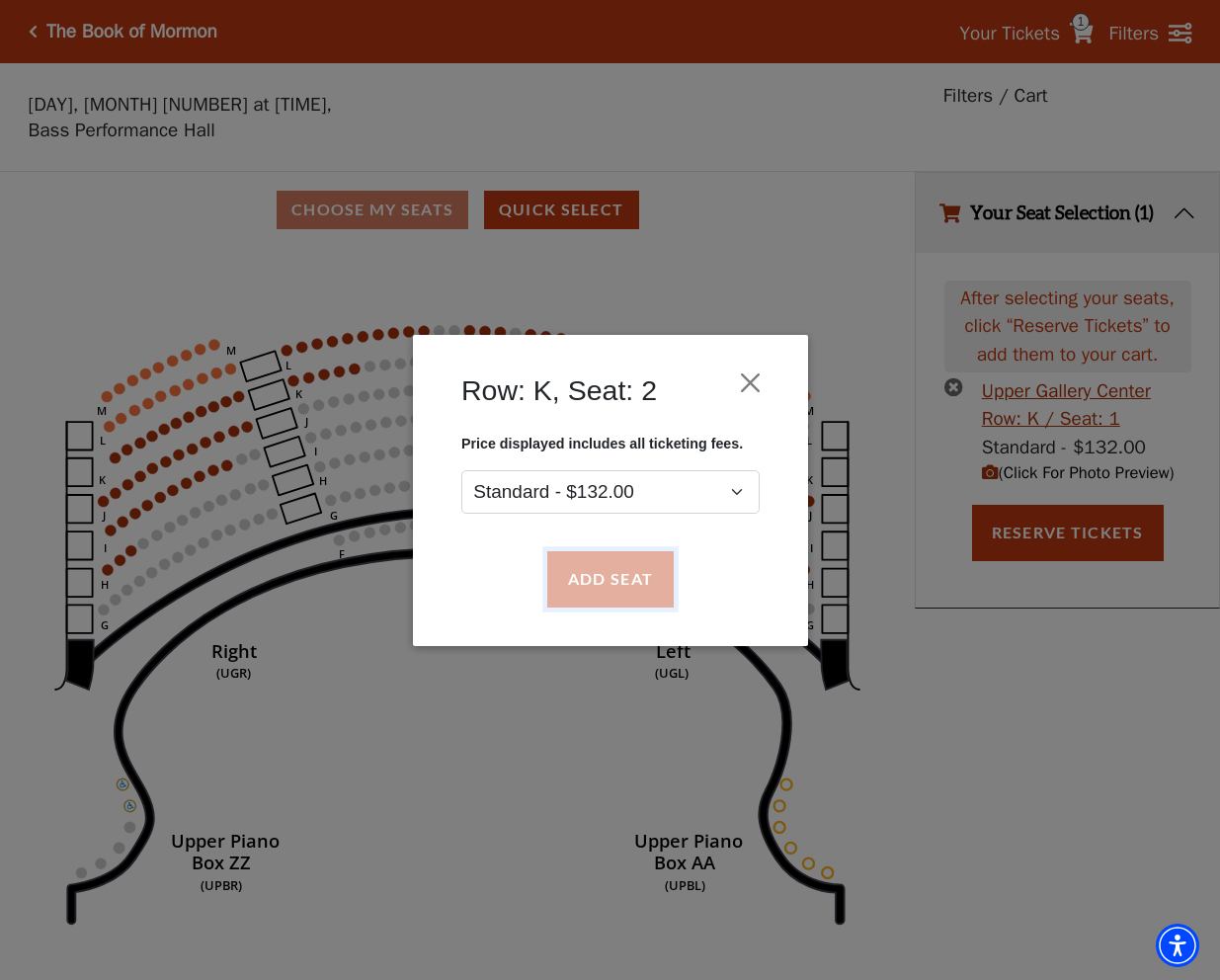click on "Add Seat" at bounding box center [610, 579] 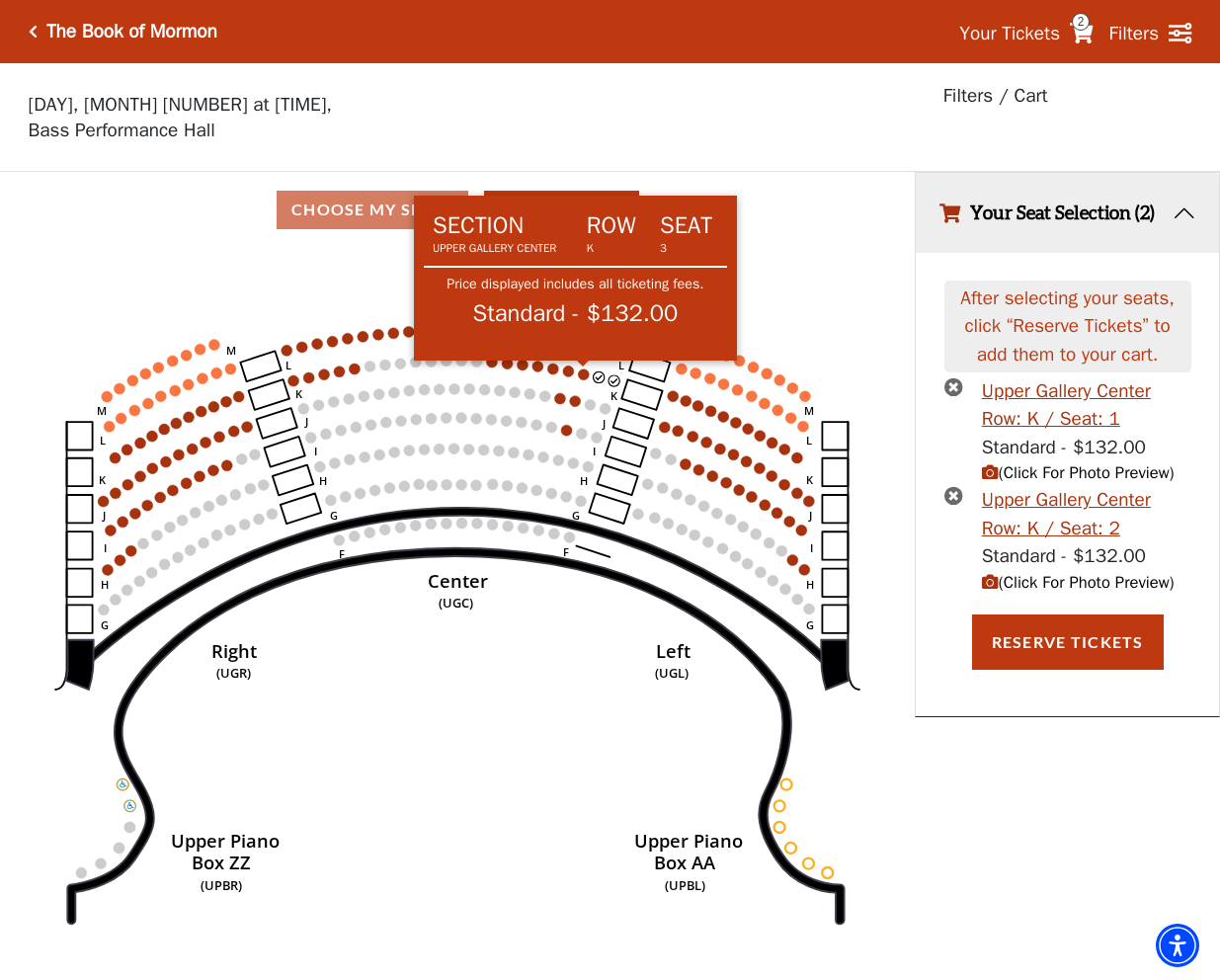 click 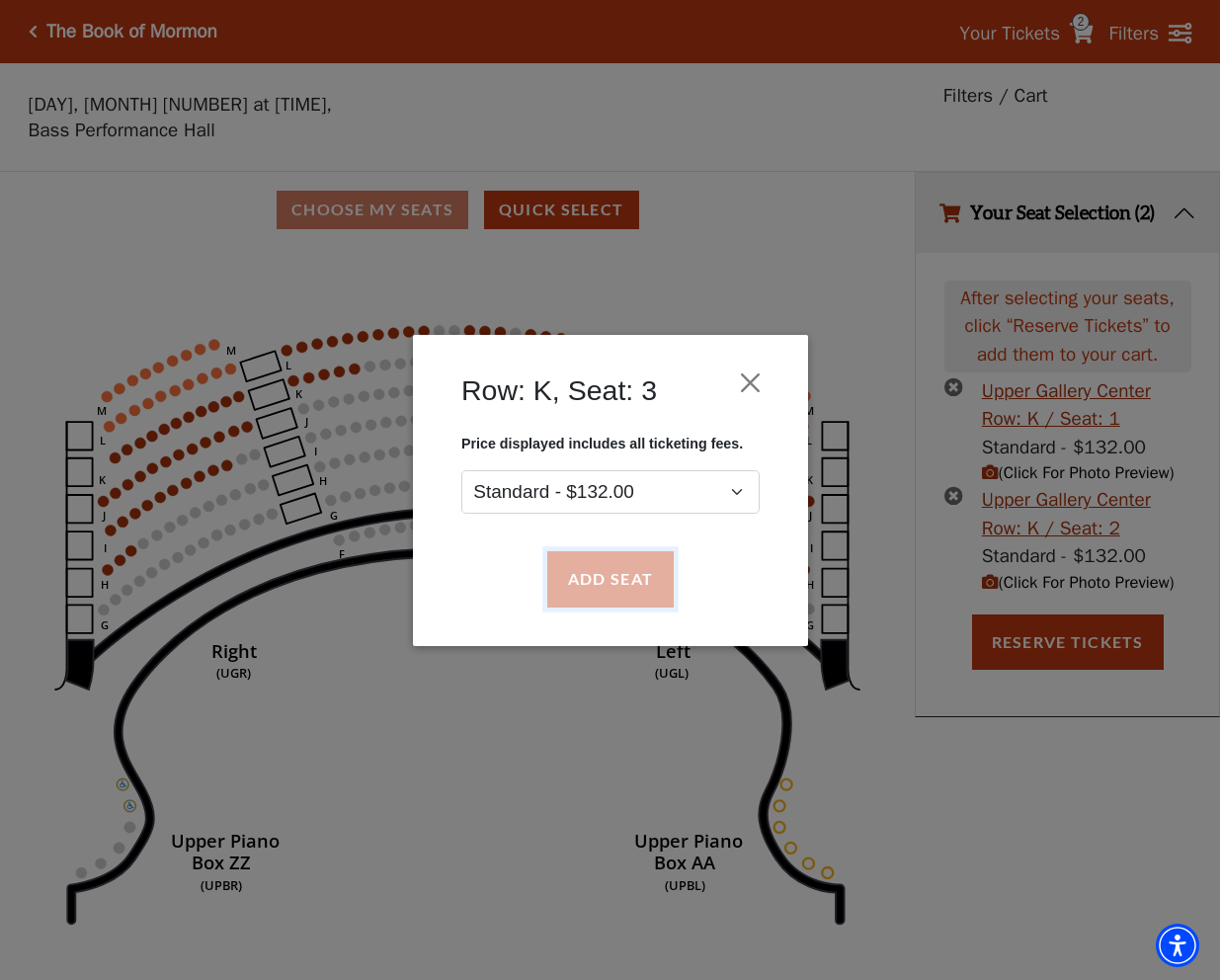 click on "Add Seat" at bounding box center [610, 579] 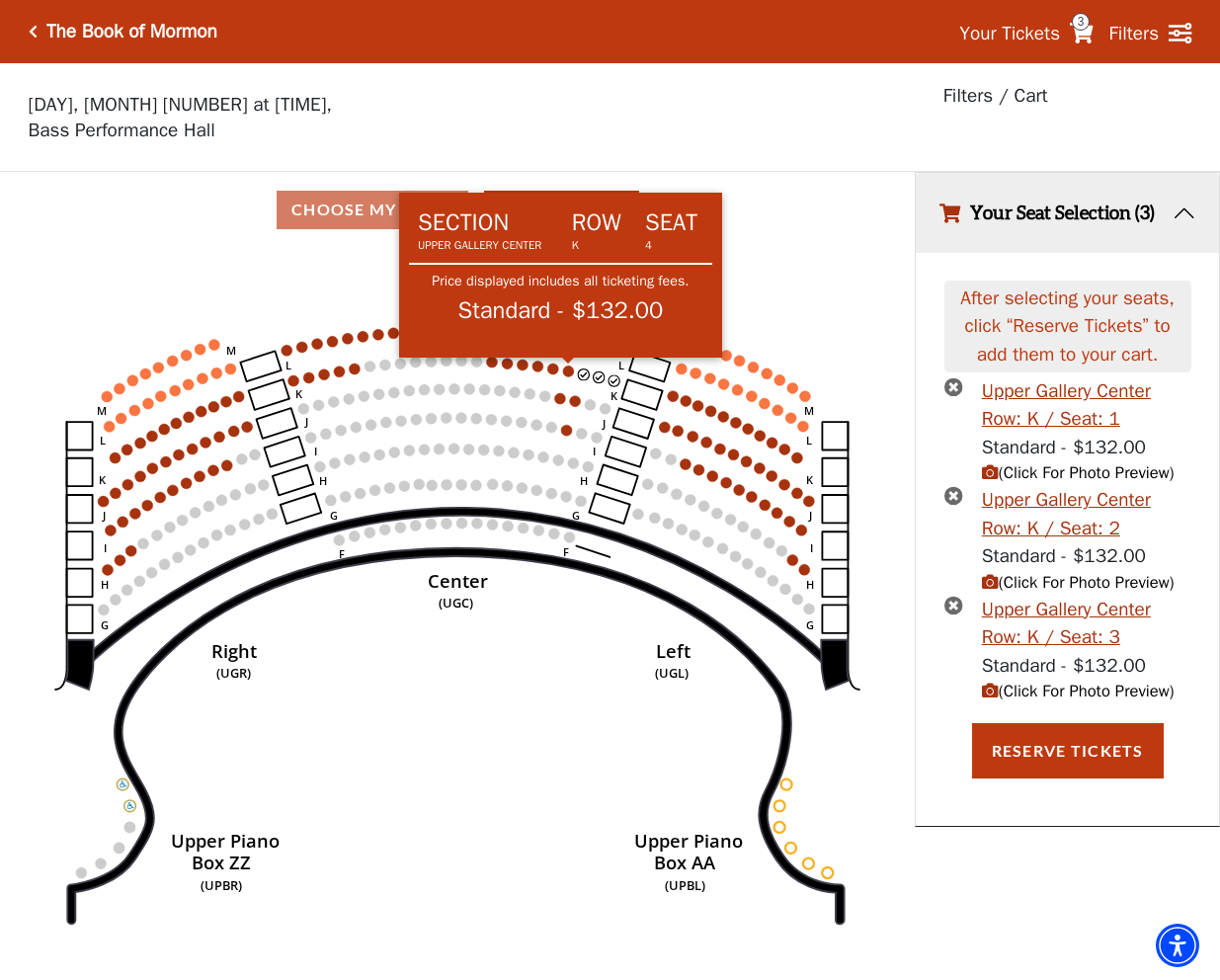 click 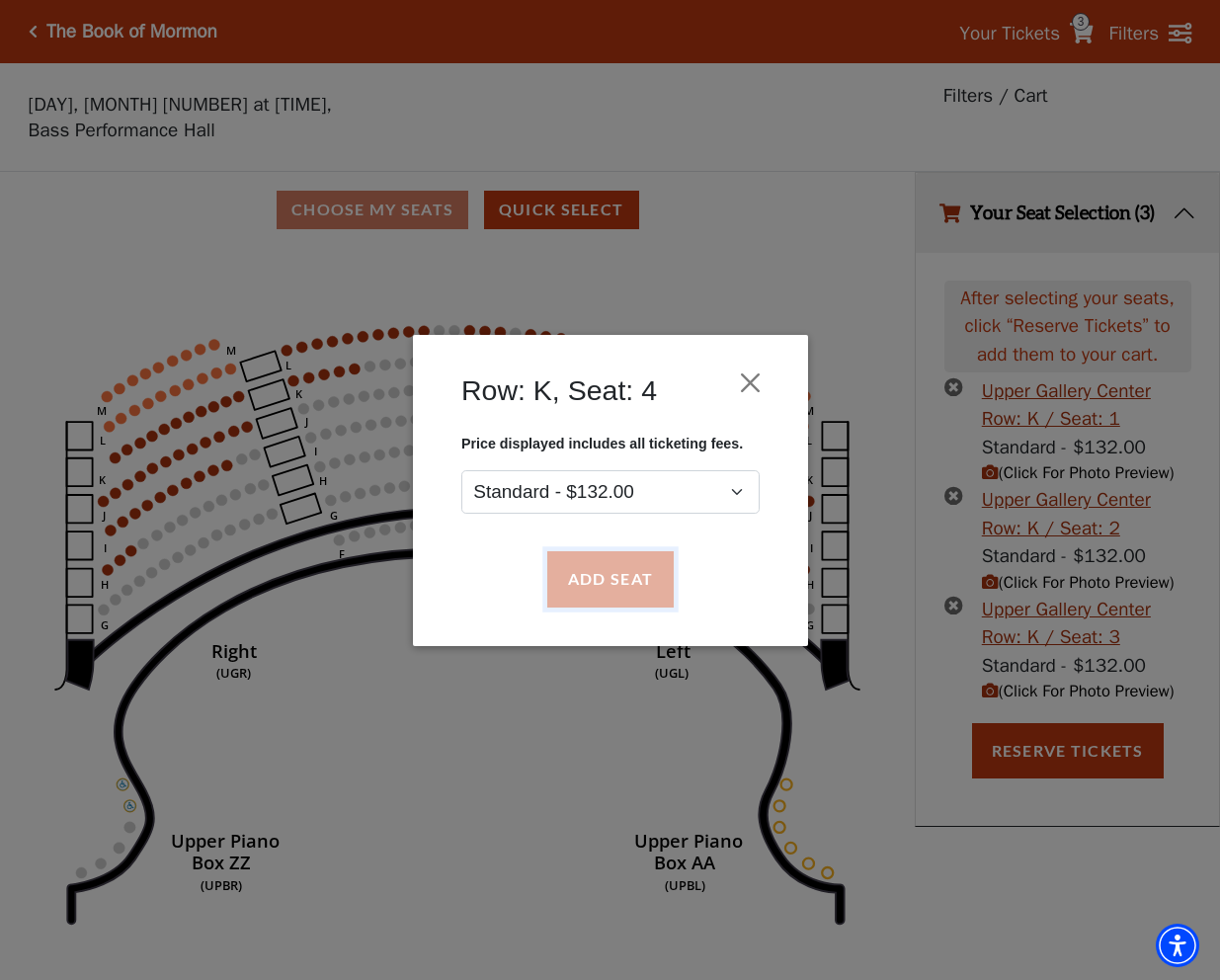 click on "Add Seat" at bounding box center [610, 579] 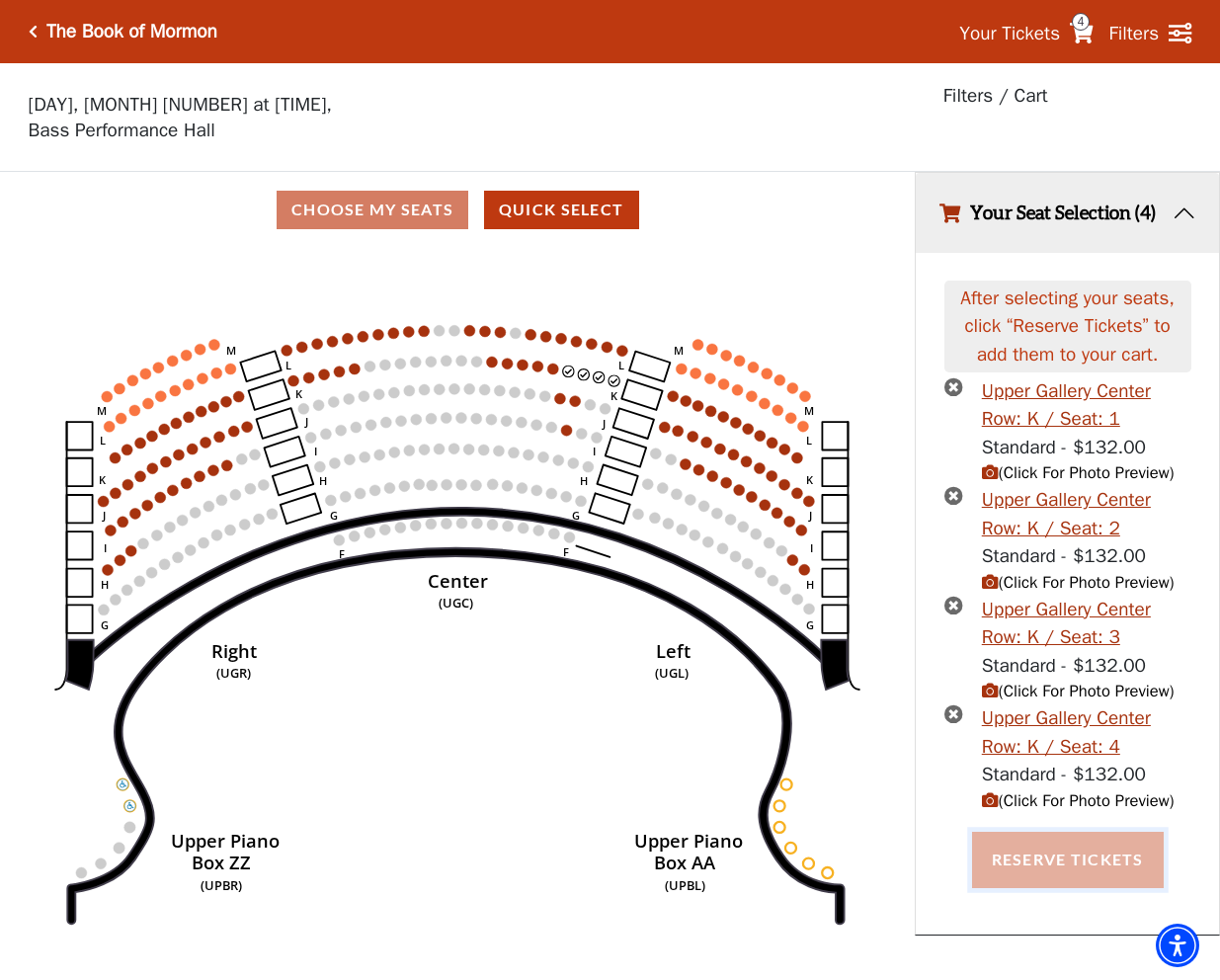 click on "Reserve Tickets" at bounding box center [1068, 859] 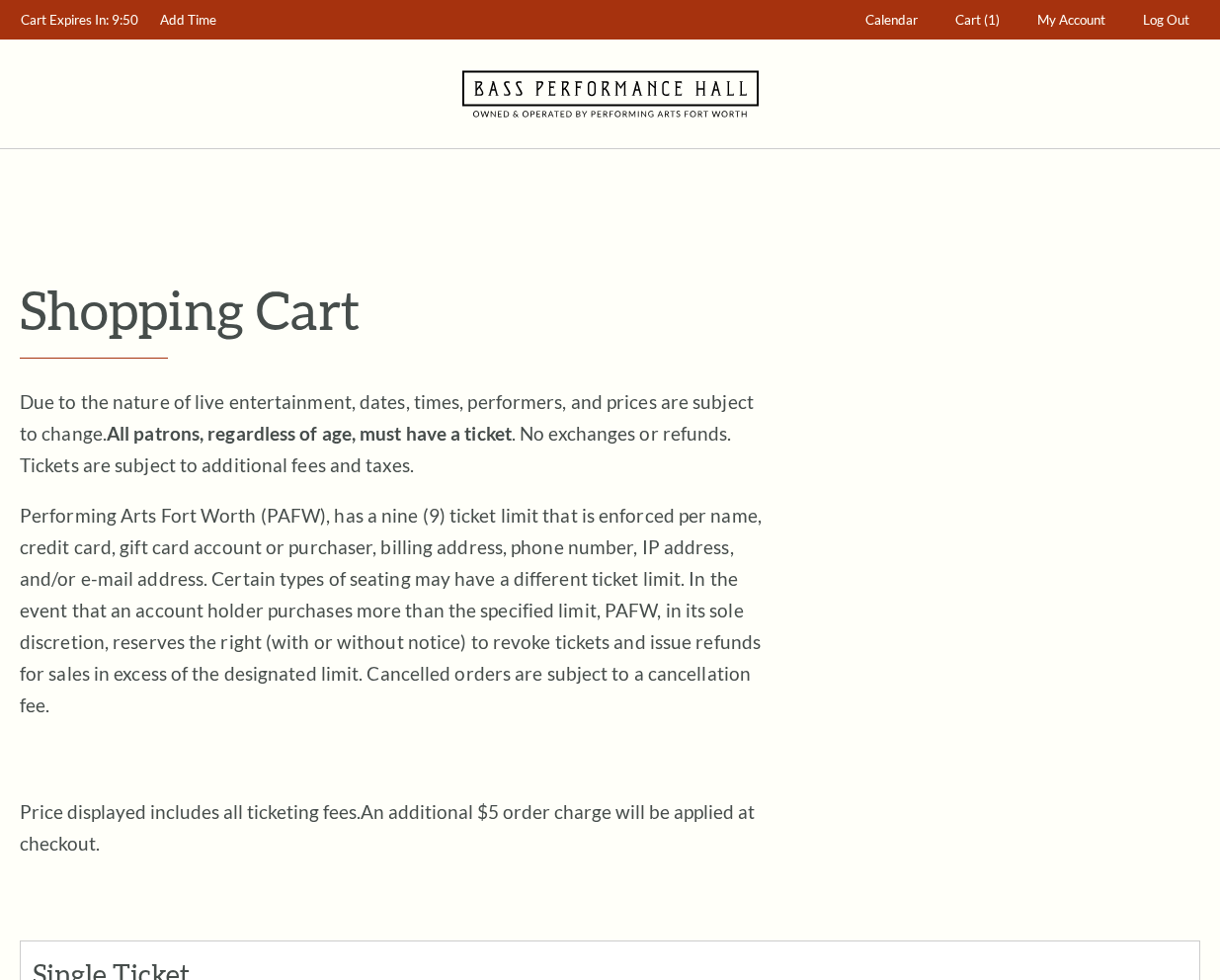 scroll, scrollTop: 0, scrollLeft: 0, axis: both 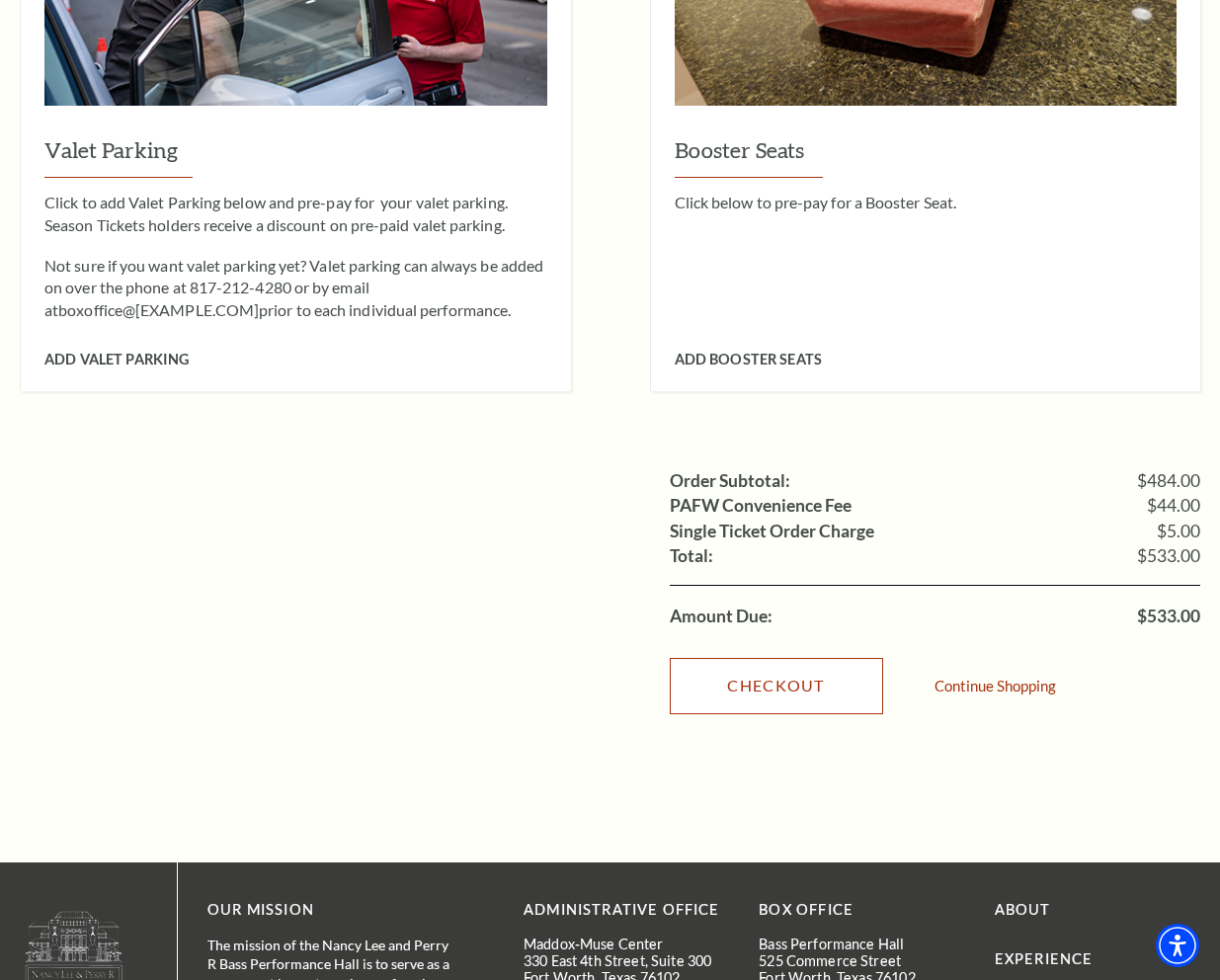 click on "Checkout" at bounding box center [776, 686] 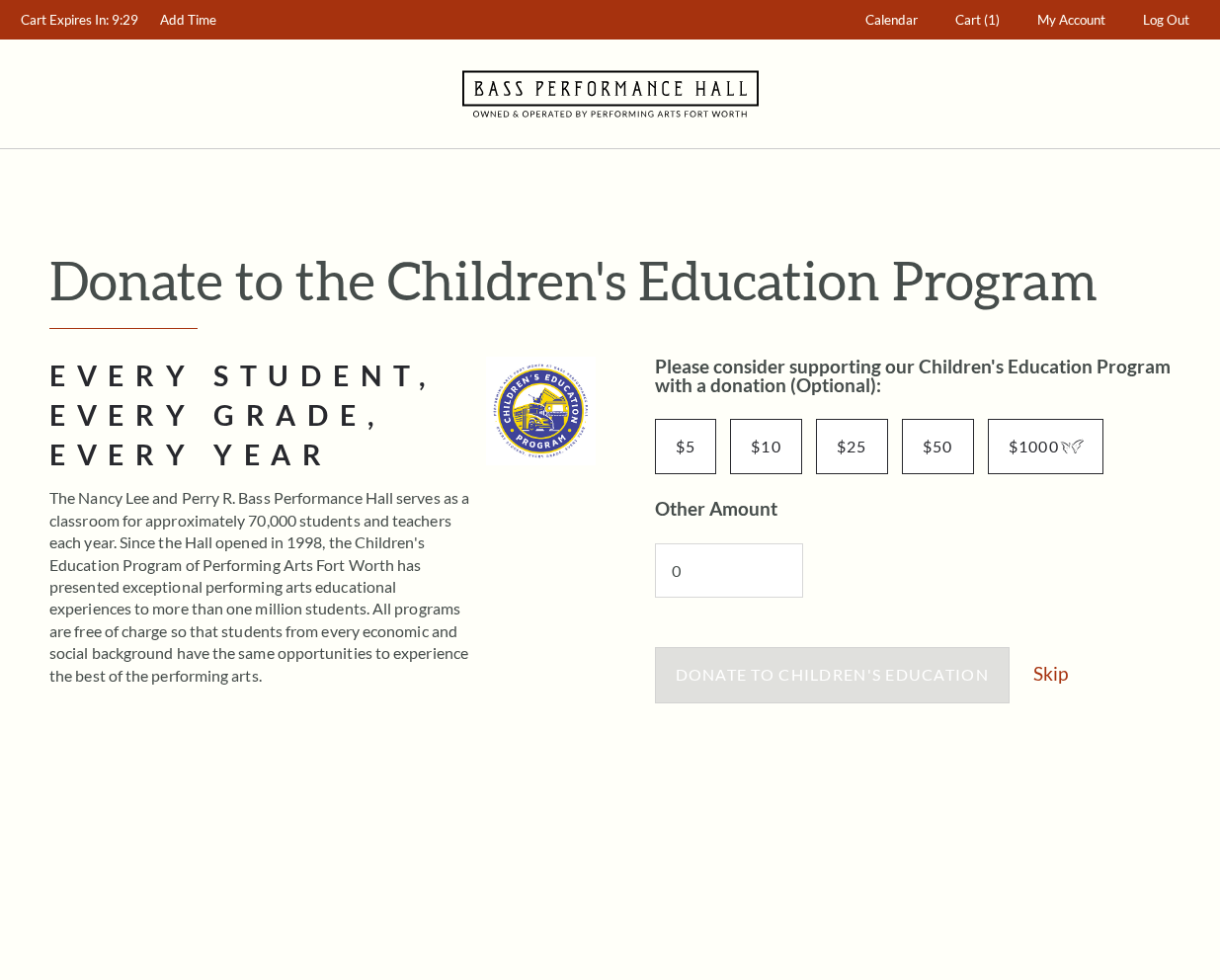 scroll, scrollTop: 0, scrollLeft: 0, axis: both 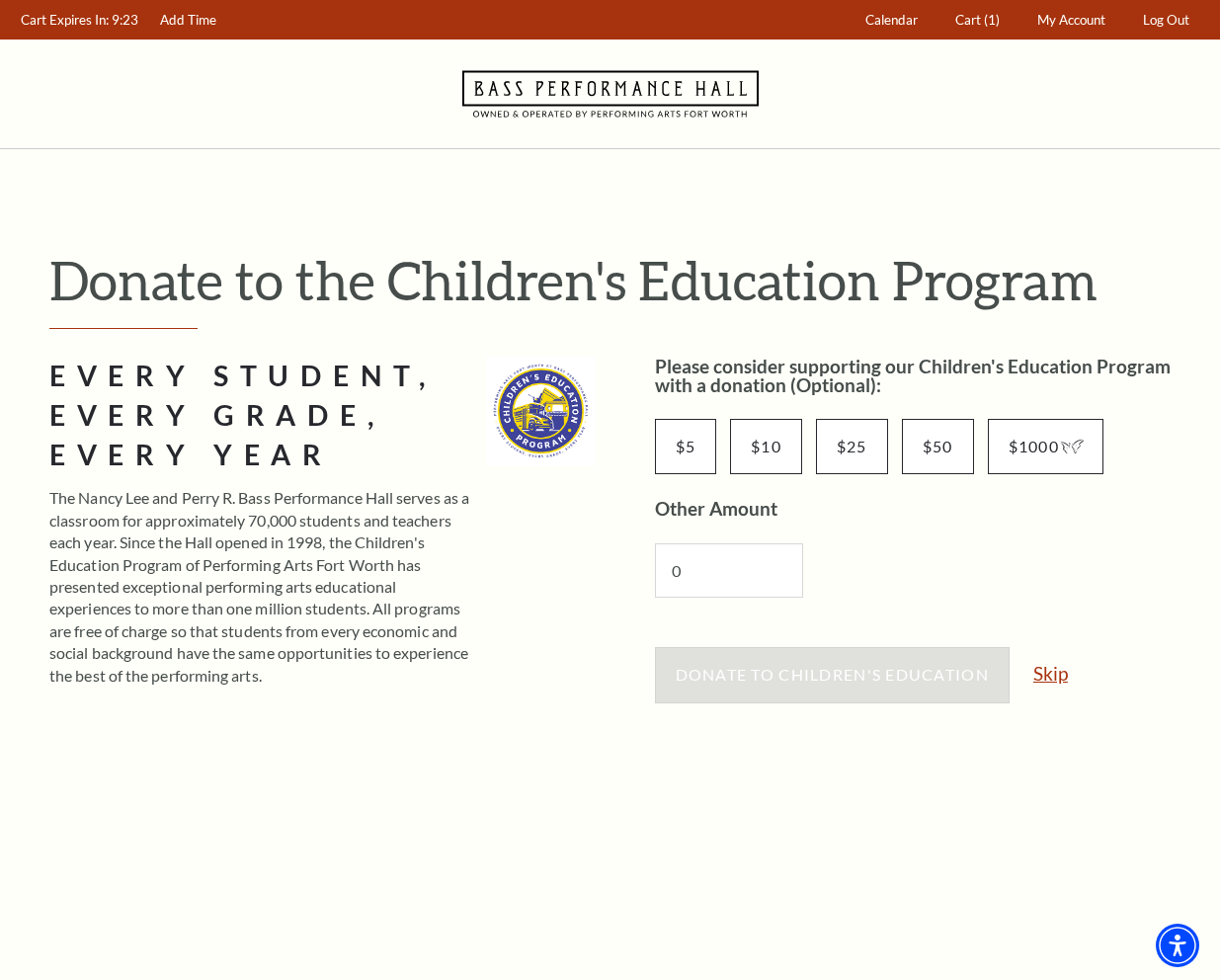 click on "Skip" at bounding box center (1050, 673) 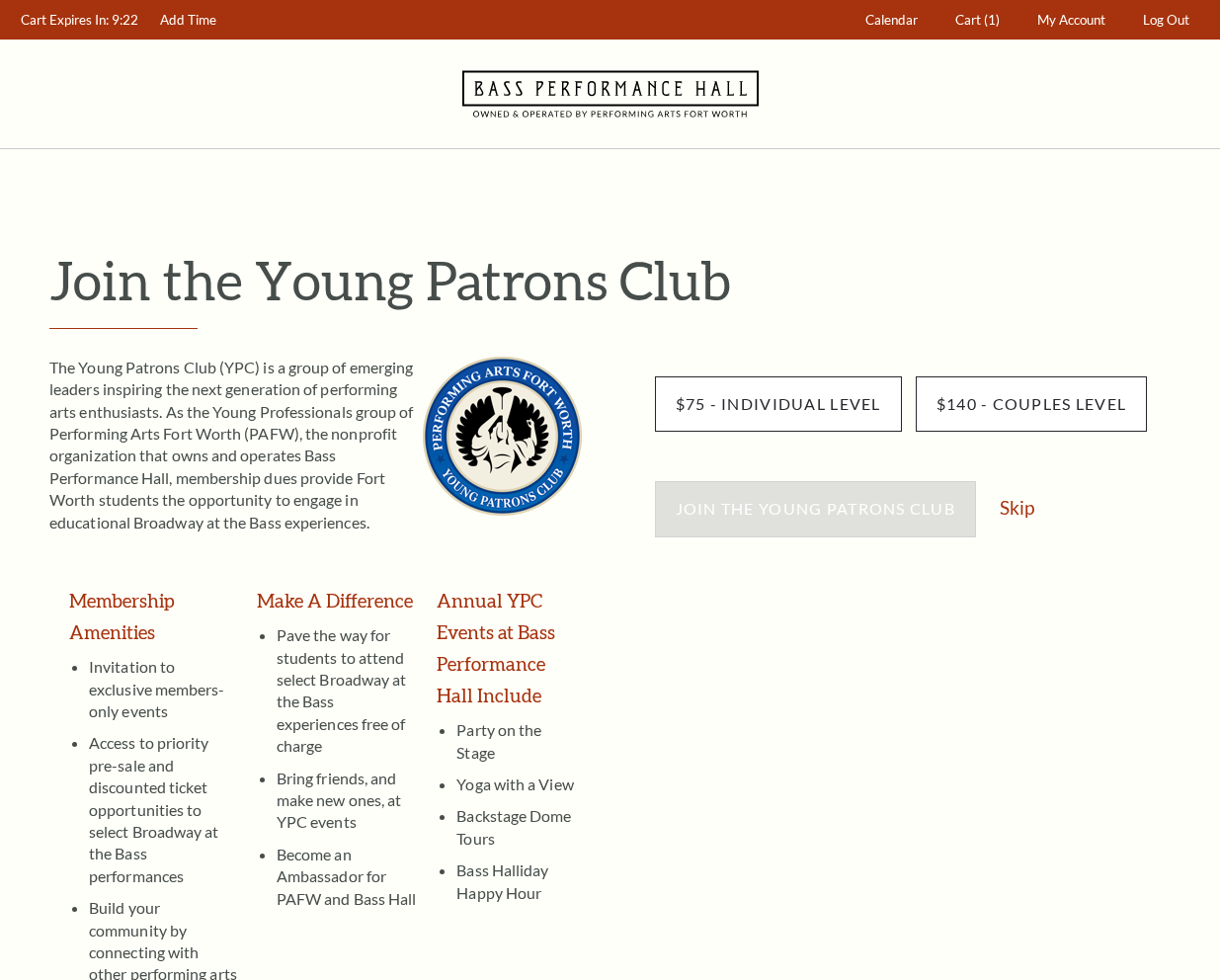 scroll, scrollTop: 0, scrollLeft: 0, axis: both 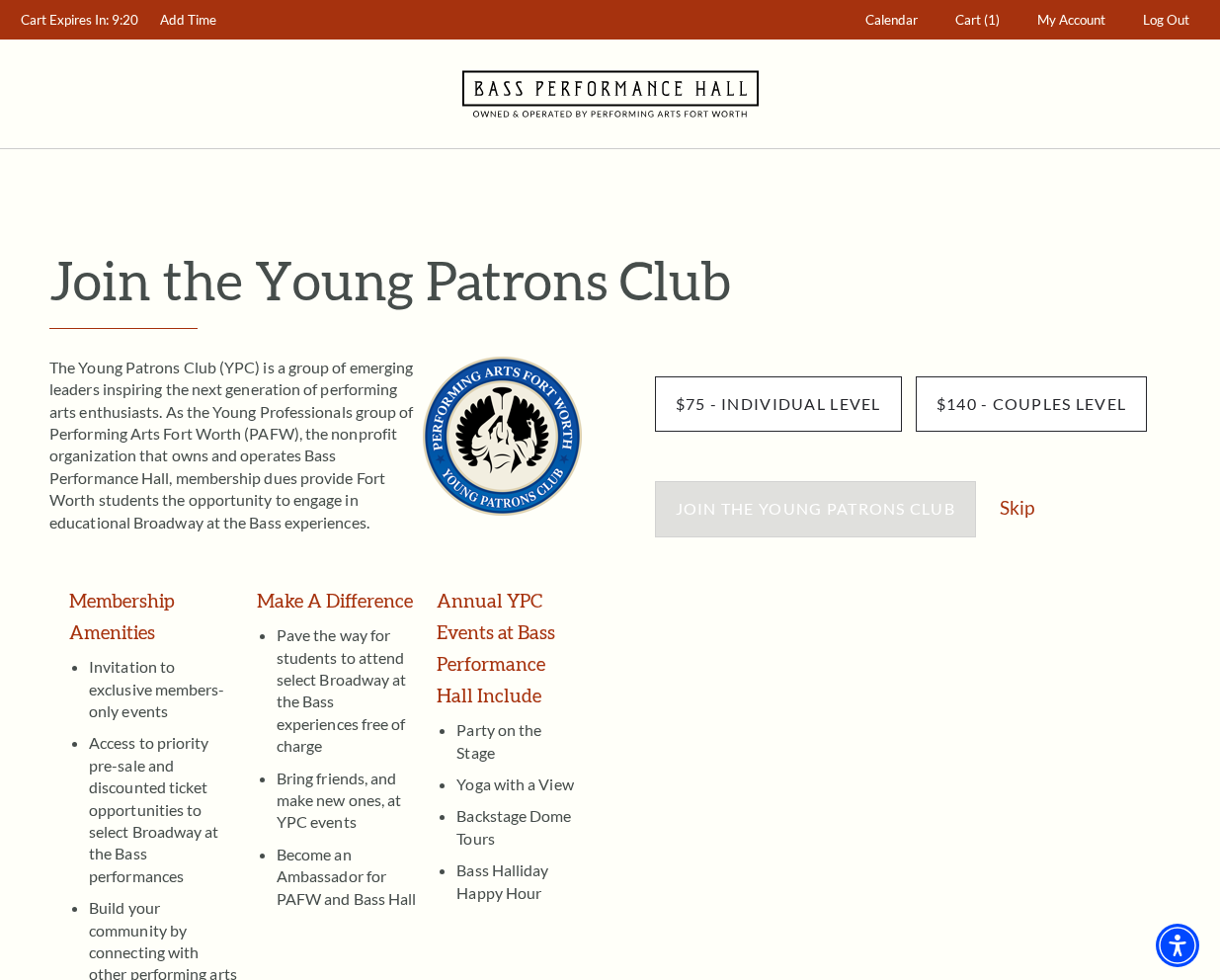 click on "Join the Young Patrons Club   Skip" at bounding box center [928, 519] 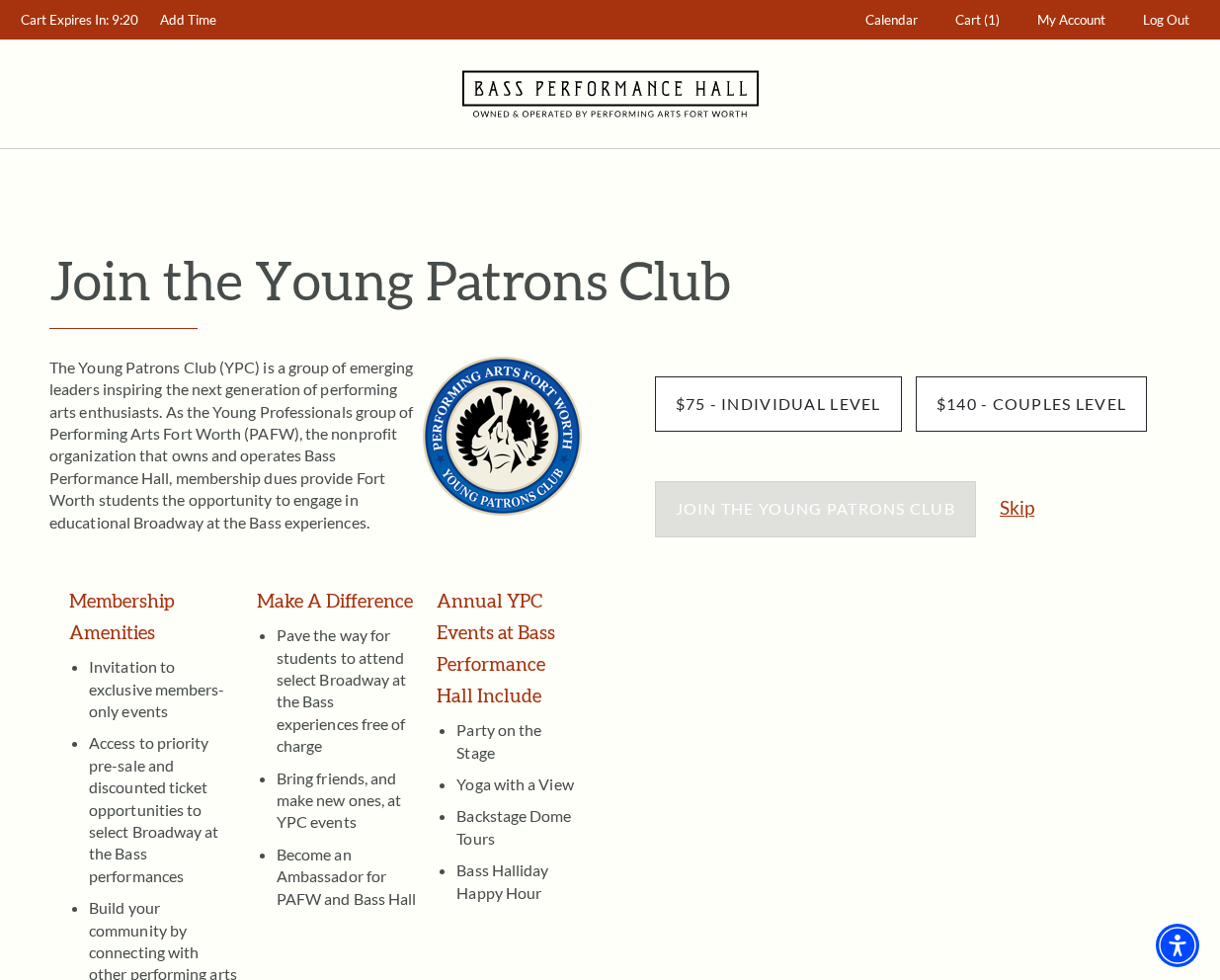 click on "Skip" at bounding box center (1017, 507) 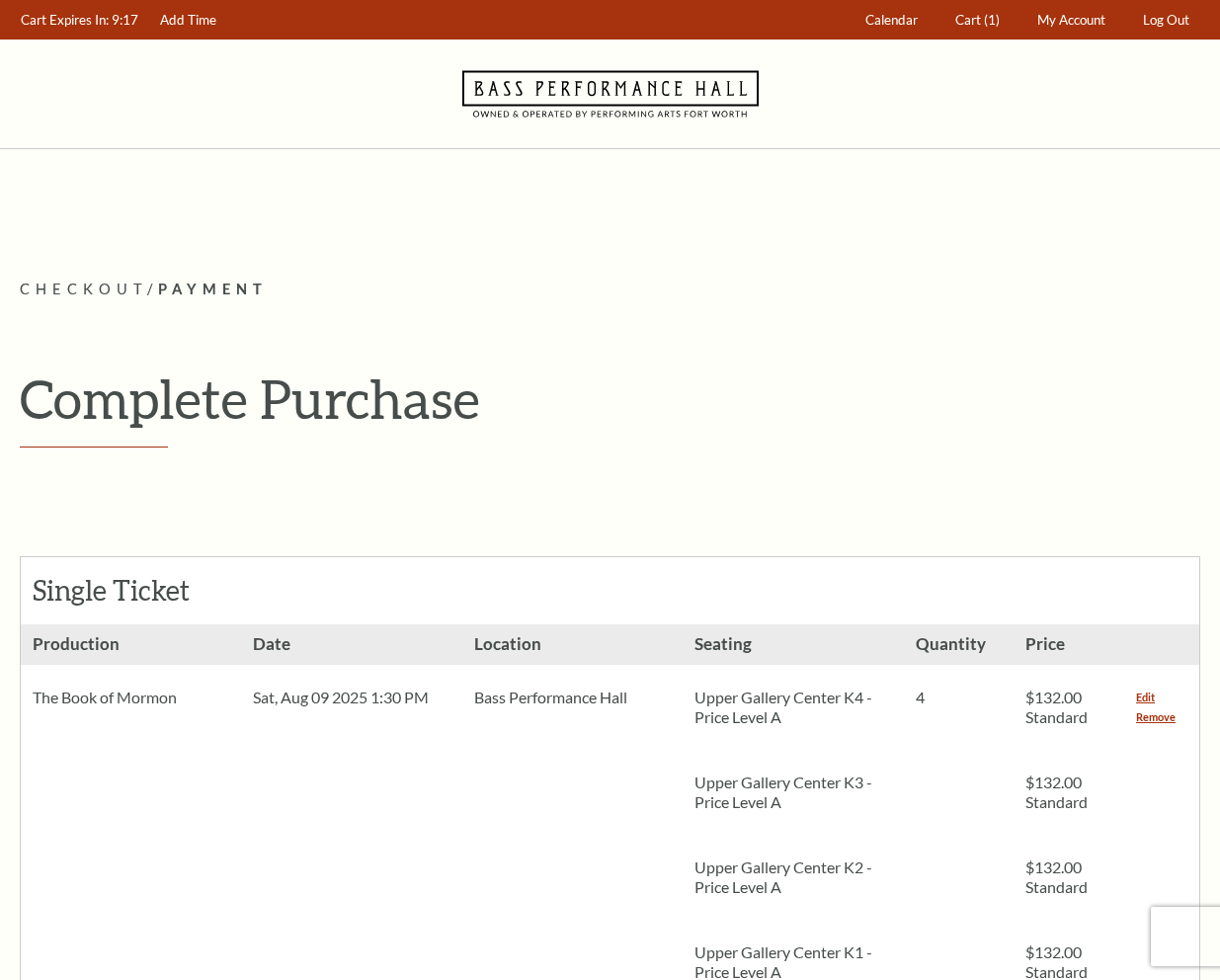 scroll, scrollTop: 0, scrollLeft: 0, axis: both 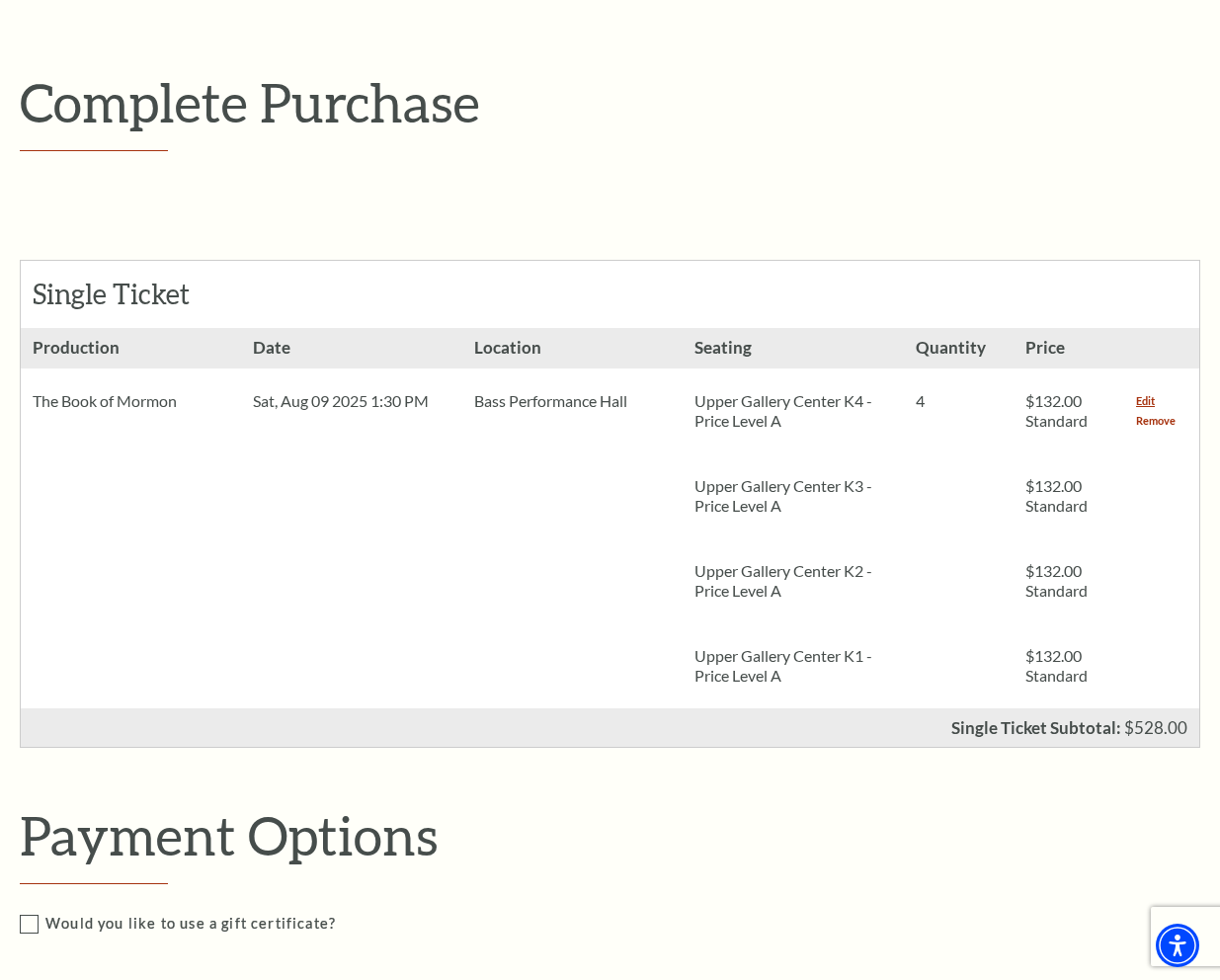 click on "Remove" at bounding box center [1156, 421] 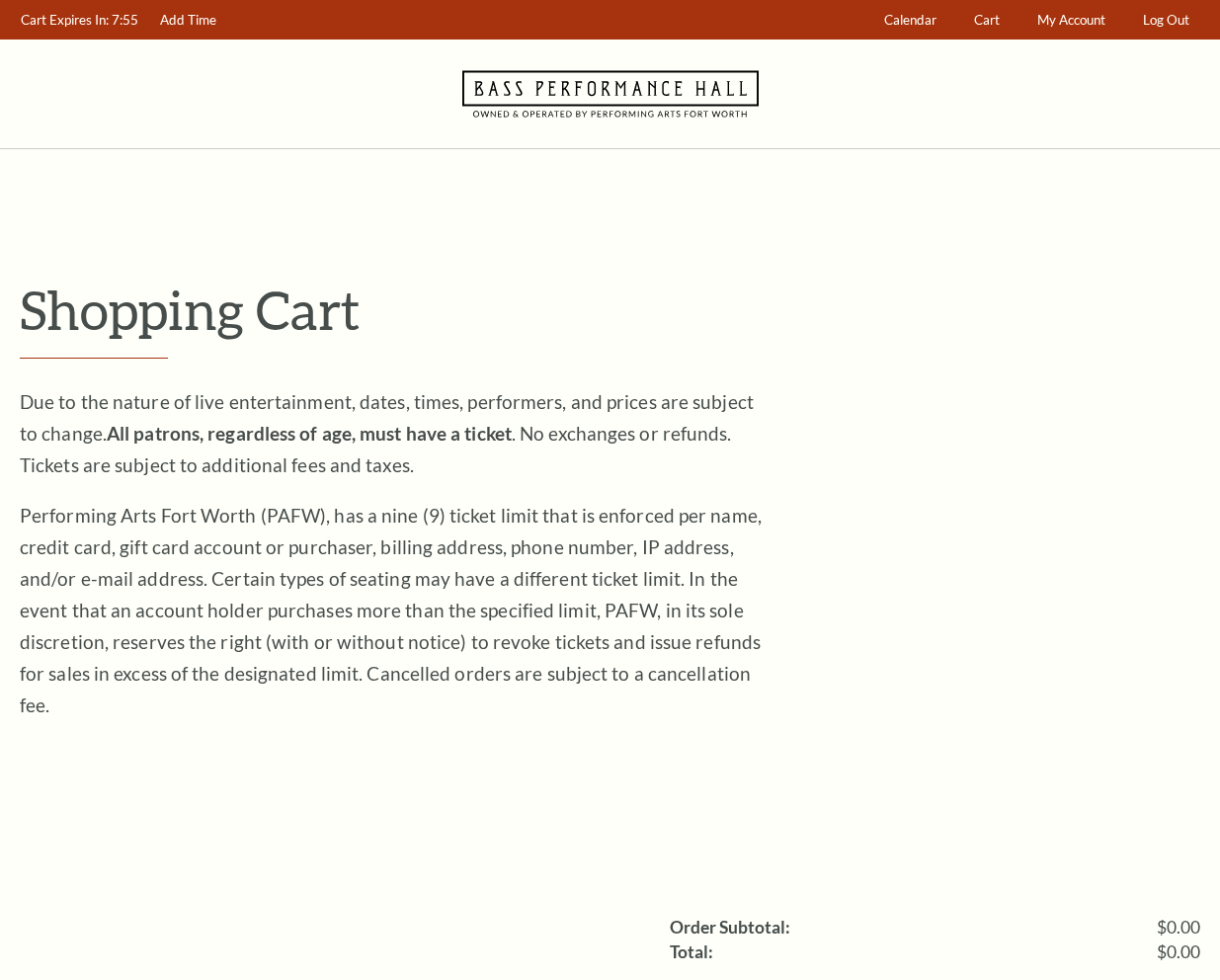 scroll, scrollTop: 0, scrollLeft: 0, axis: both 